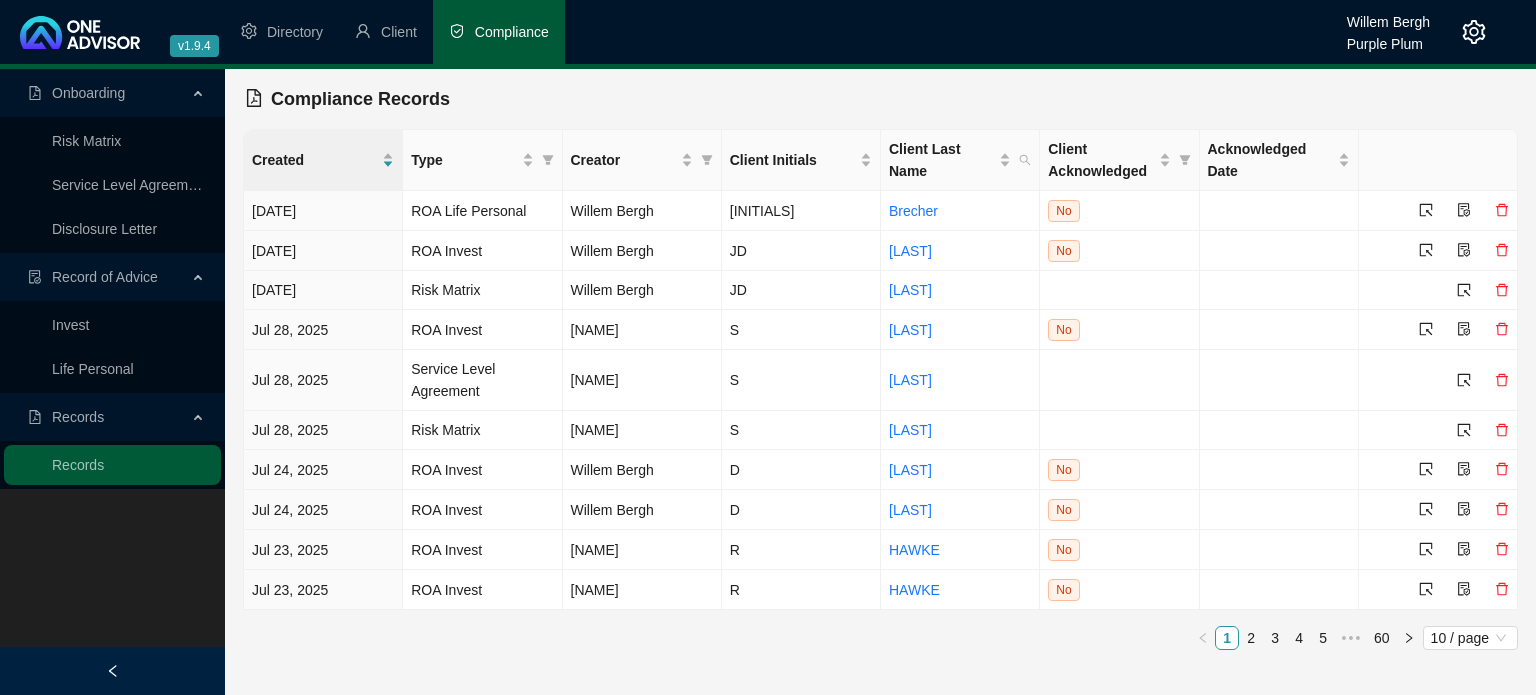 scroll, scrollTop: 0, scrollLeft: 0, axis: both 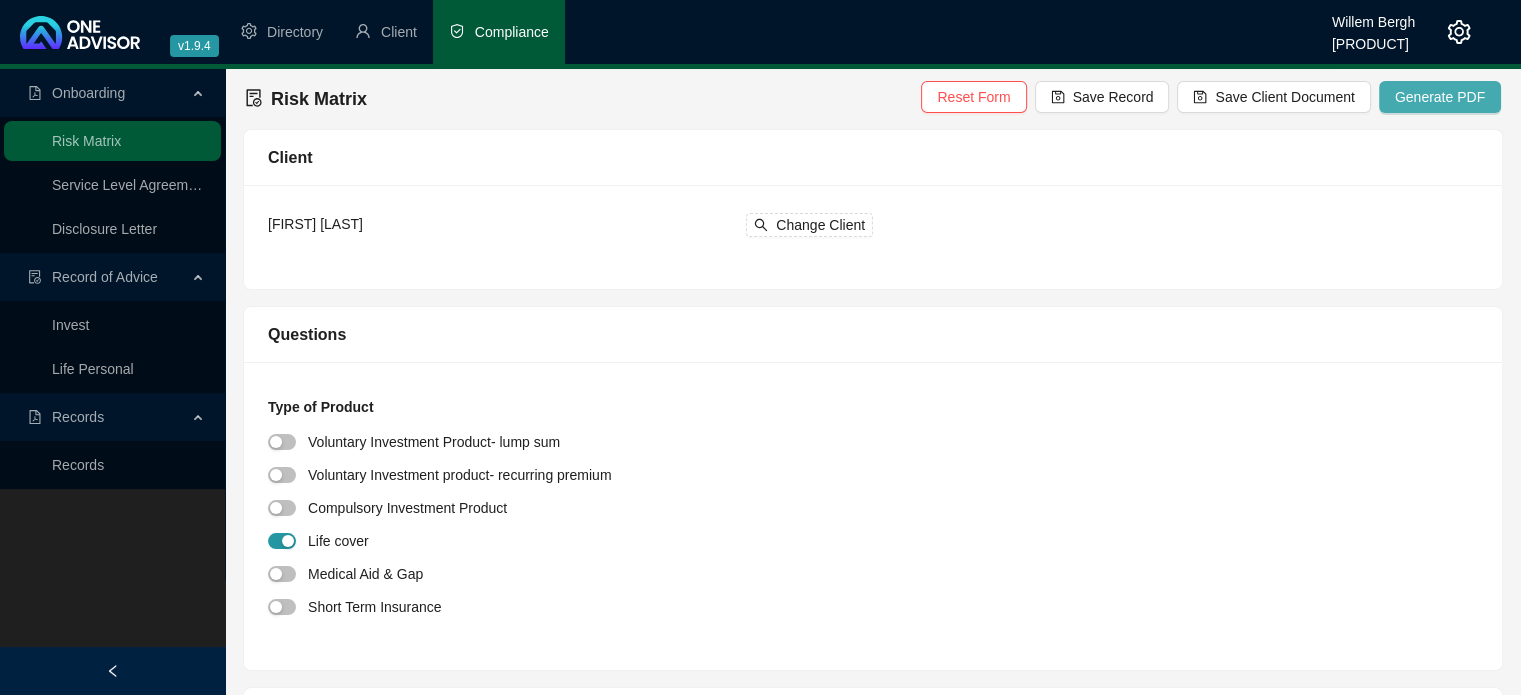 click on "Generate PDF" at bounding box center [1440, 97] 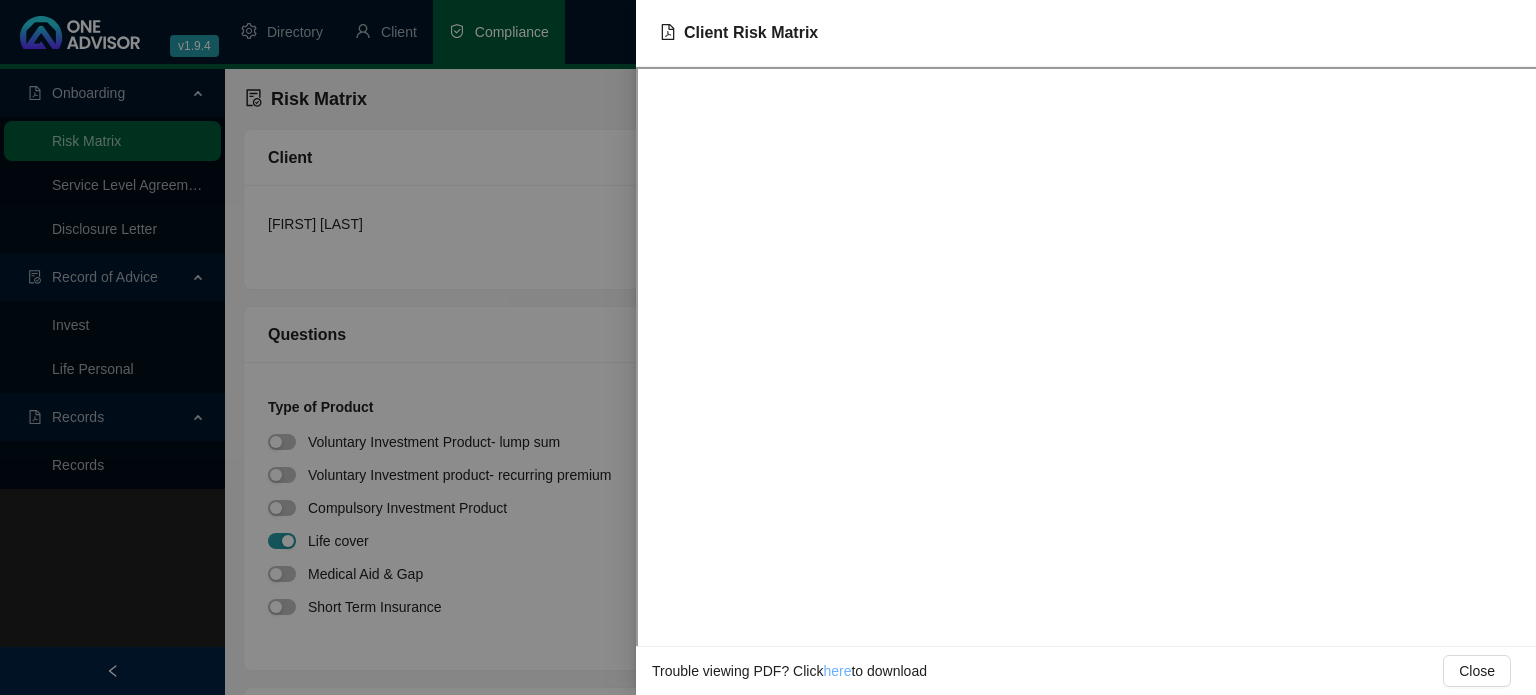 click on "here" at bounding box center (837, 671) 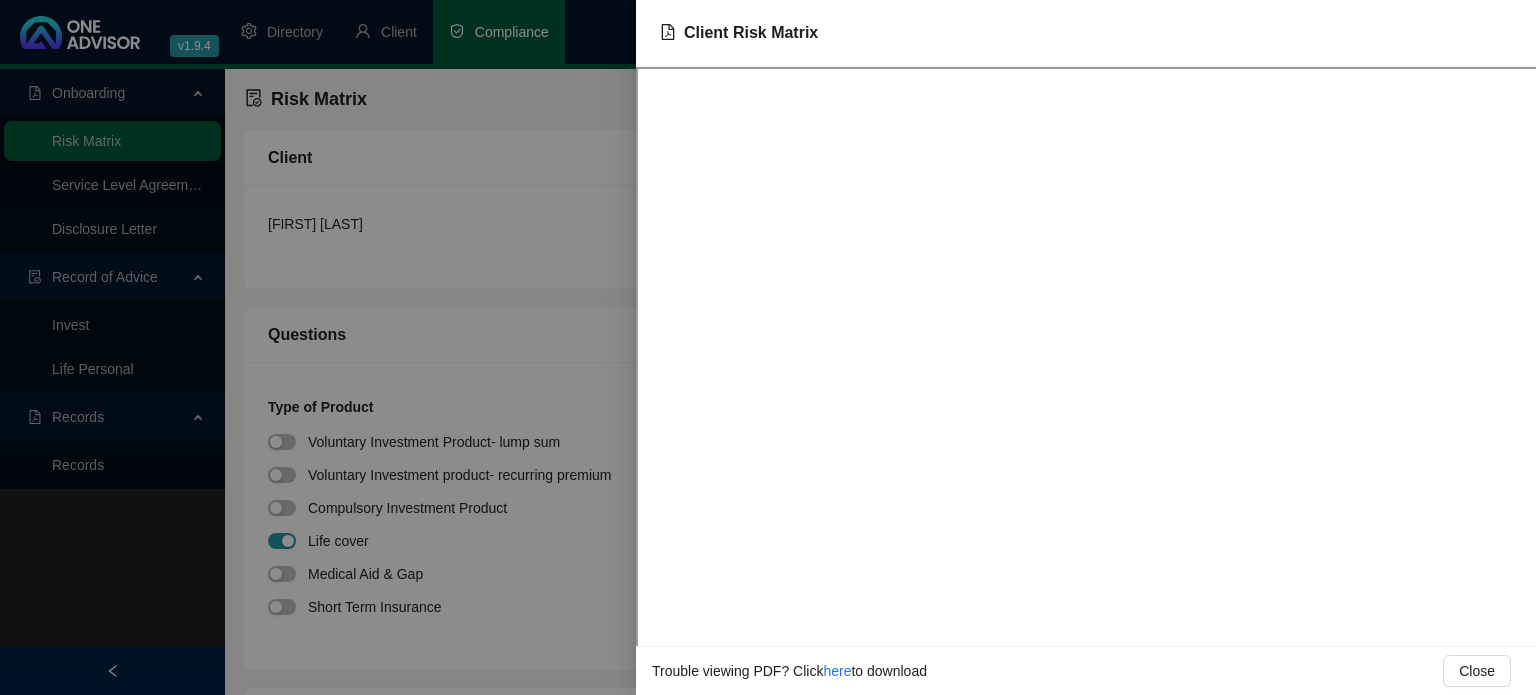 click at bounding box center (768, 347) 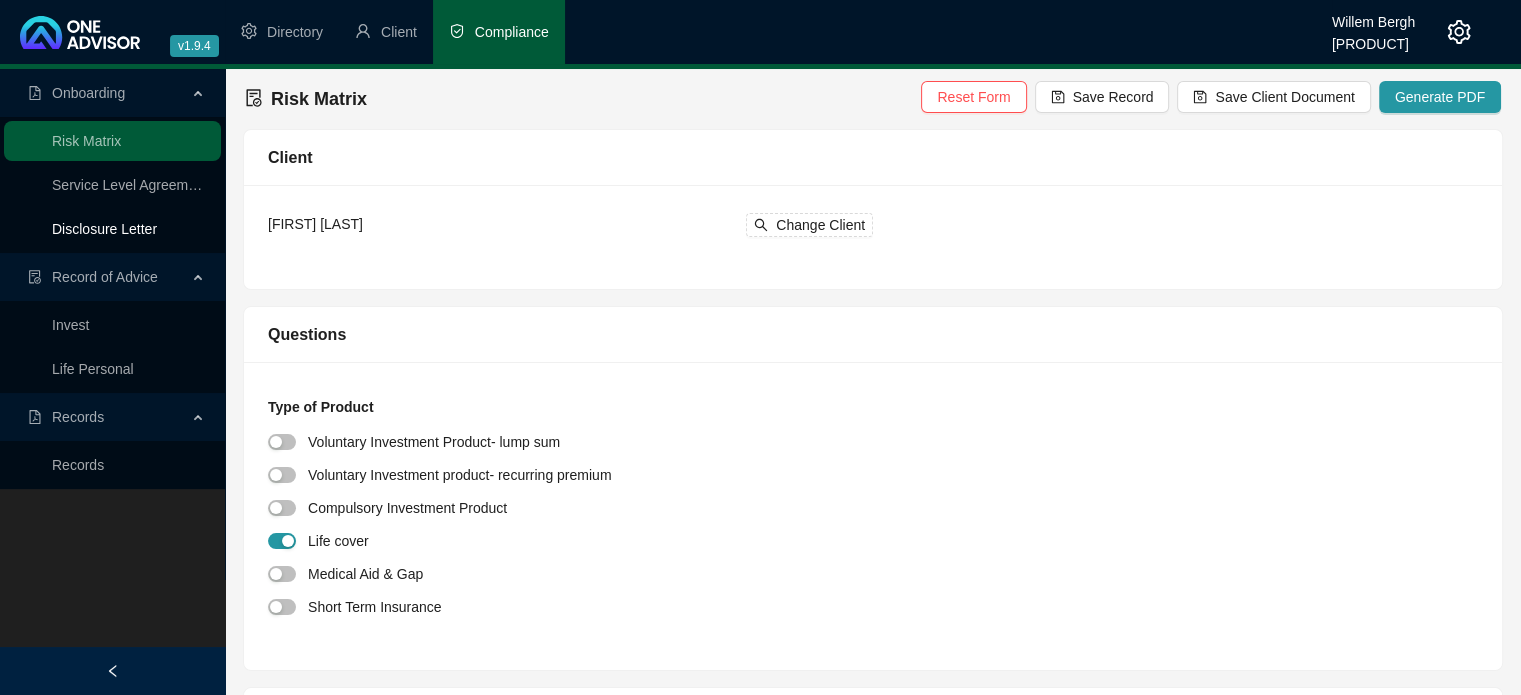 click on "Disclosure Letter" at bounding box center [104, 229] 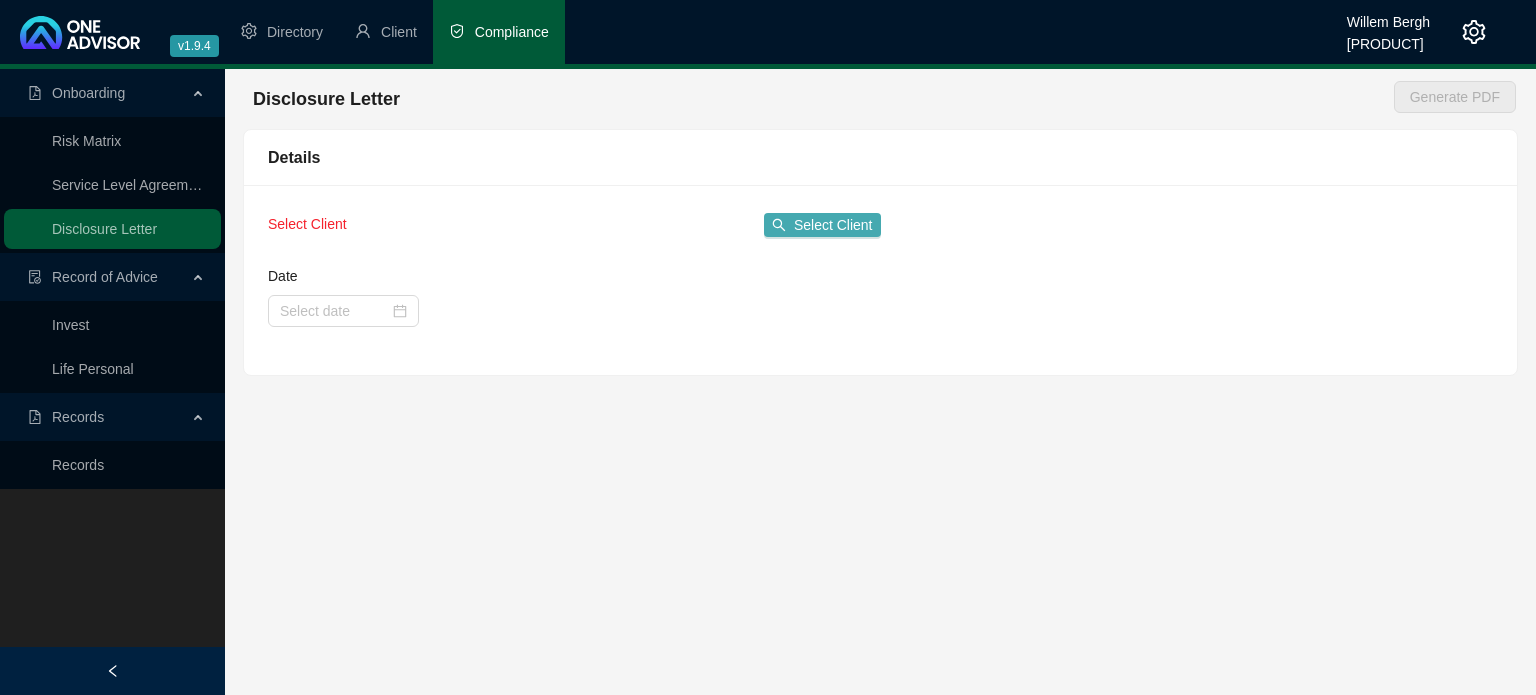 click on "Select Client" at bounding box center (833, 225) 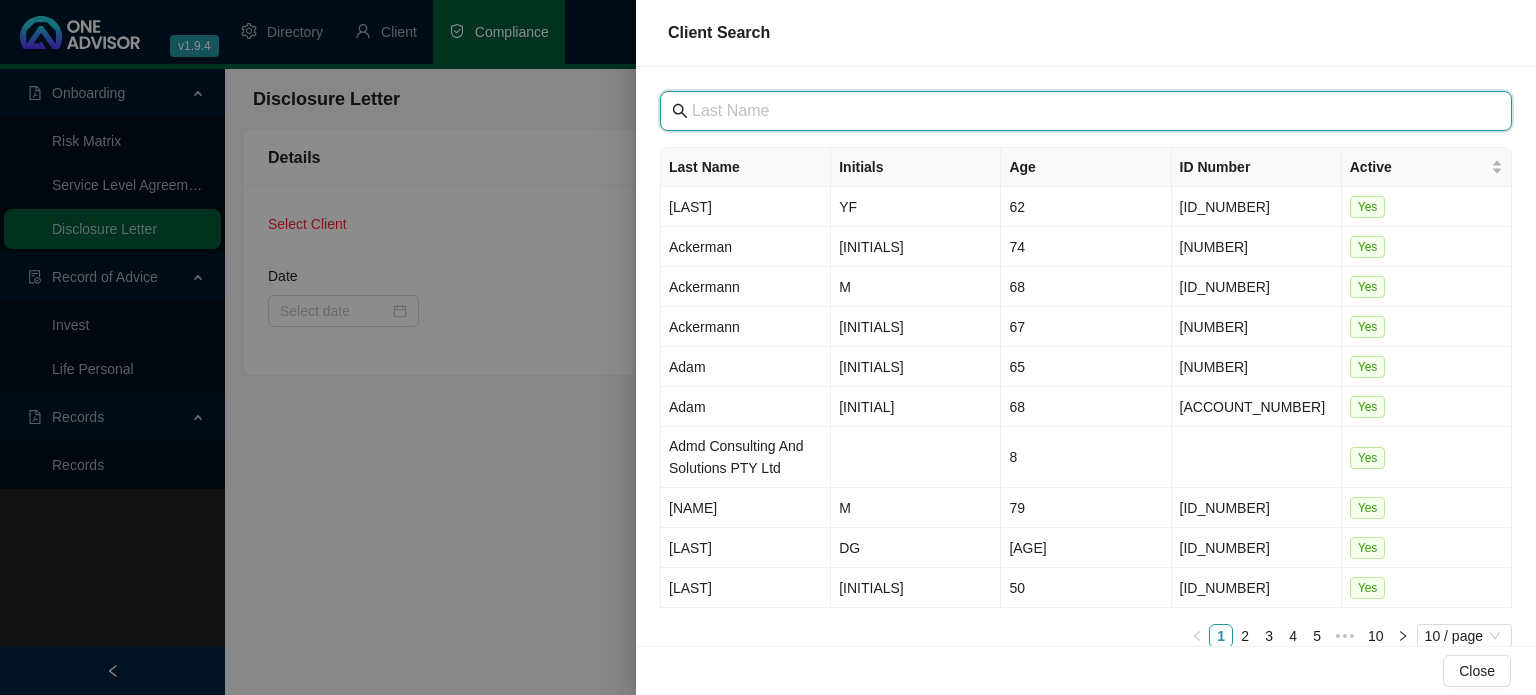 click at bounding box center (1088, 111) 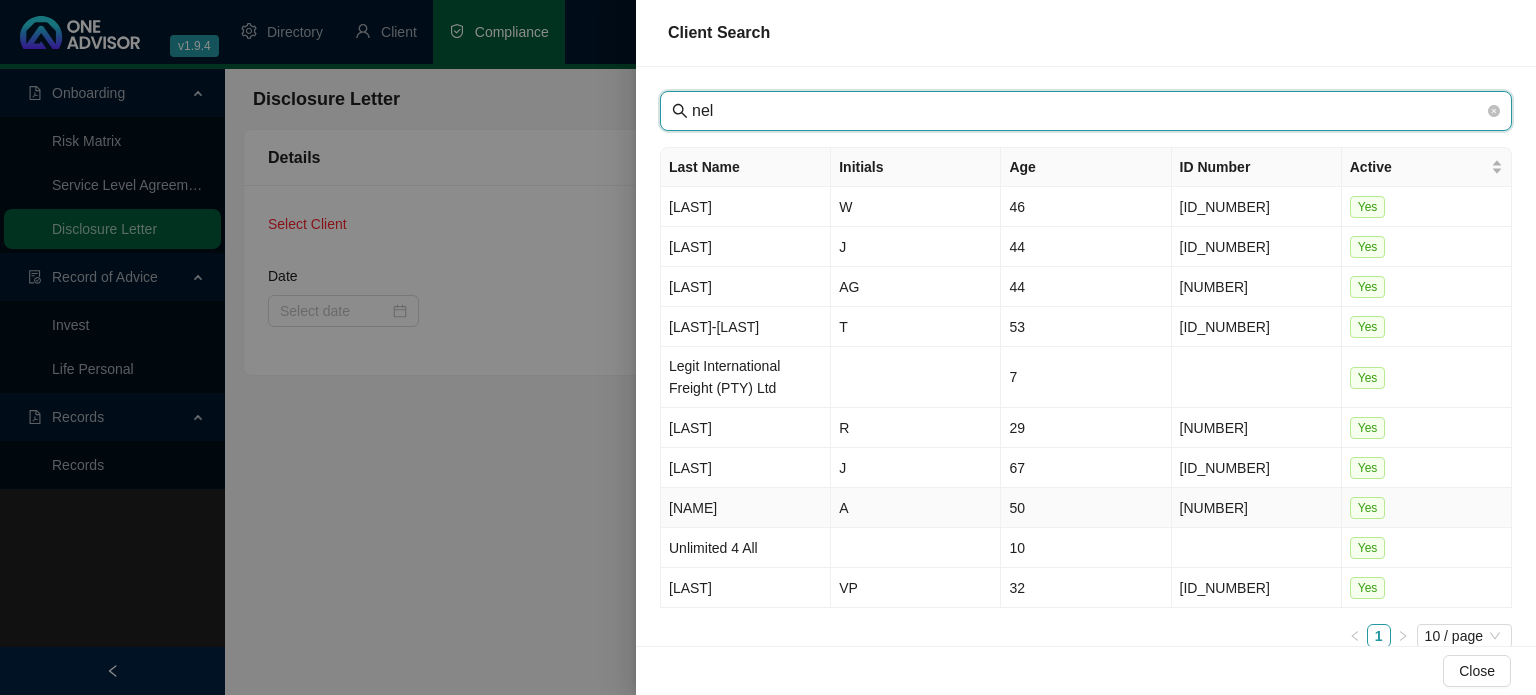 type on "nel" 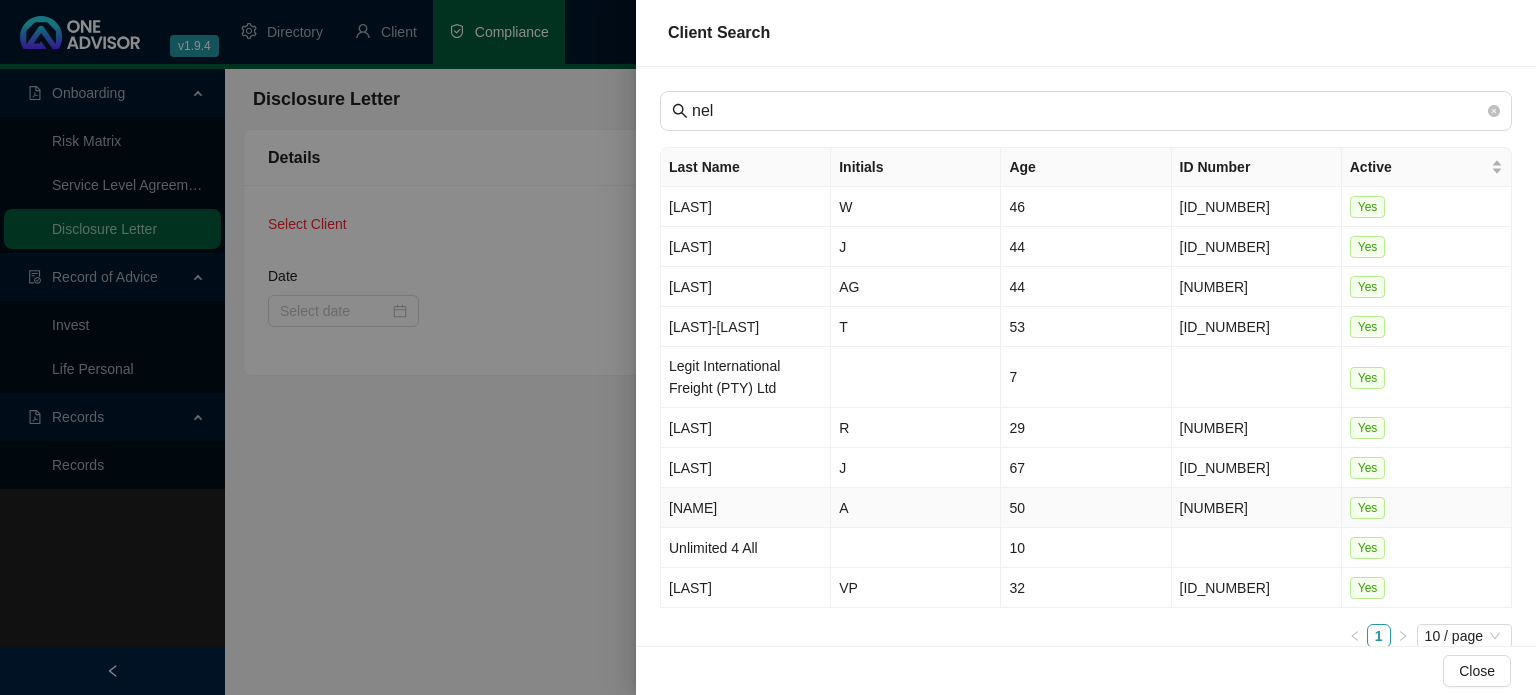click on "[NAME]" at bounding box center [746, 508] 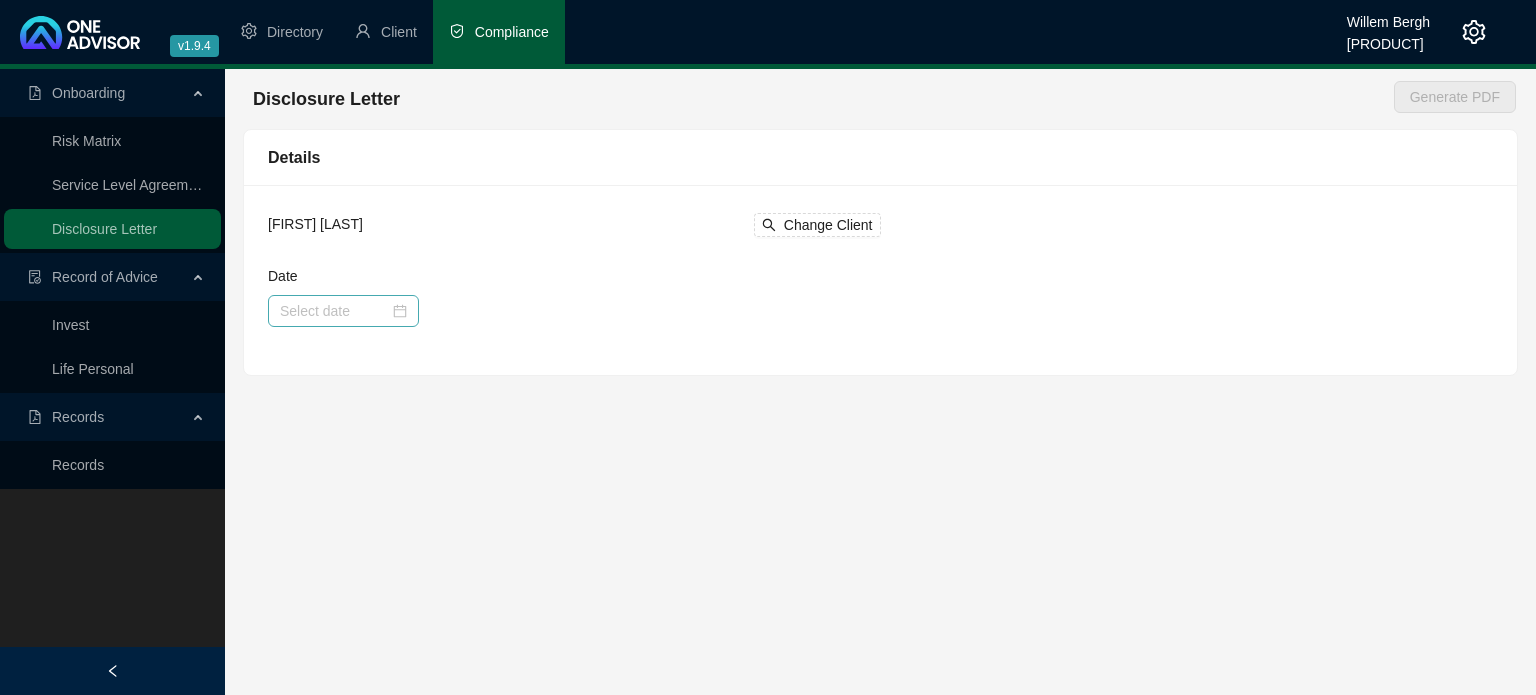 click at bounding box center [343, 311] 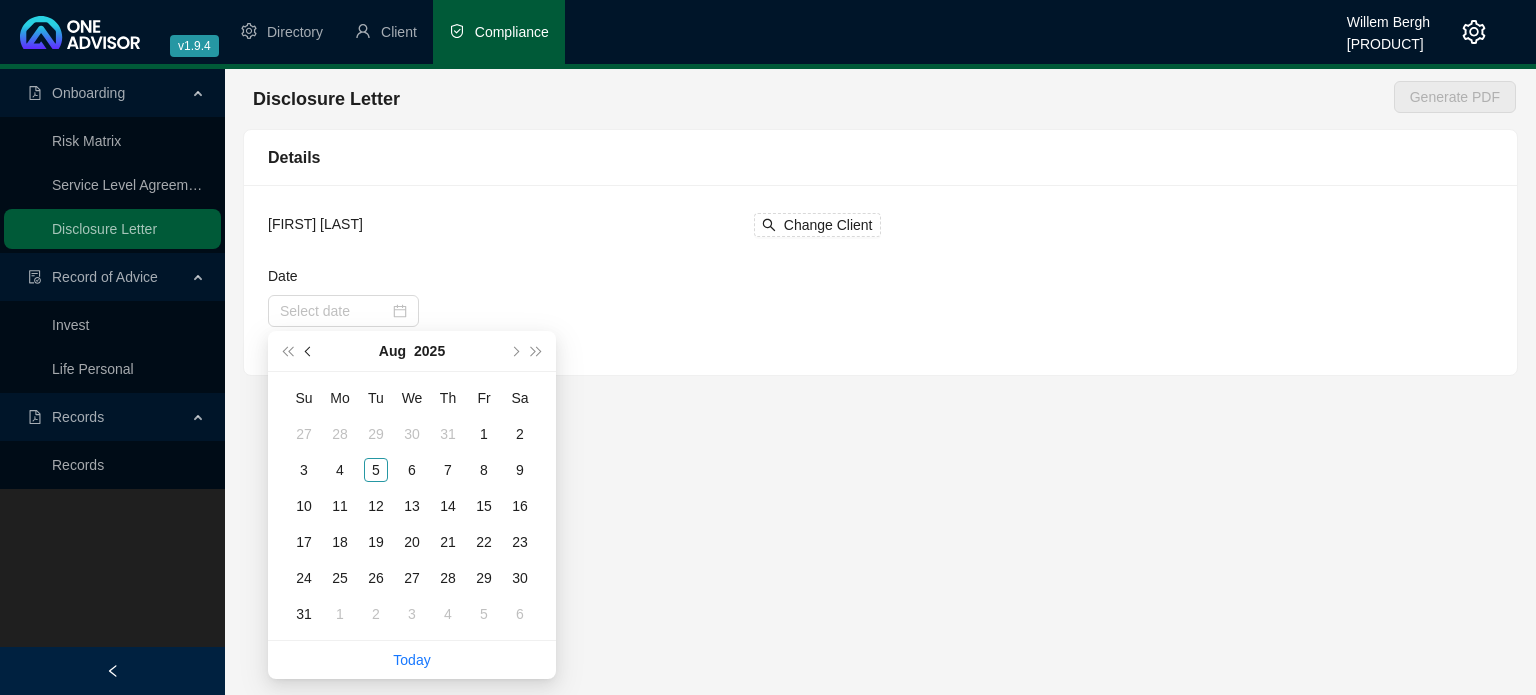 click at bounding box center (310, 351) 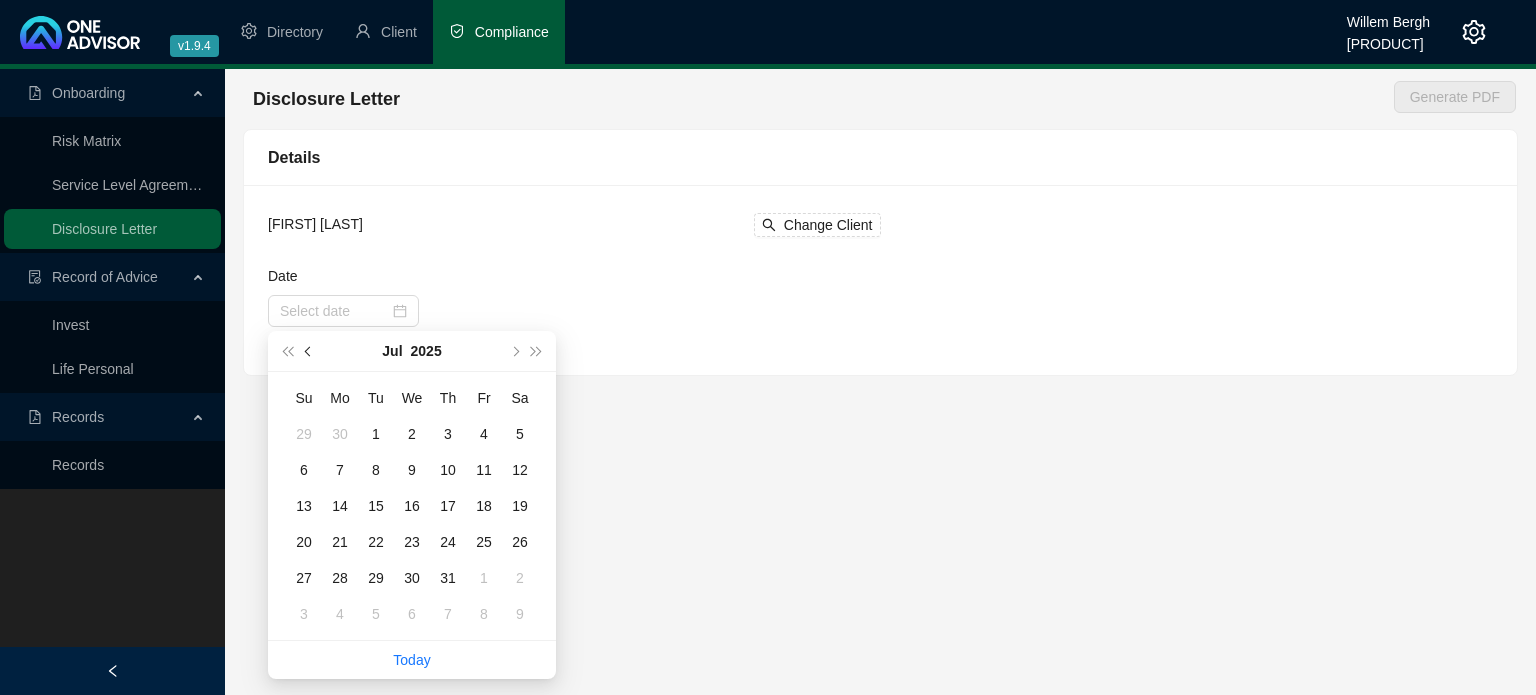 click at bounding box center [310, 351] 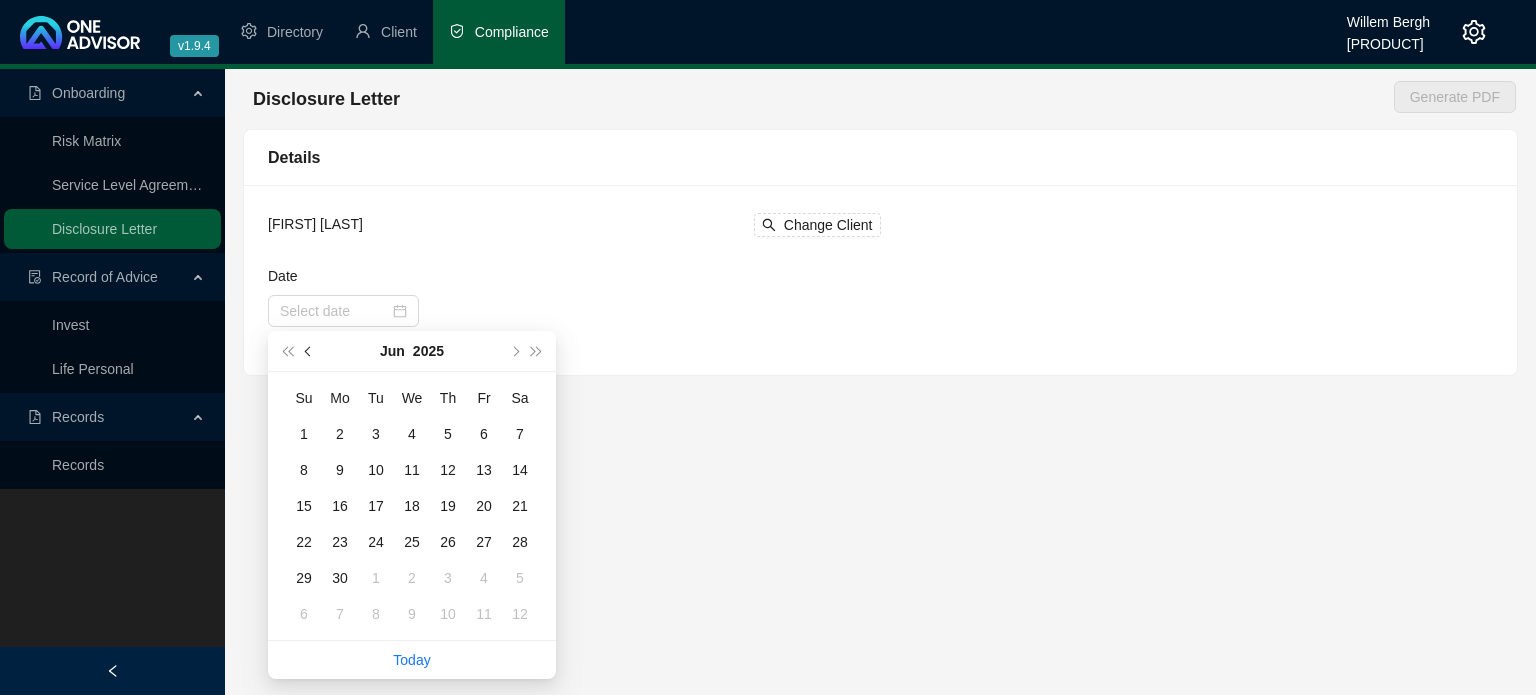 click at bounding box center (310, 351) 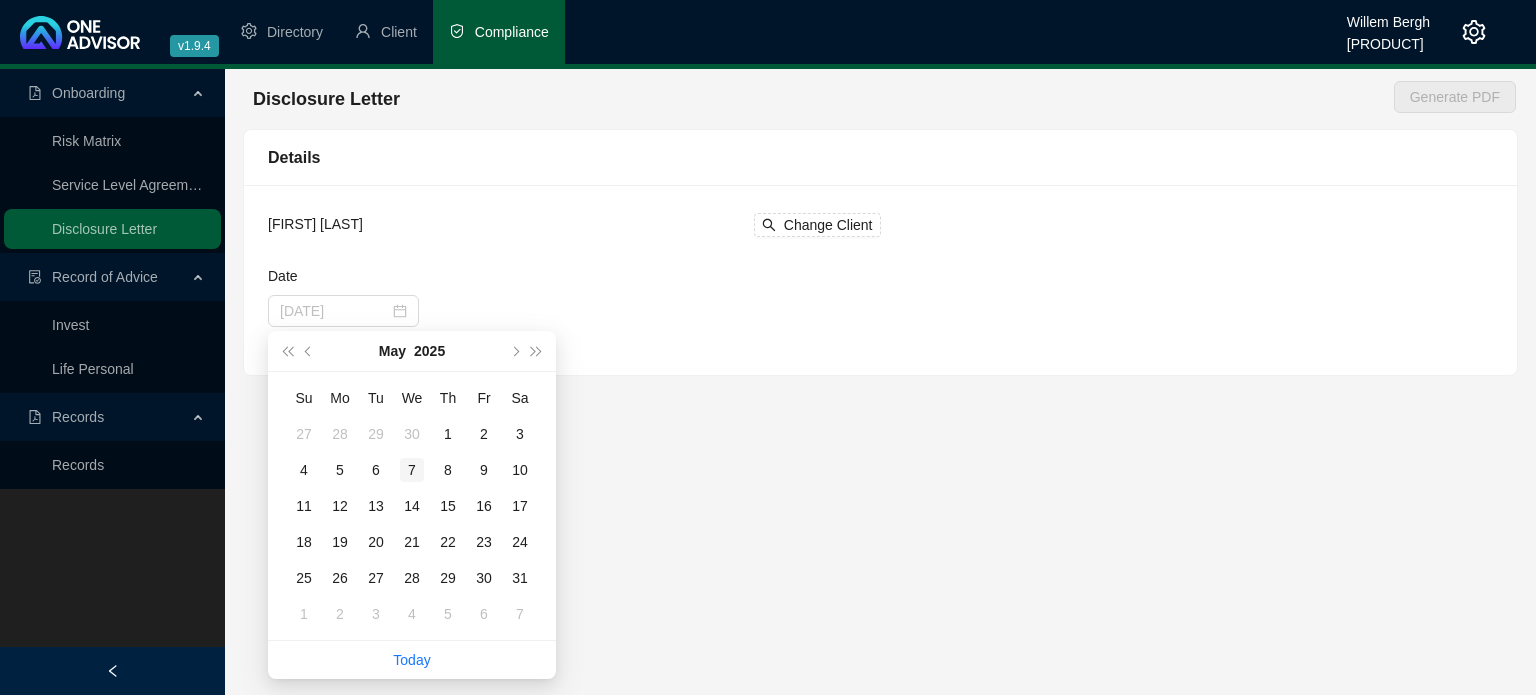 type on "[DATE]" 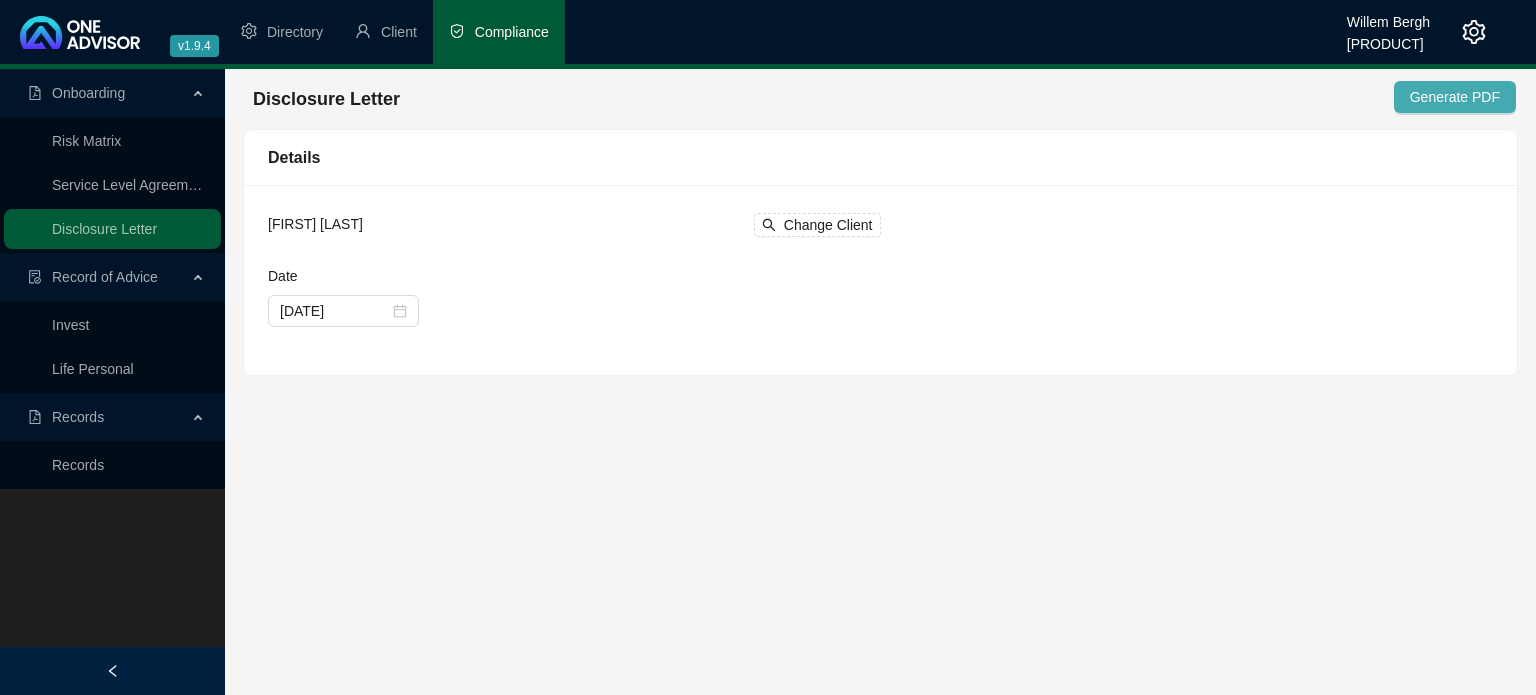 click on "Generate PDF" at bounding box center (1455, 97) 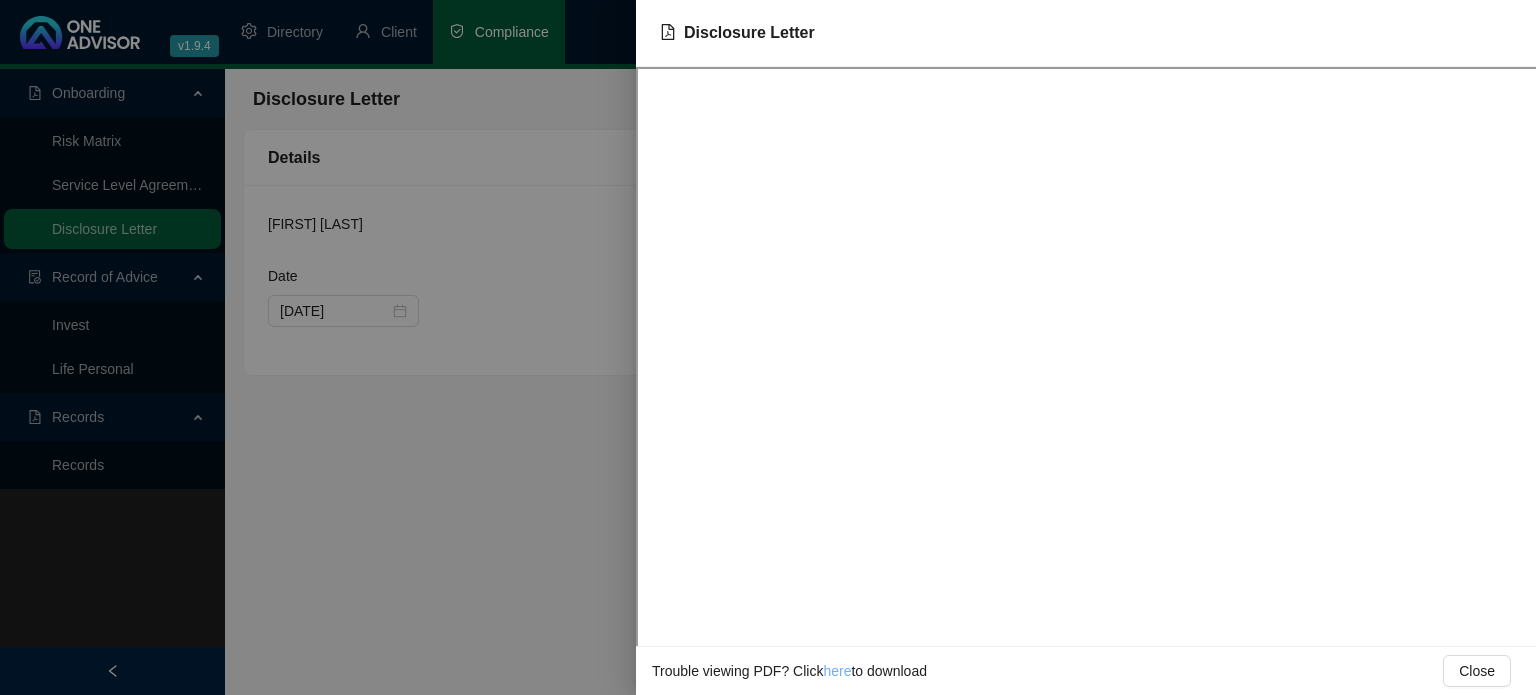 click on "here" at bounding box center (837, 671) 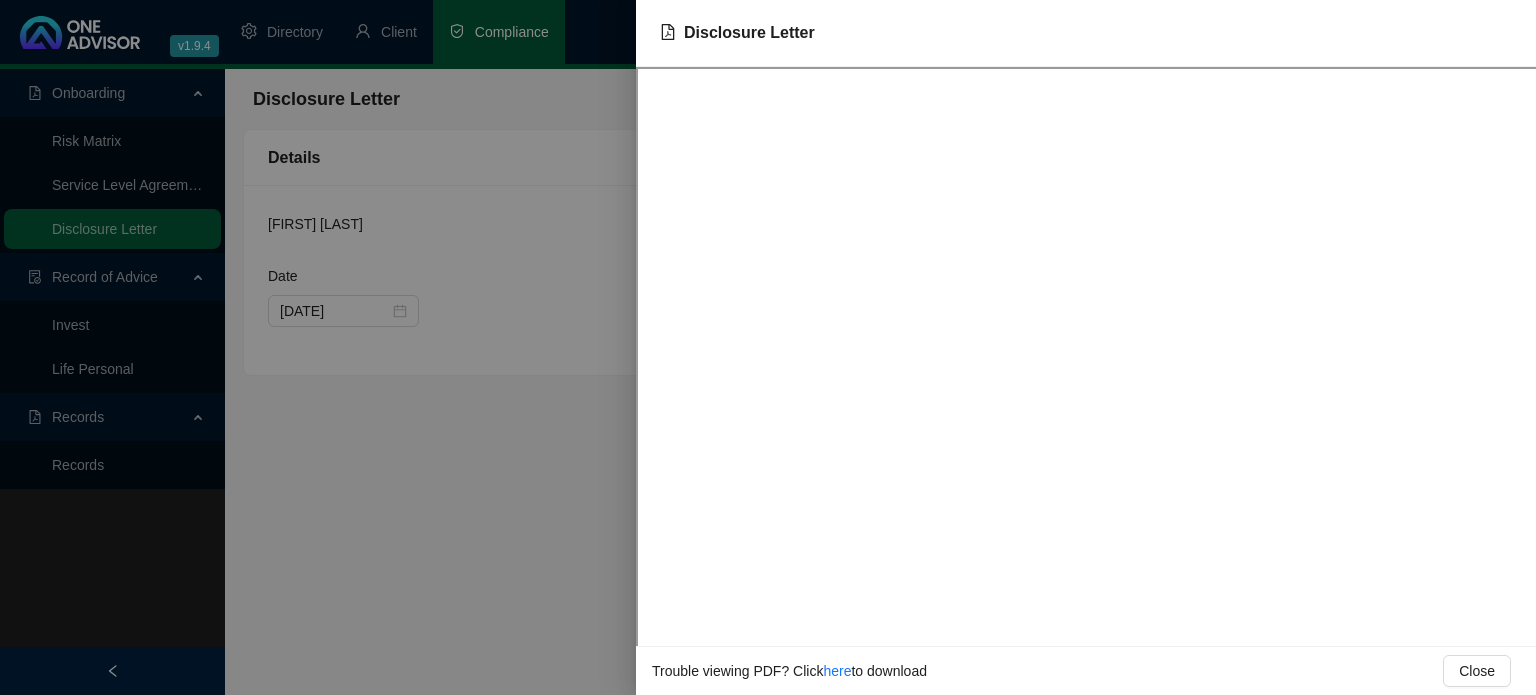 click at bounding box center (768, 347) 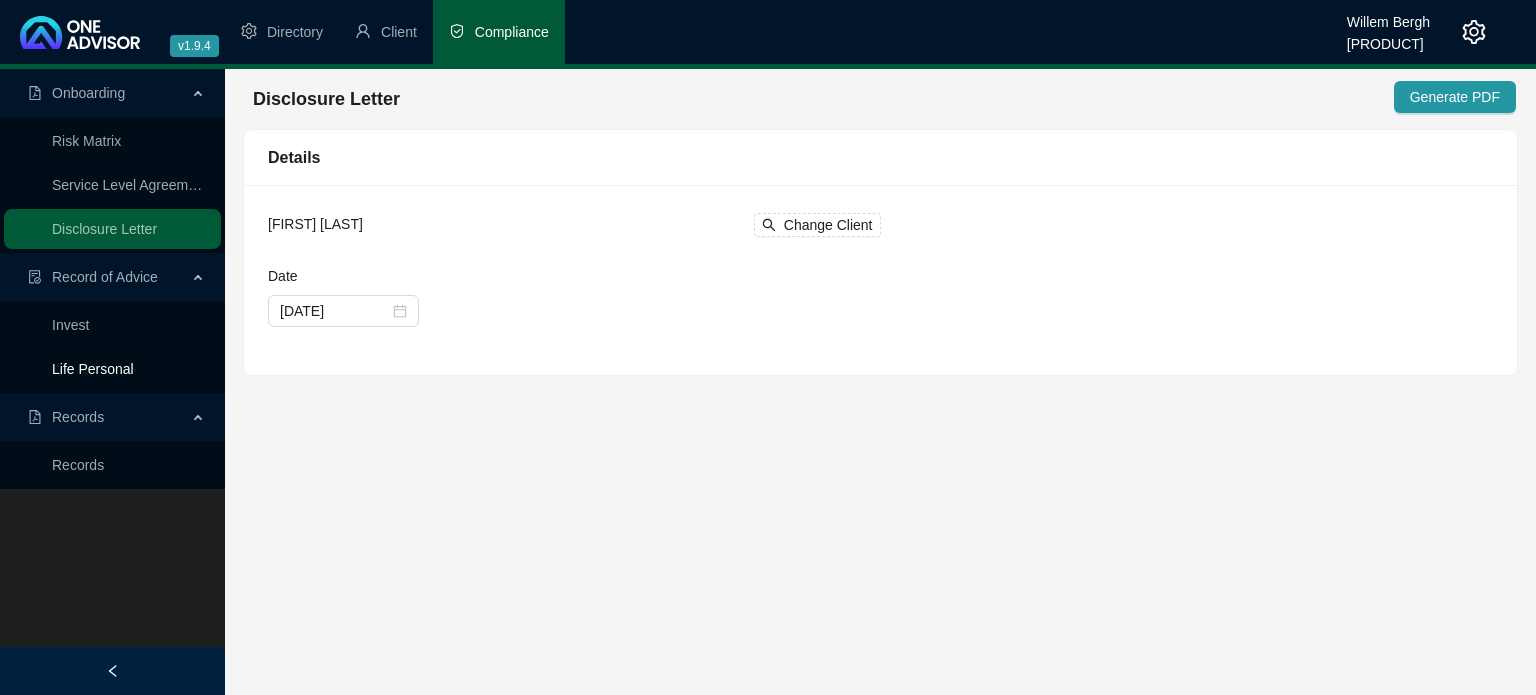 click on "Life Personal" at bounding box center [93, 369] 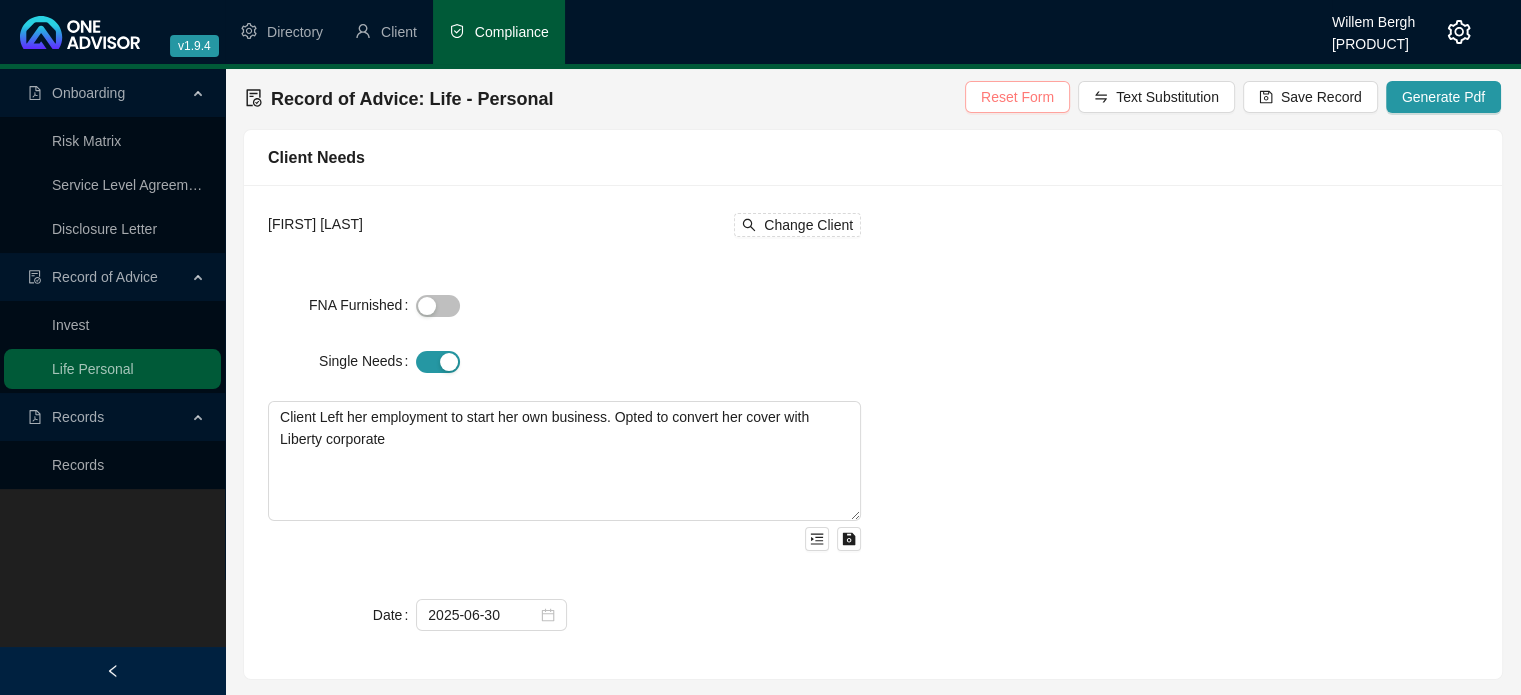 click on "Reset Form" at bounding box center [1017, 97] 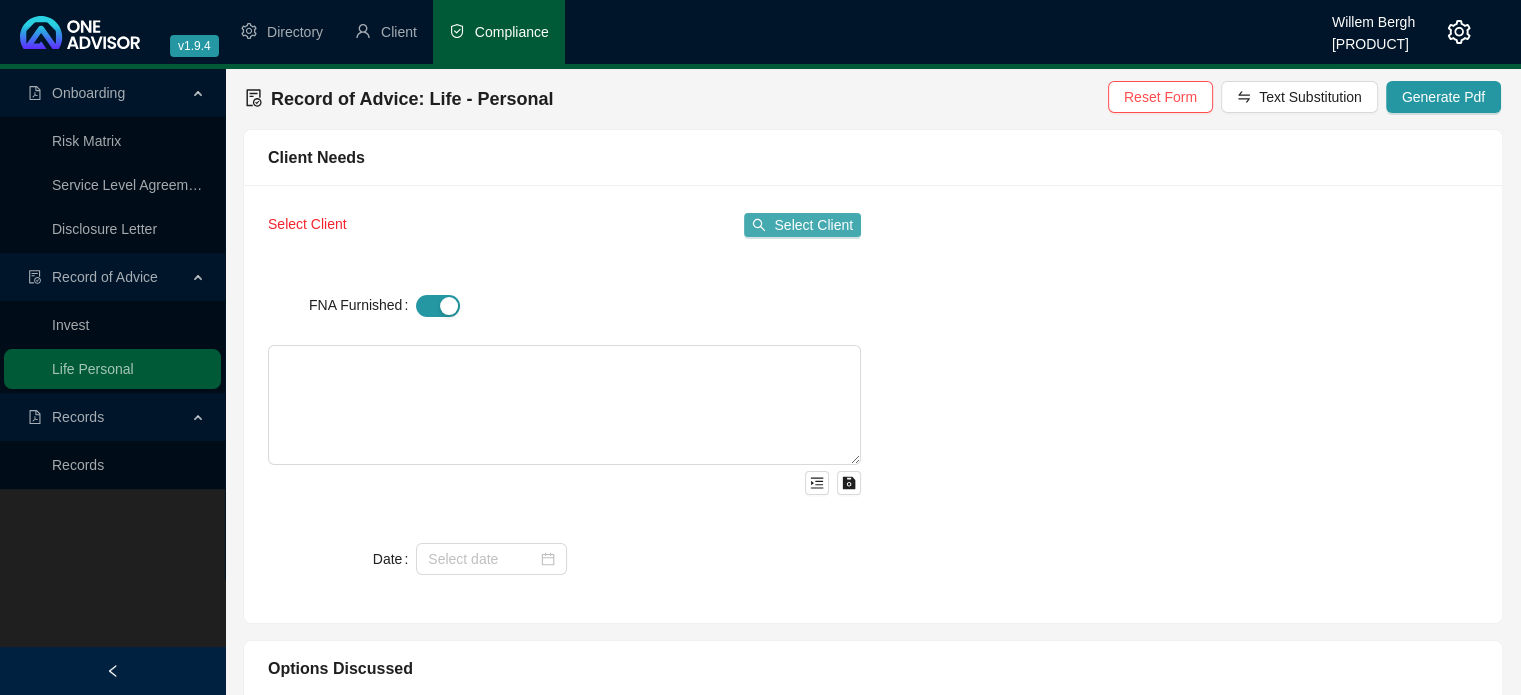 click on "Select Client" at bounding box center [813, 225] 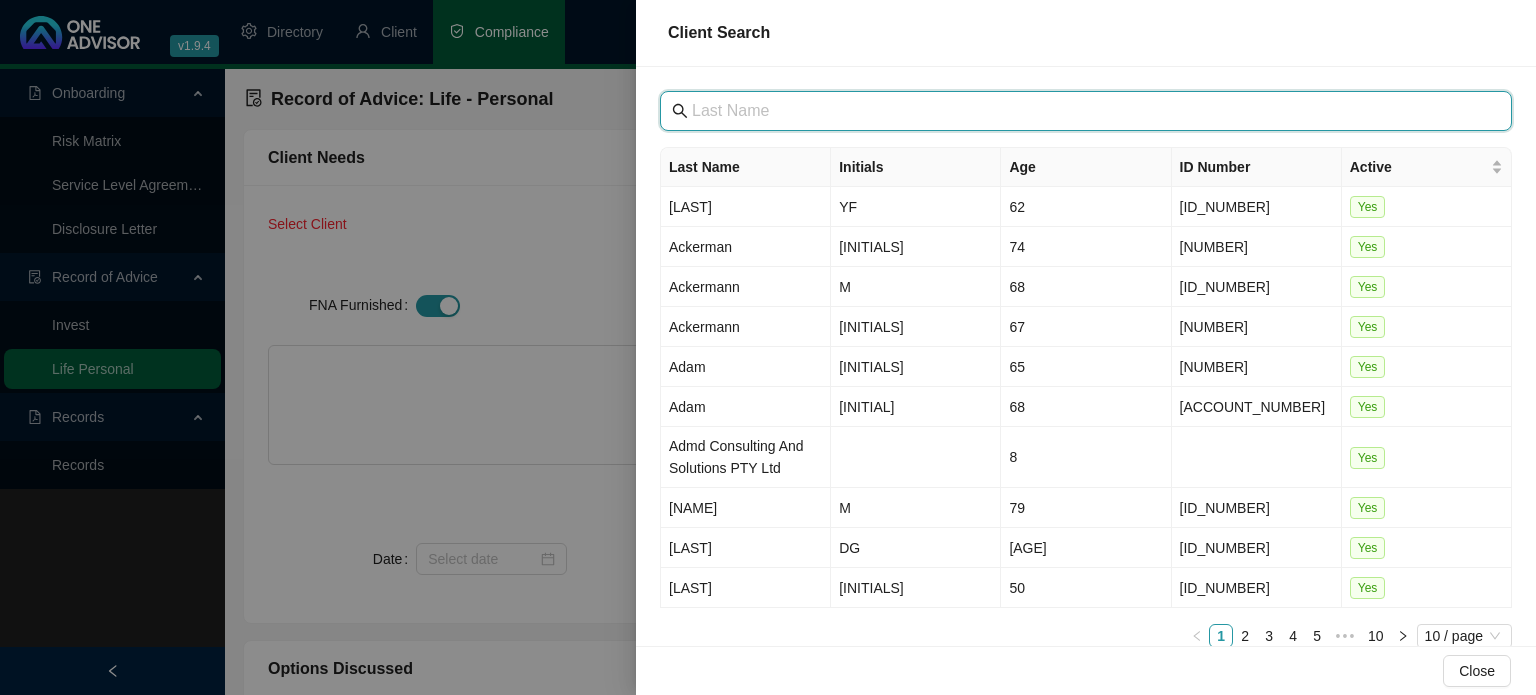 click at bounding box center [1088, 111] 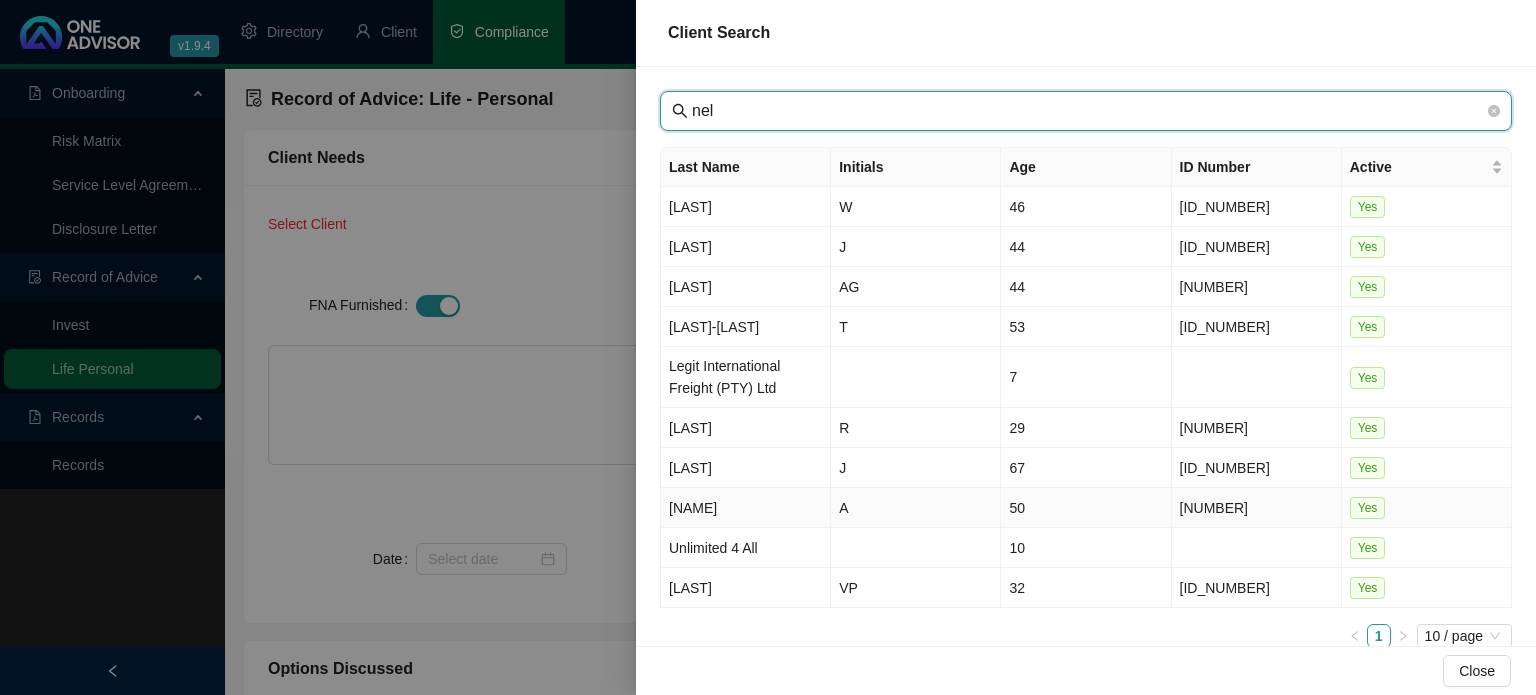 type on "nel" 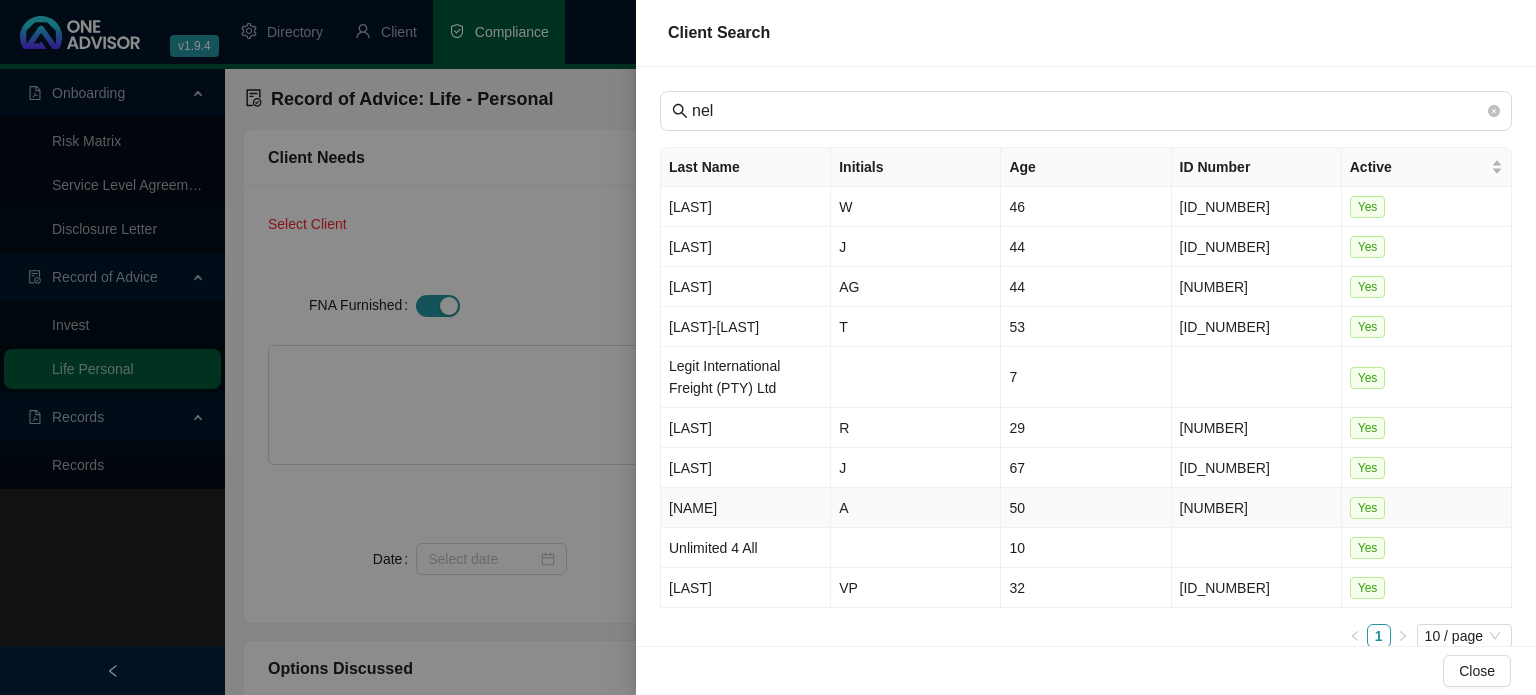 click on "[NAME]" at bounding box center [746, 508] 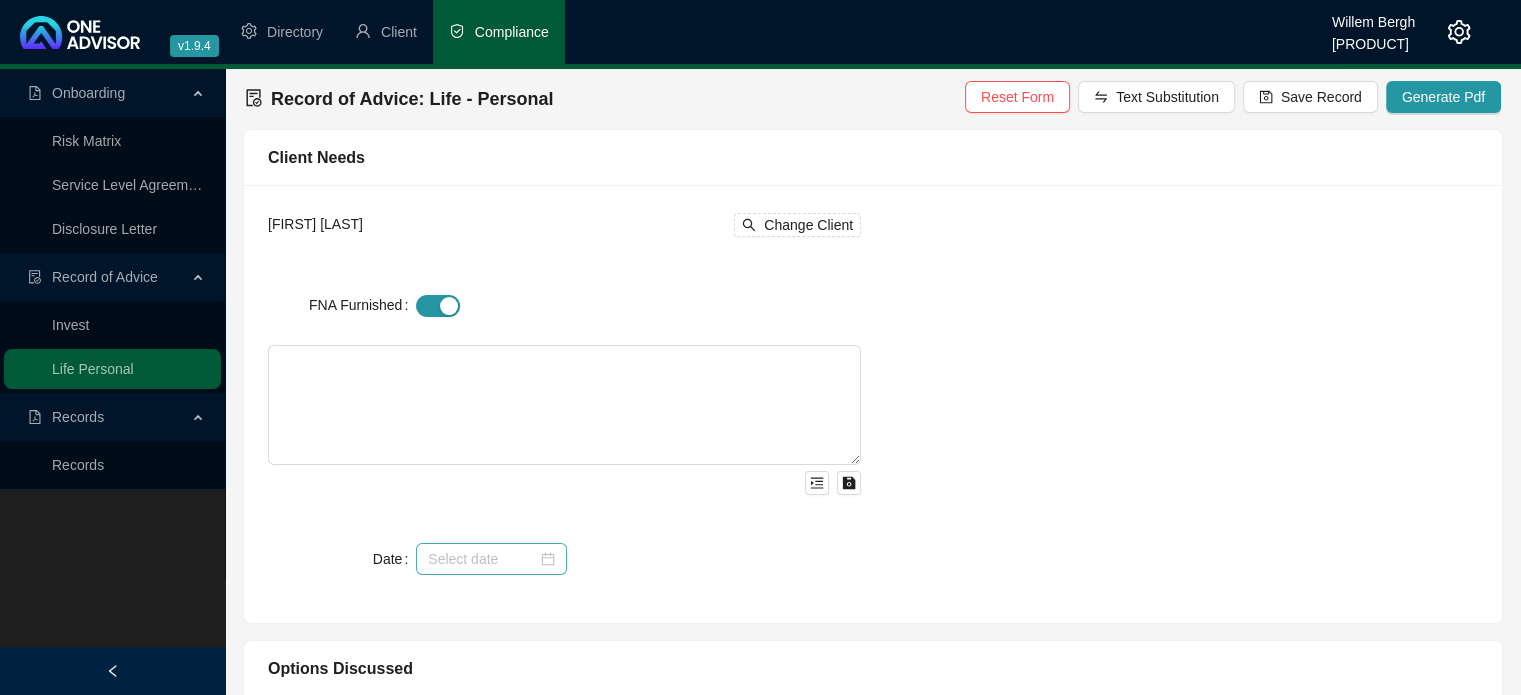 click at bounding box center (491, 559) 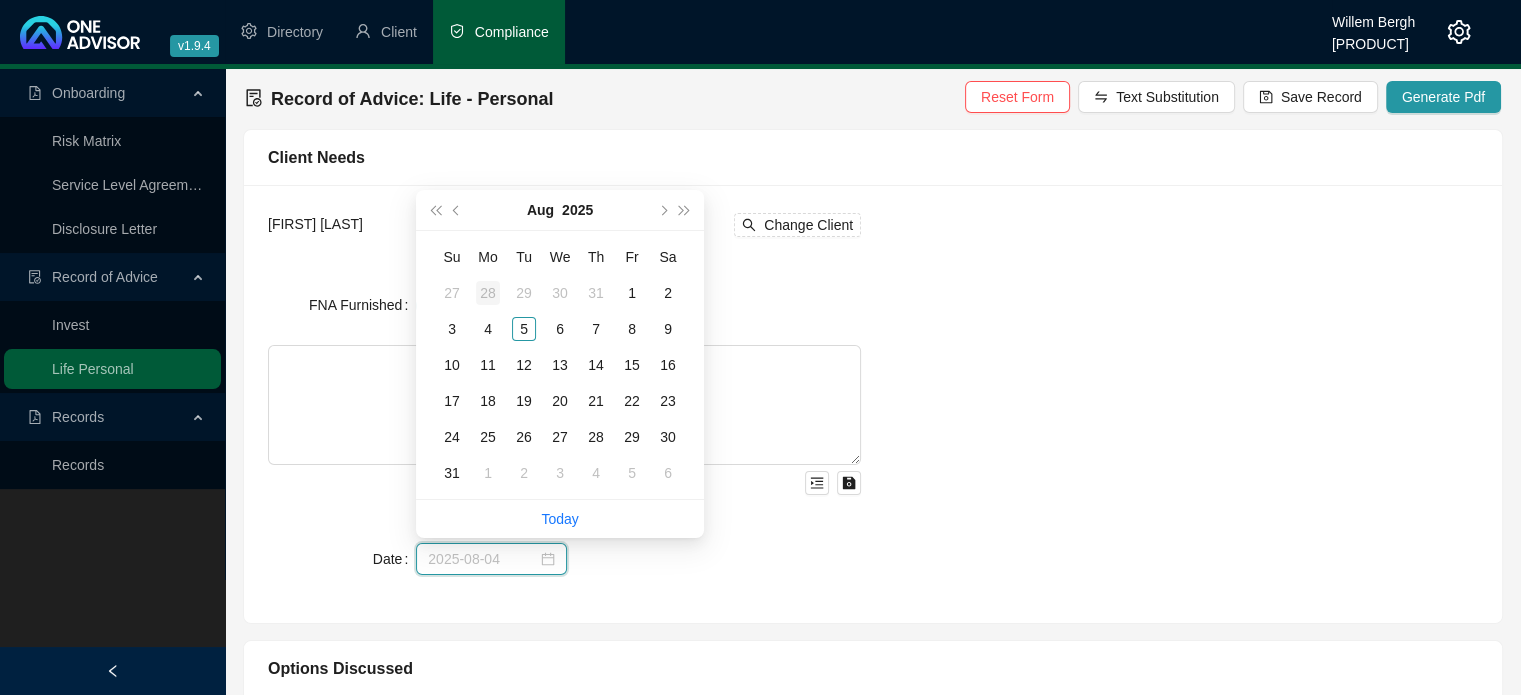 type on "2025-07-28" 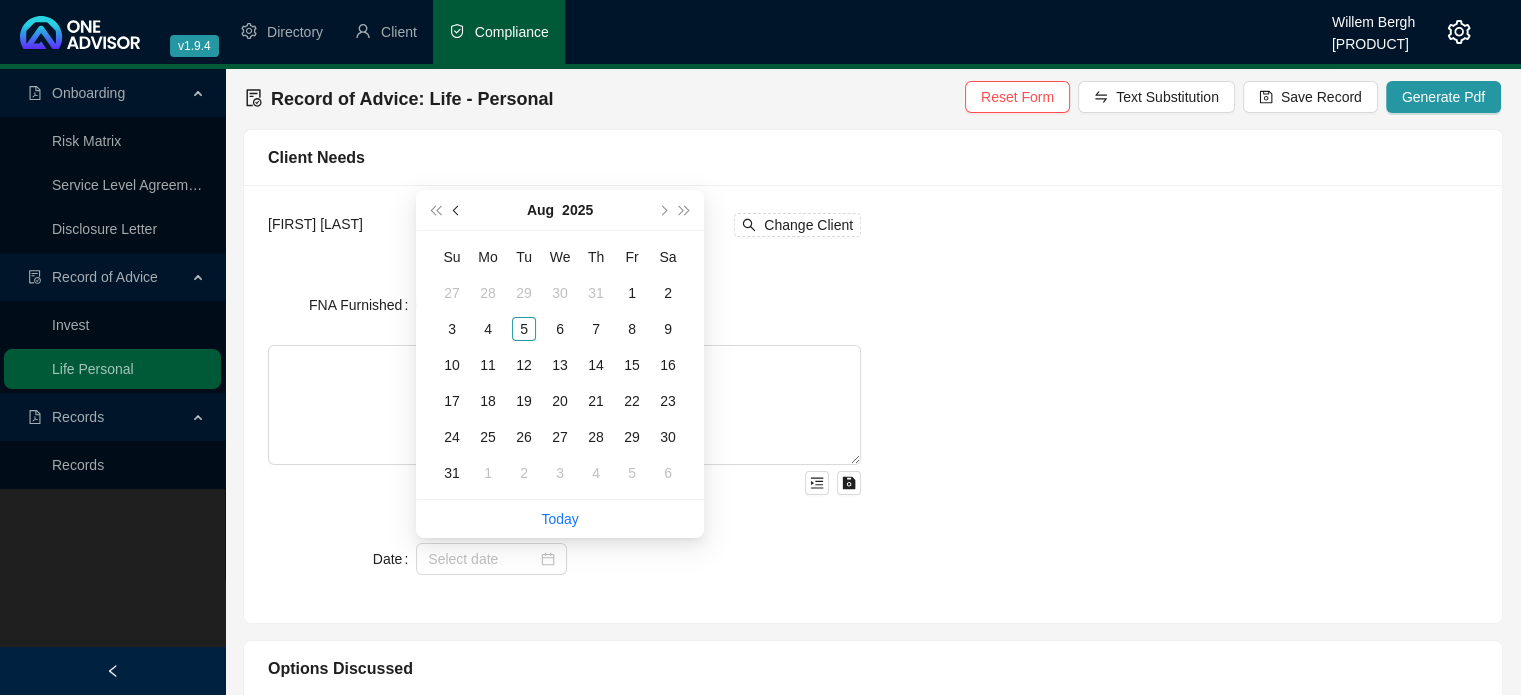 click at bounding box center (457, 210) 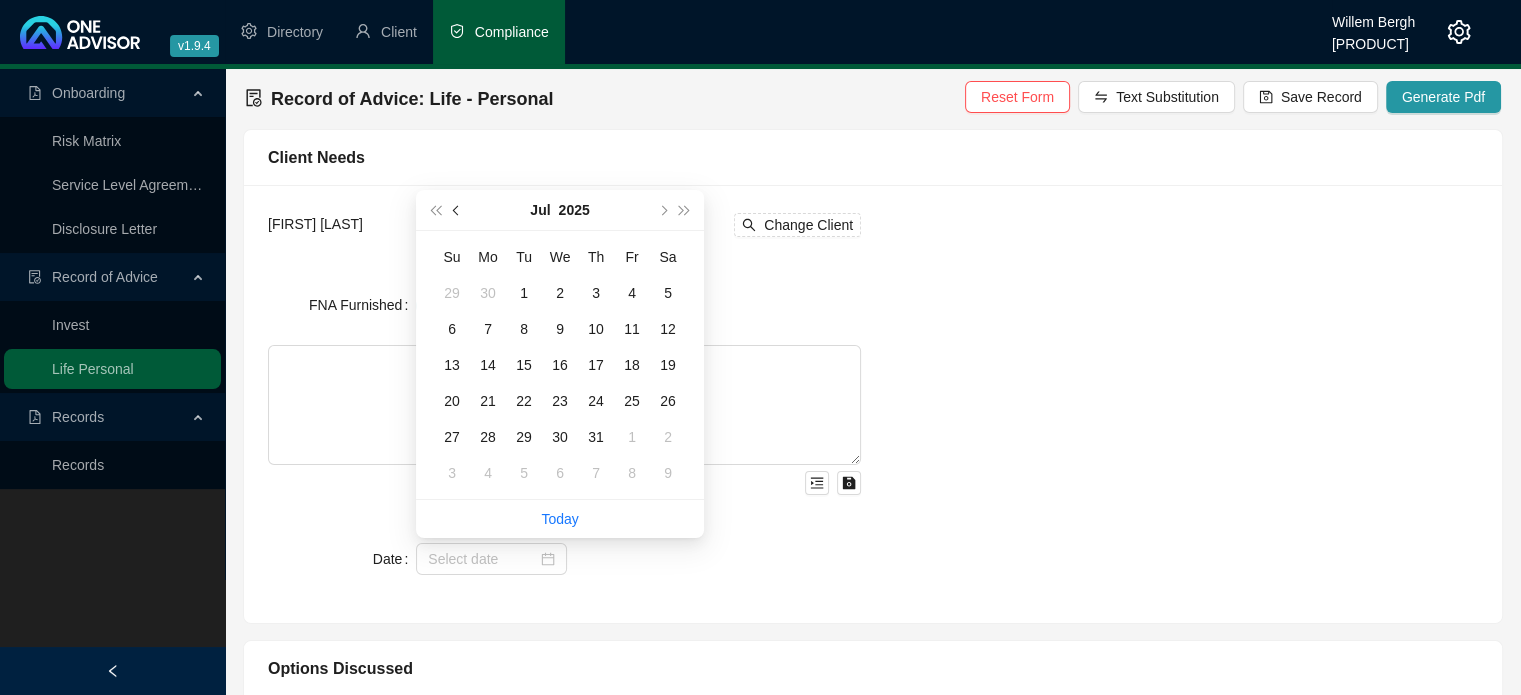 click at bounding box center (457, 210) 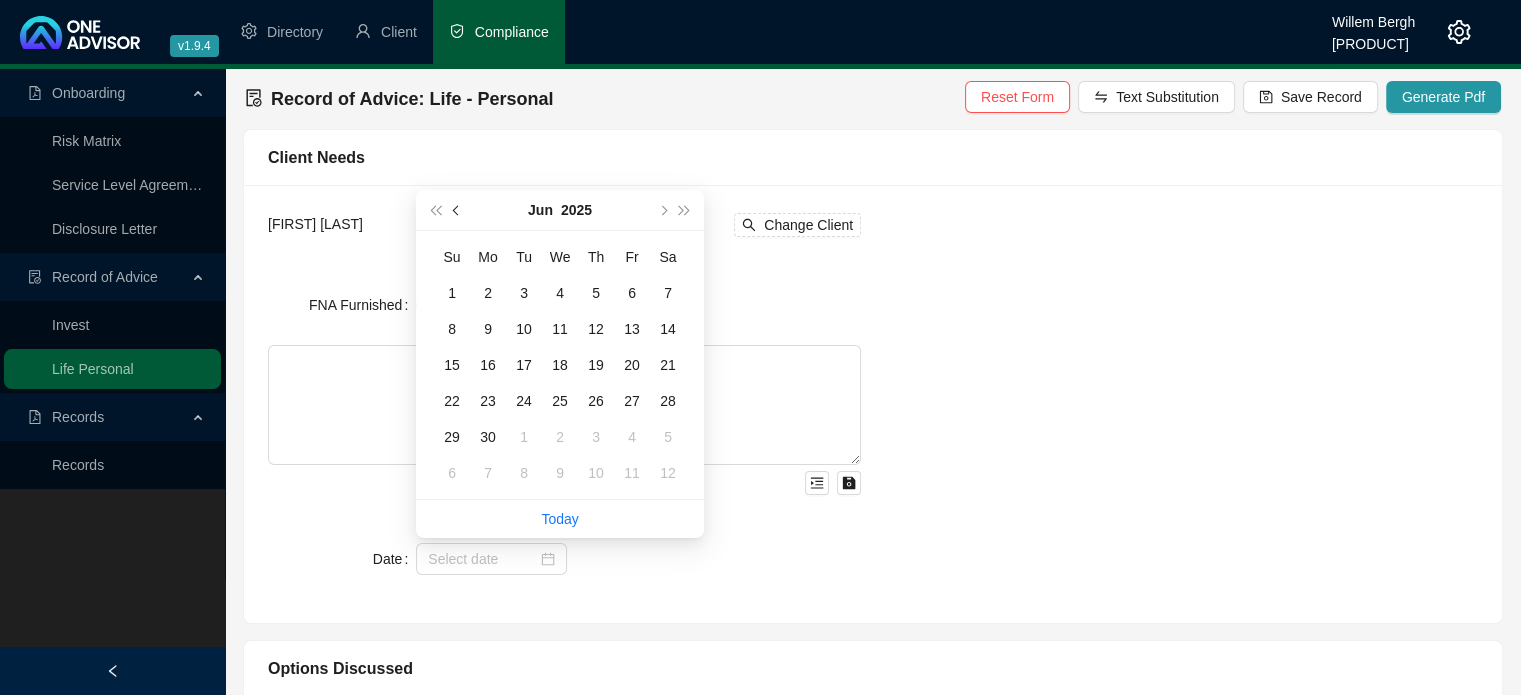 click at bounding box center [457, 210] 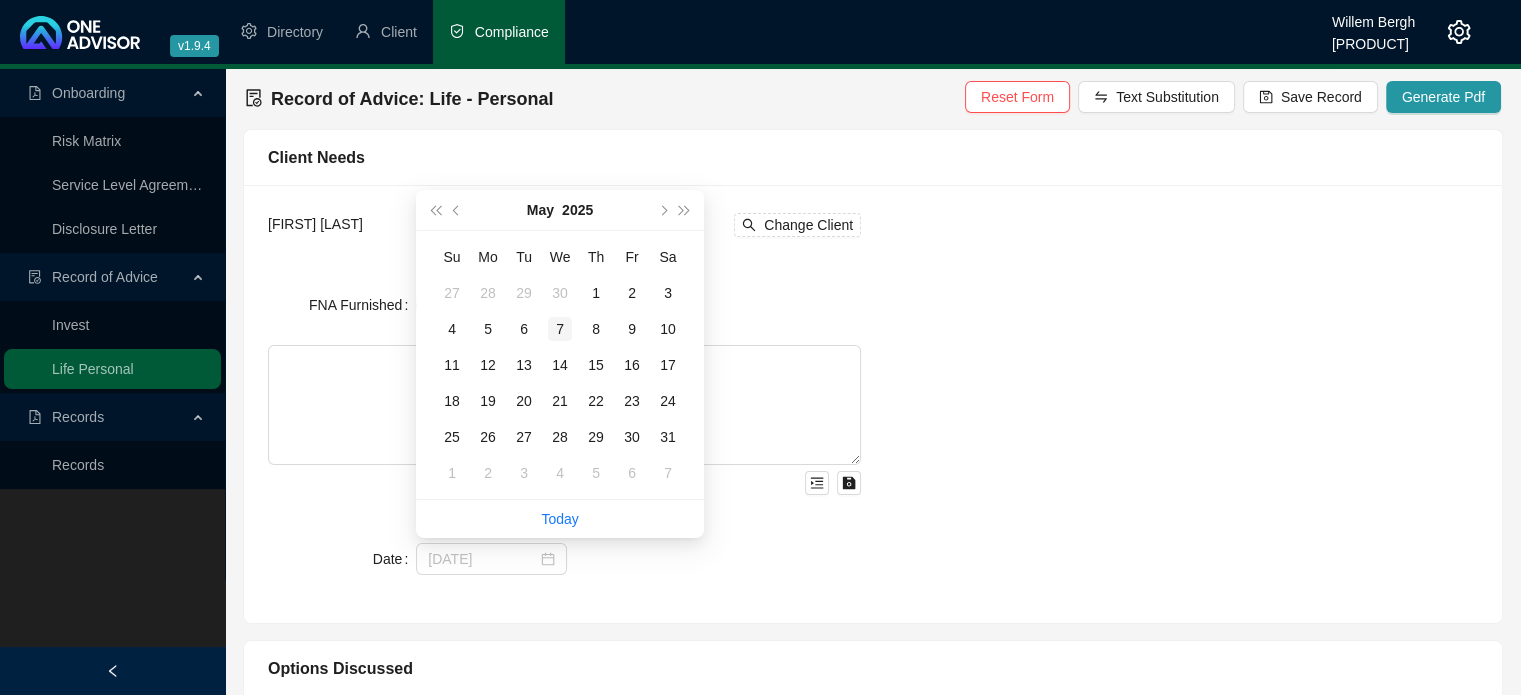 type on "[DATE]" 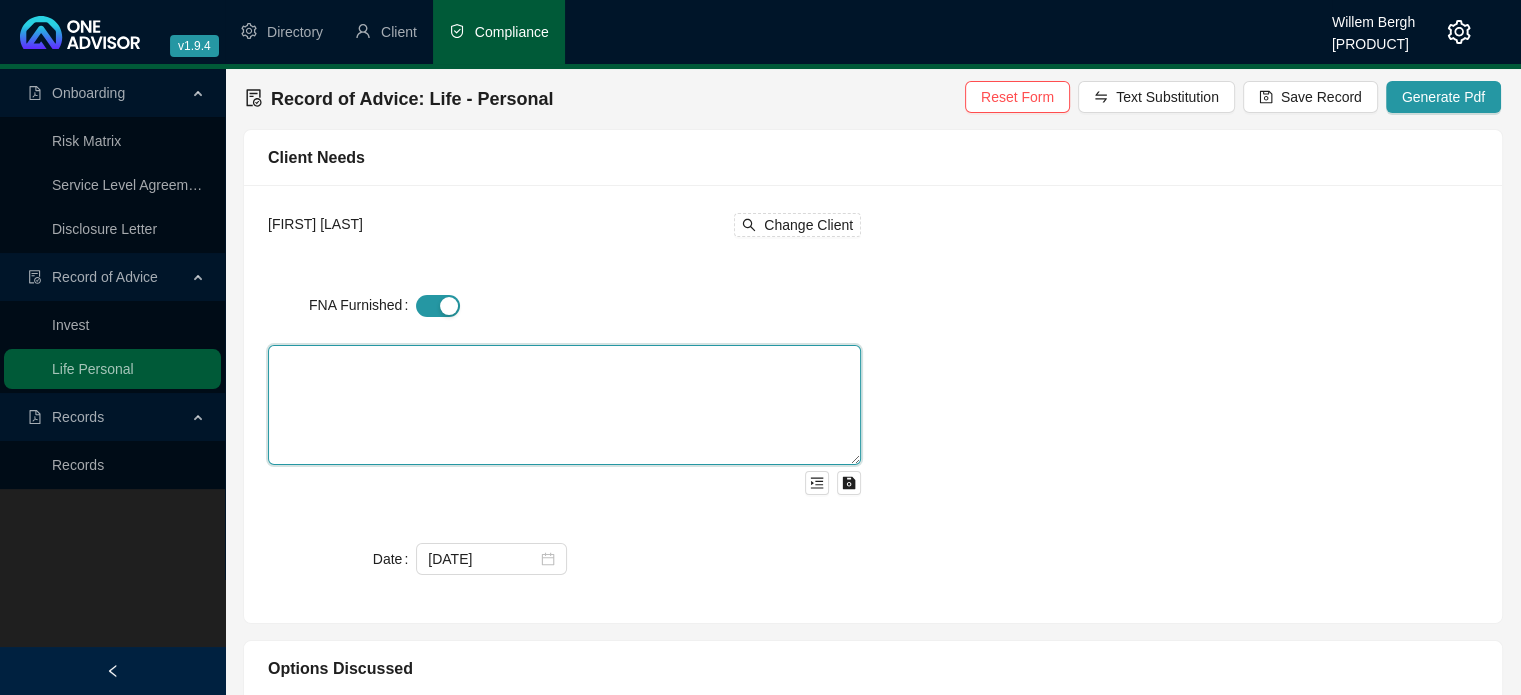click at bounding box center (564, 405) 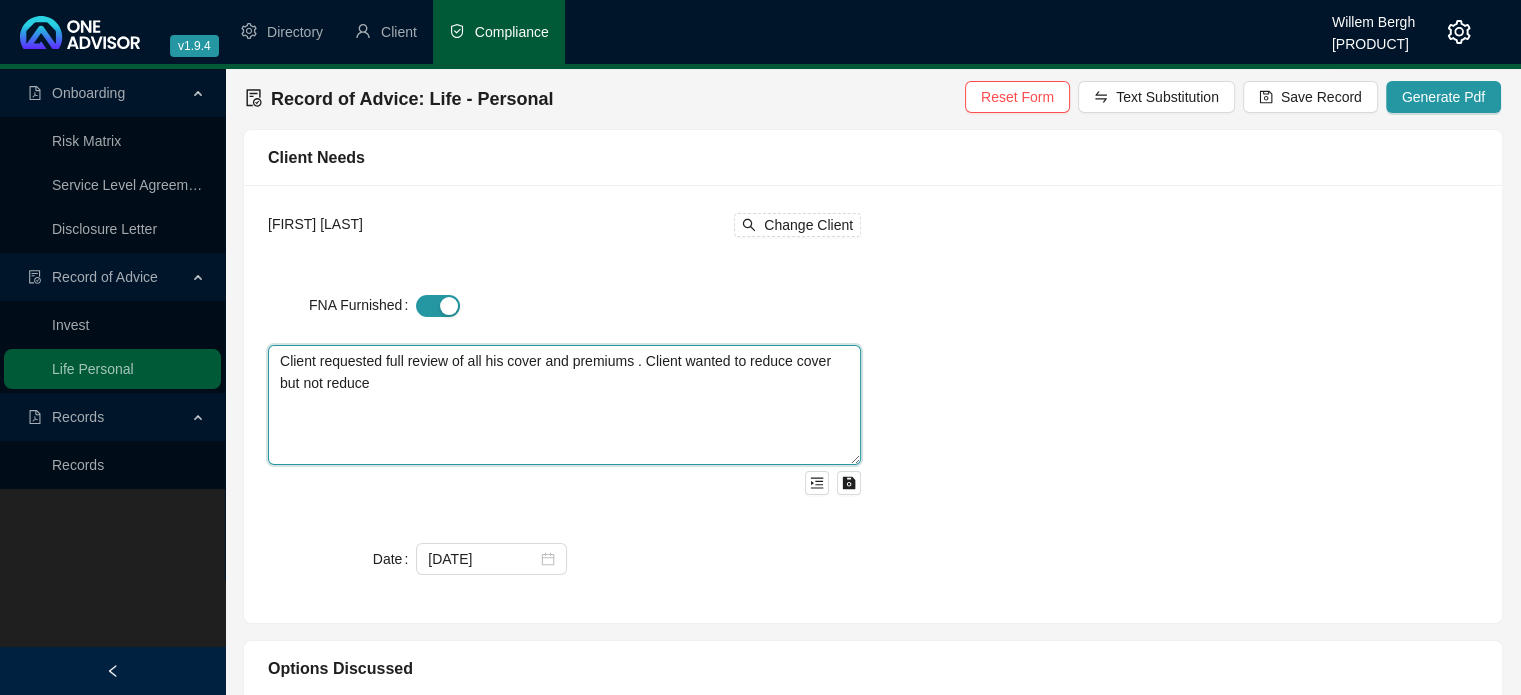 click on "Client requested full review of all his cover and premiums . Client wanted to reduce cover but not reduce" at bounding box center [564, 405] 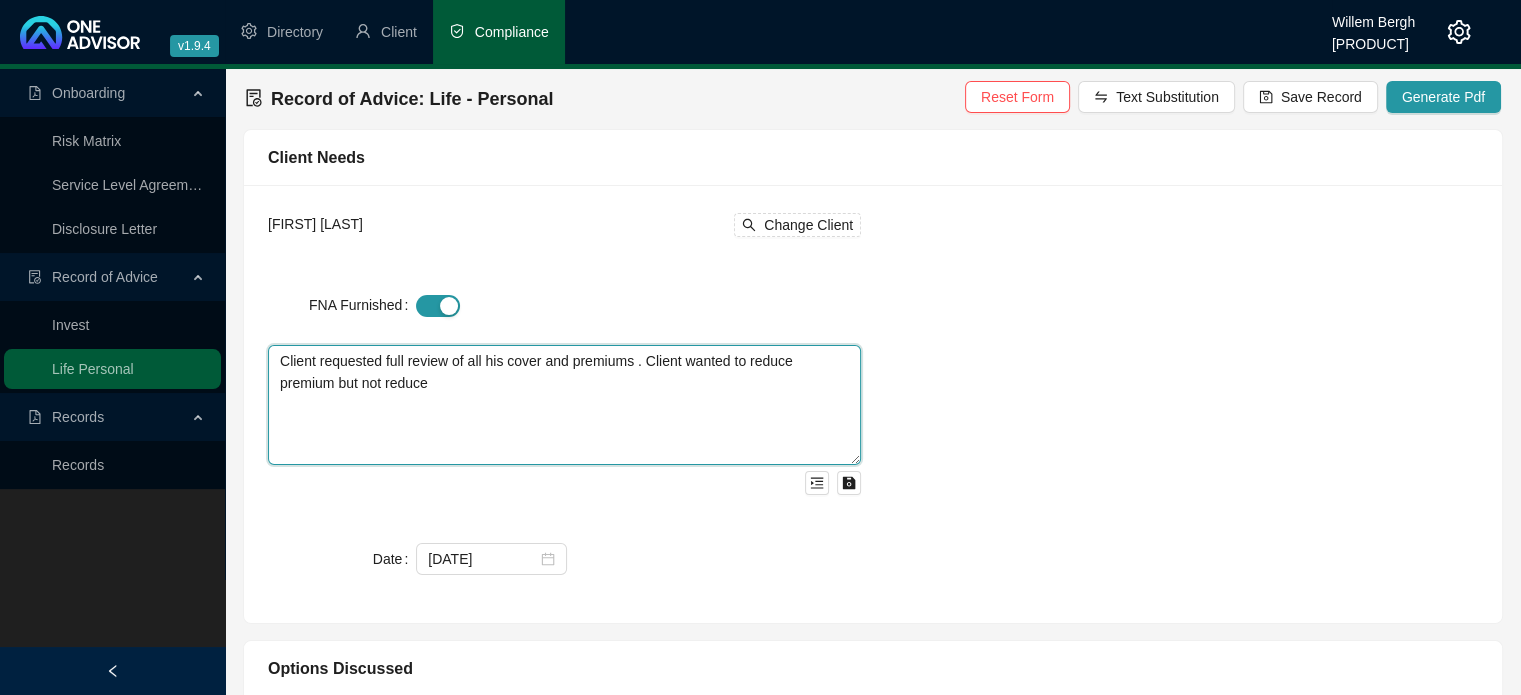 click on "Client requested full review of all his cover and premiums . Client wanted to reduce premium but not reduce" at bounding box center [564, 405] 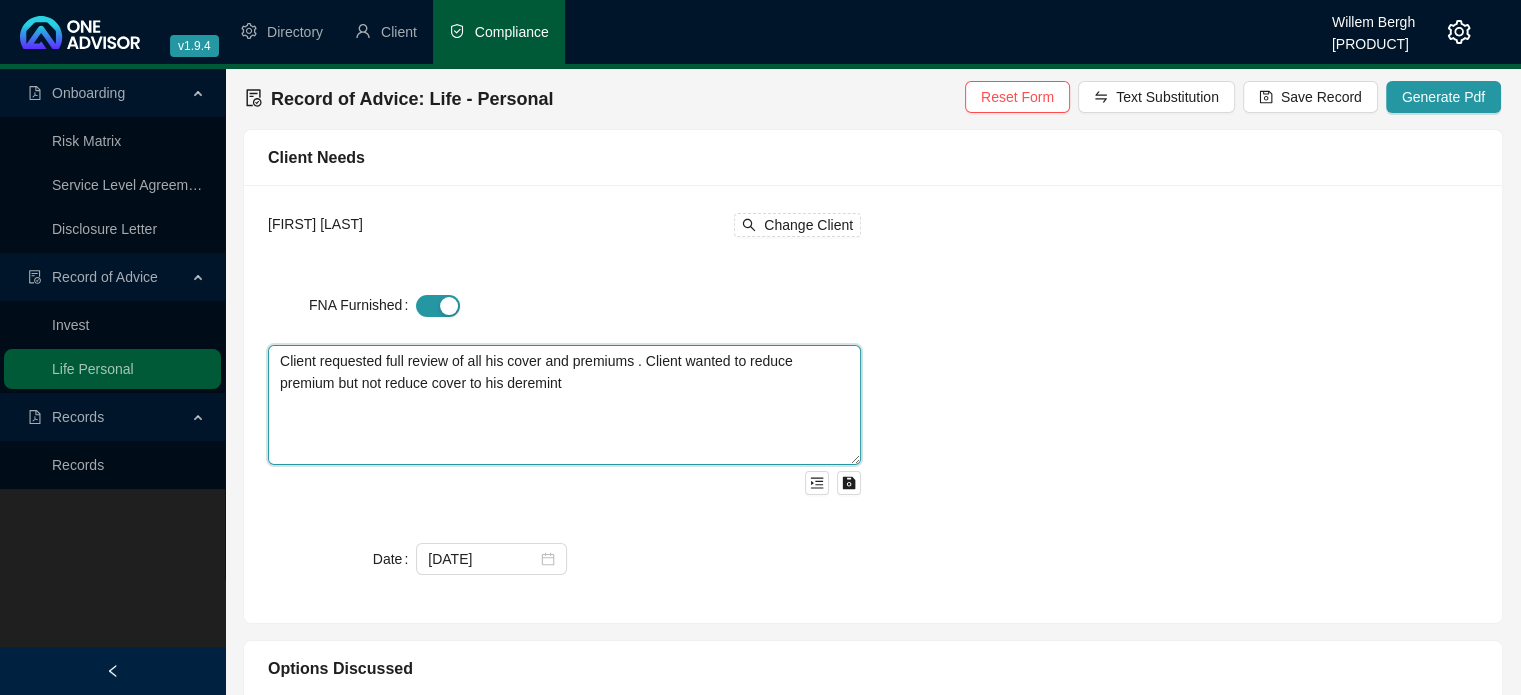 drag, startPoint x: 529, startPoint y: 377, endPoint x: 555, endPoint y: 430, distance: 59.03389 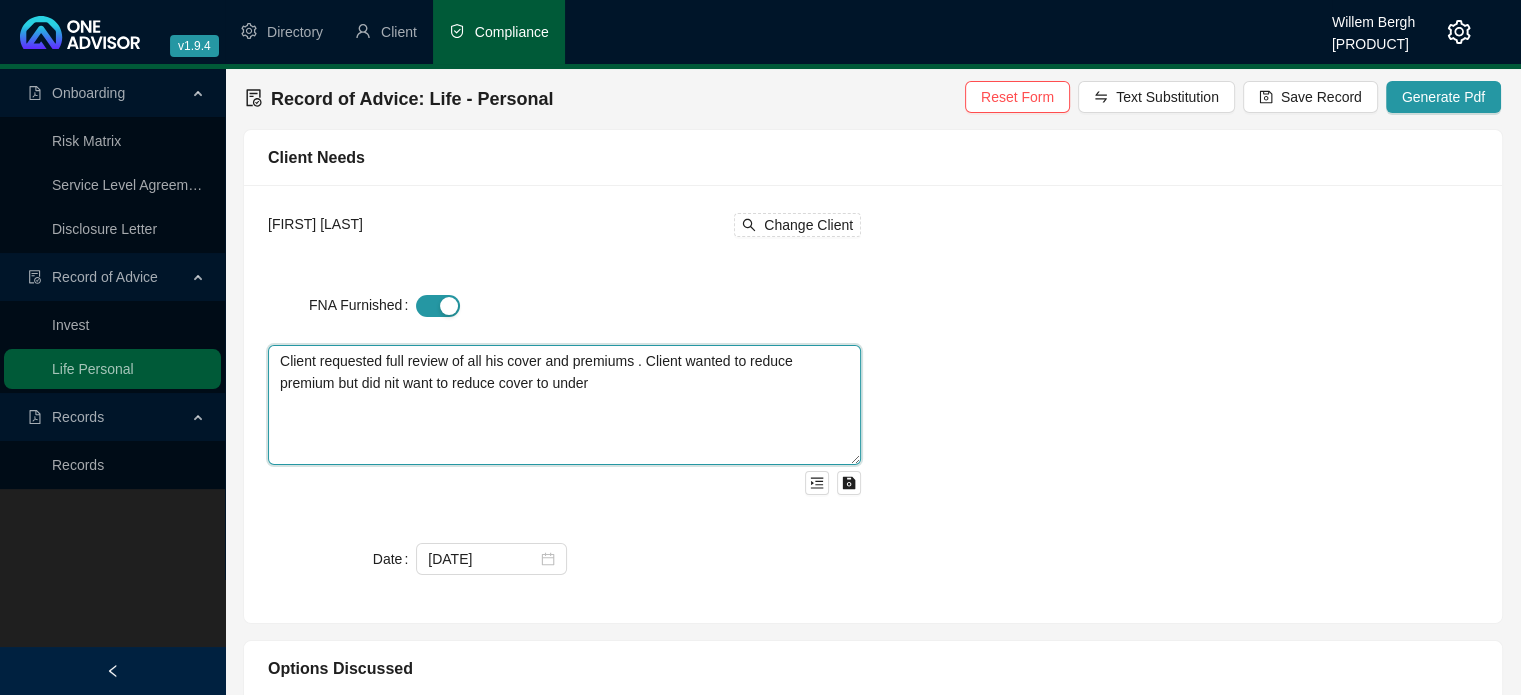 click on "Client requested full review of all his cover and premiums . Client wanted to reduce premium but did nit want to reduce cover to under" at bounding box center [564, 405] 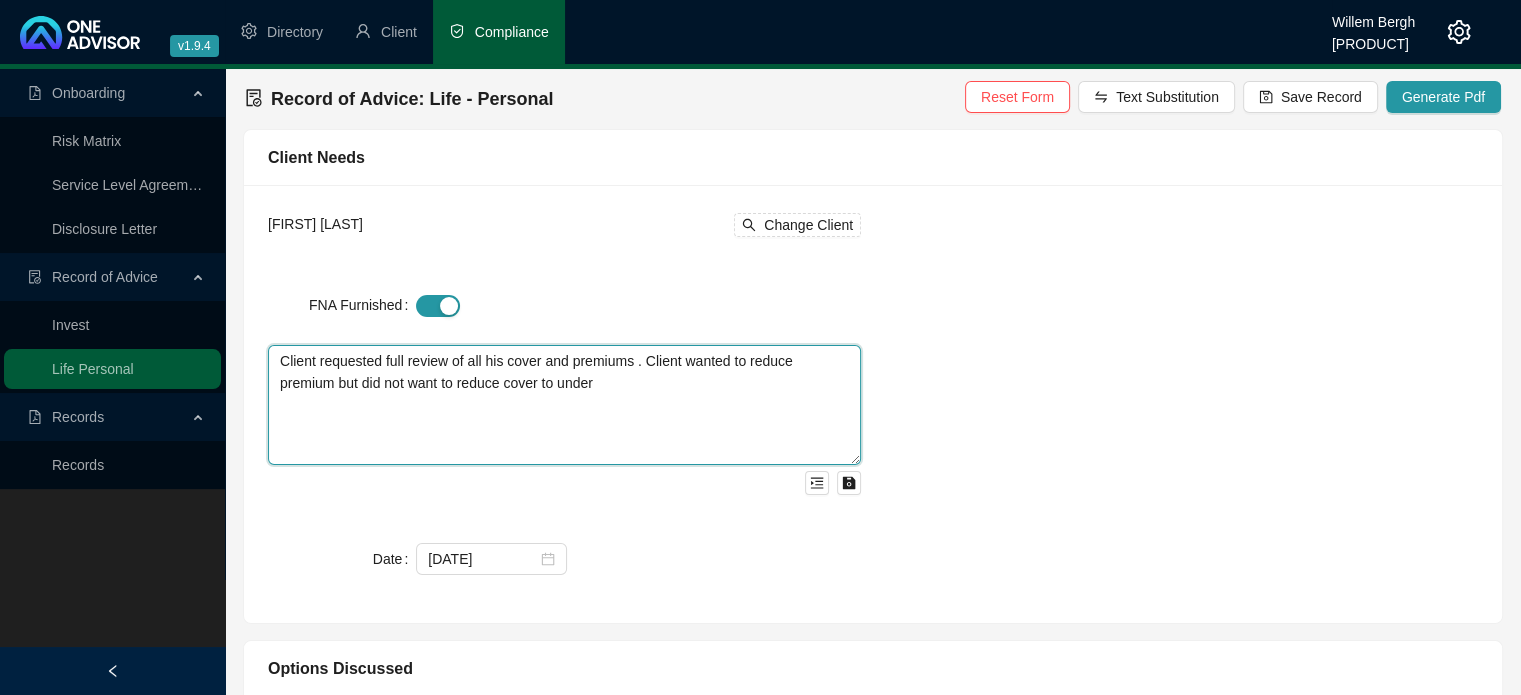 click on "Client requested full review of all his cover and premiums . Client wanted to reduce premium but did not want to reduce cover to under" at bounding box center [564, 405] 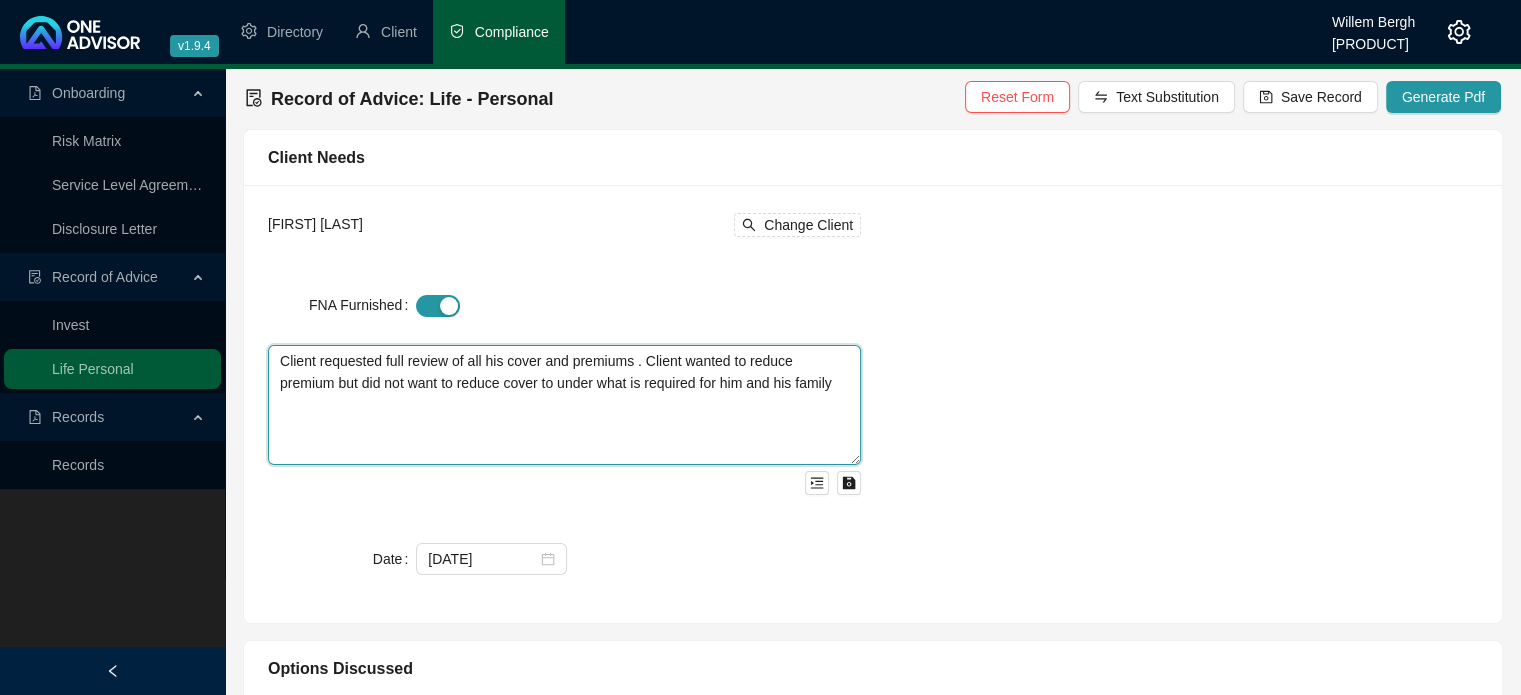click on "Client requested full review of all his cover and premiums . Client wanted to reduce premium but did not want to reduce cover to under what is required for him and his family" at bounding box center (564, 405) 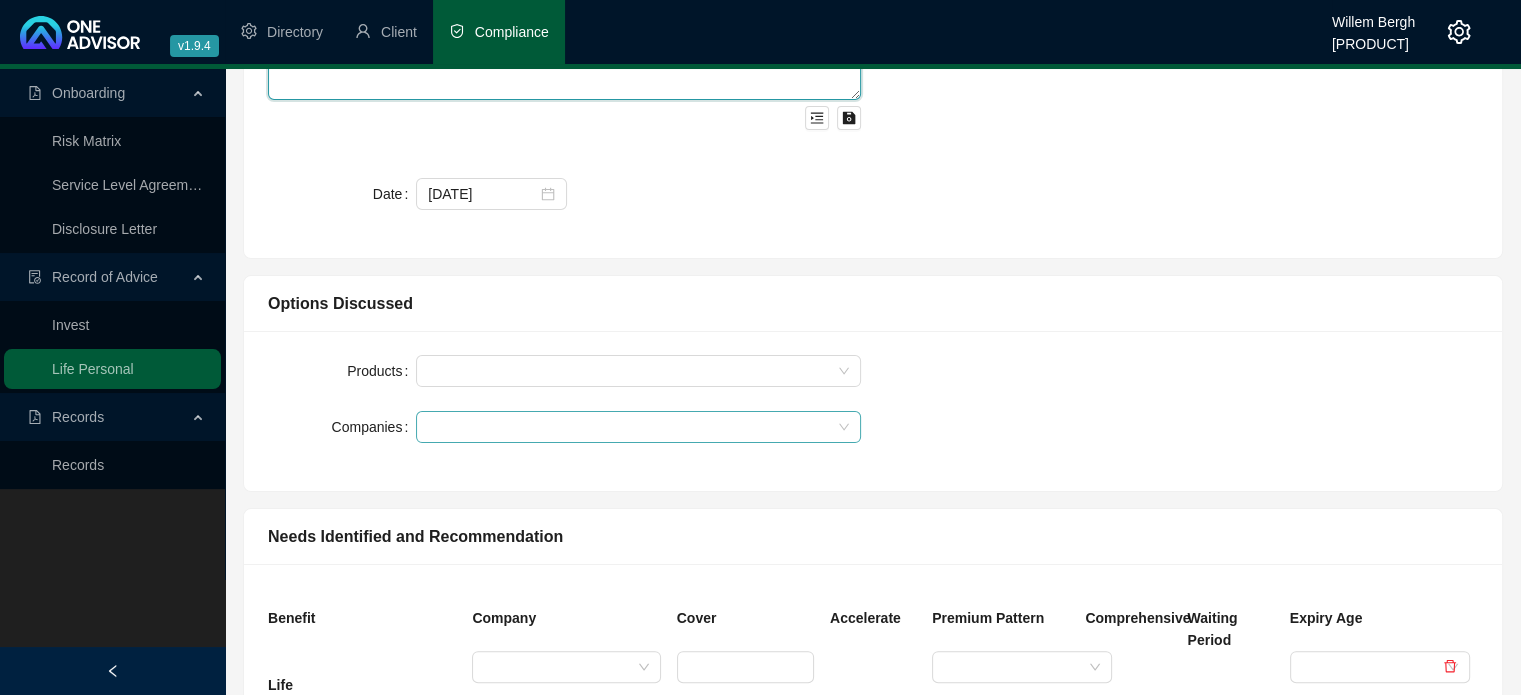 scroll, scrollTop: 400, scrollLeft: 0, axis: vertical 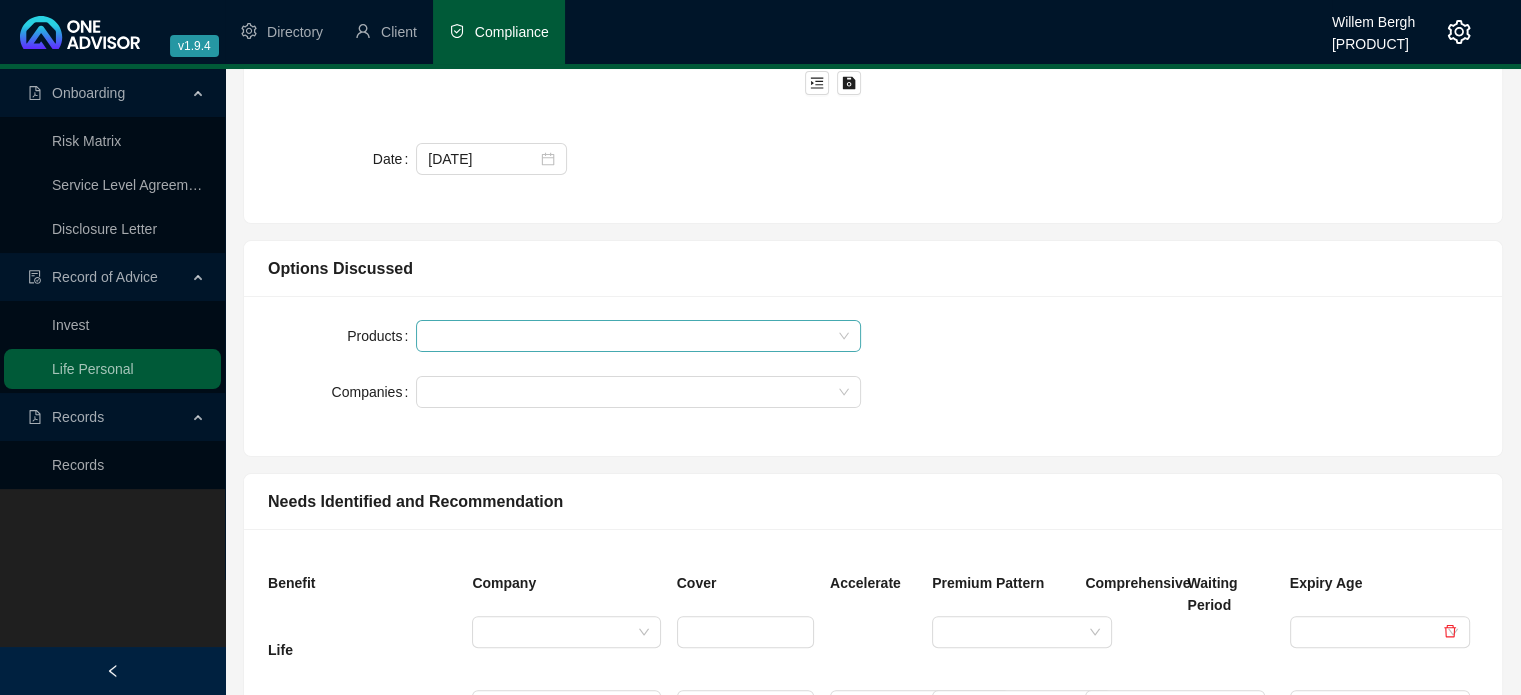 click at bounding box center [628, 336] 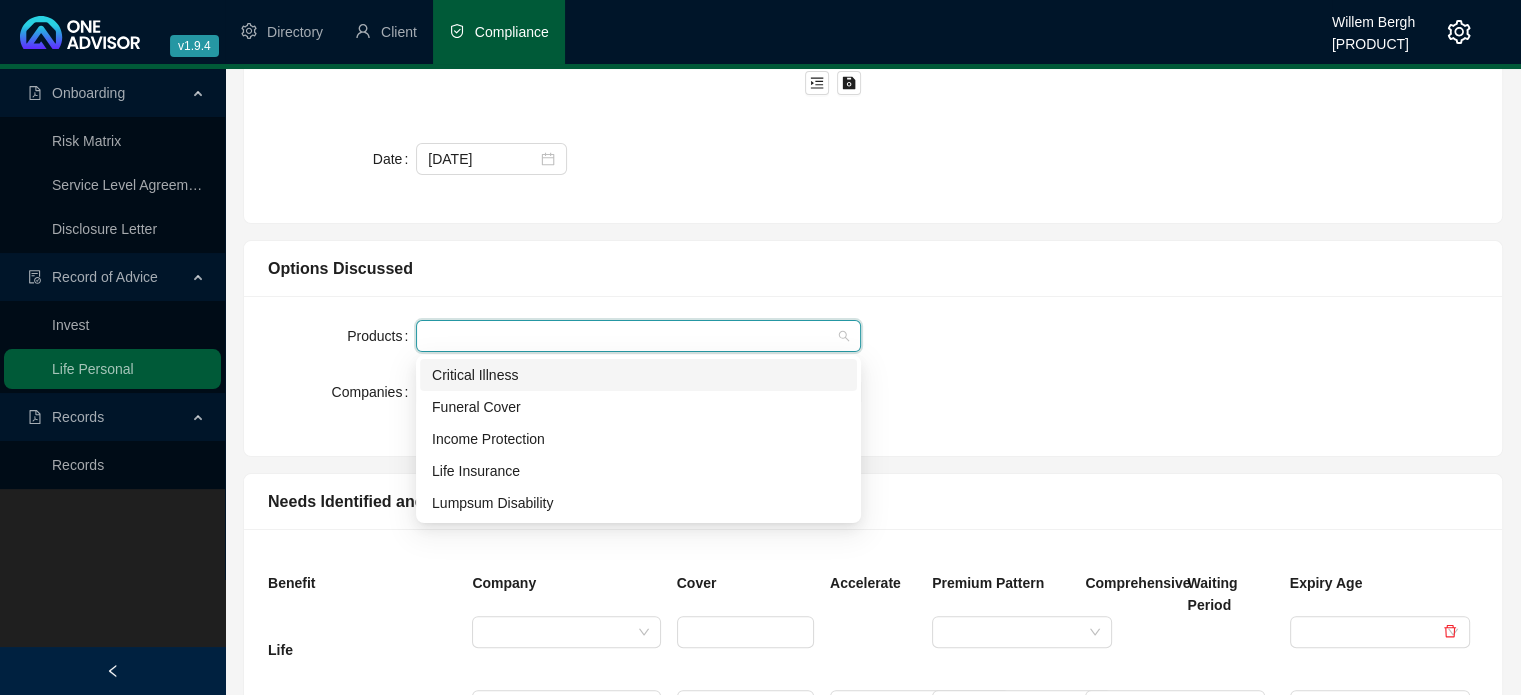 click on "Critical Illness" at bounding box center (638, 375) 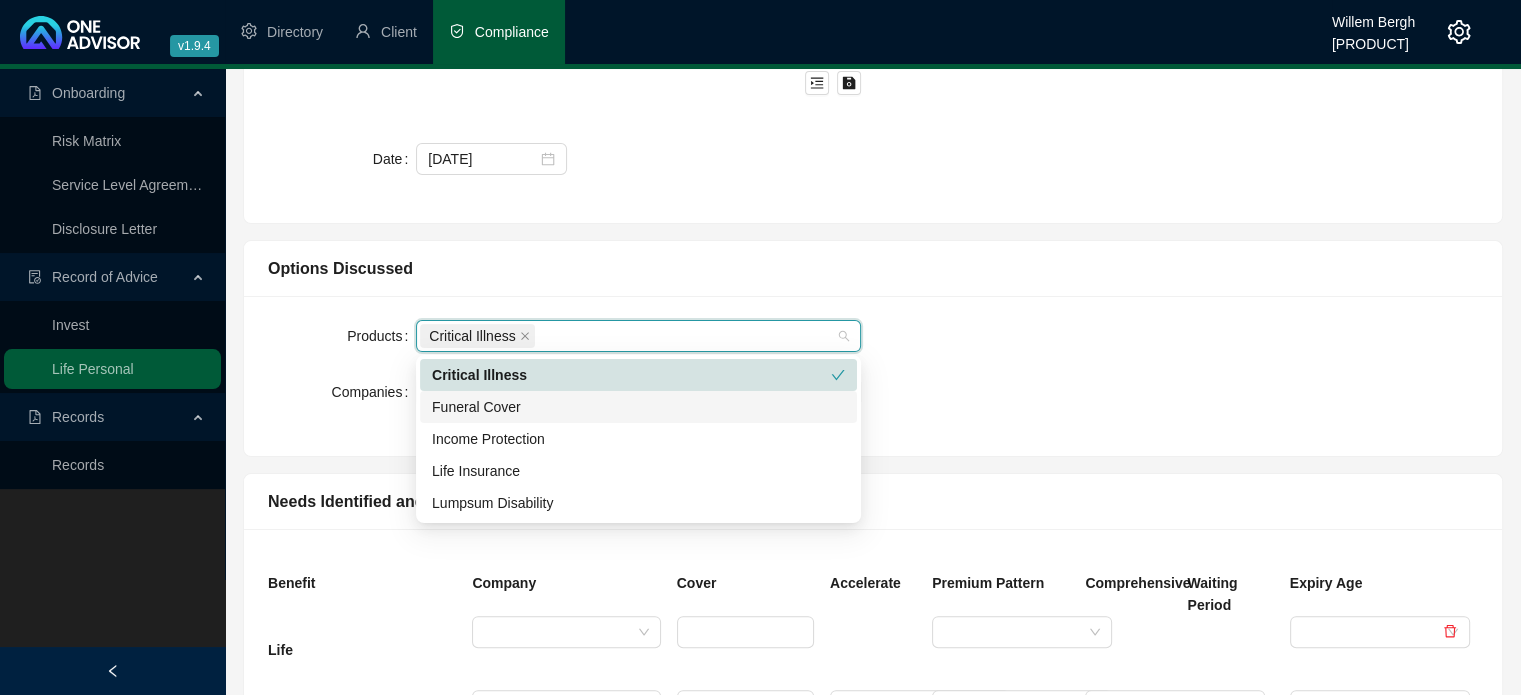 click on "Funeral Cover" at bounding box center (638, 407) 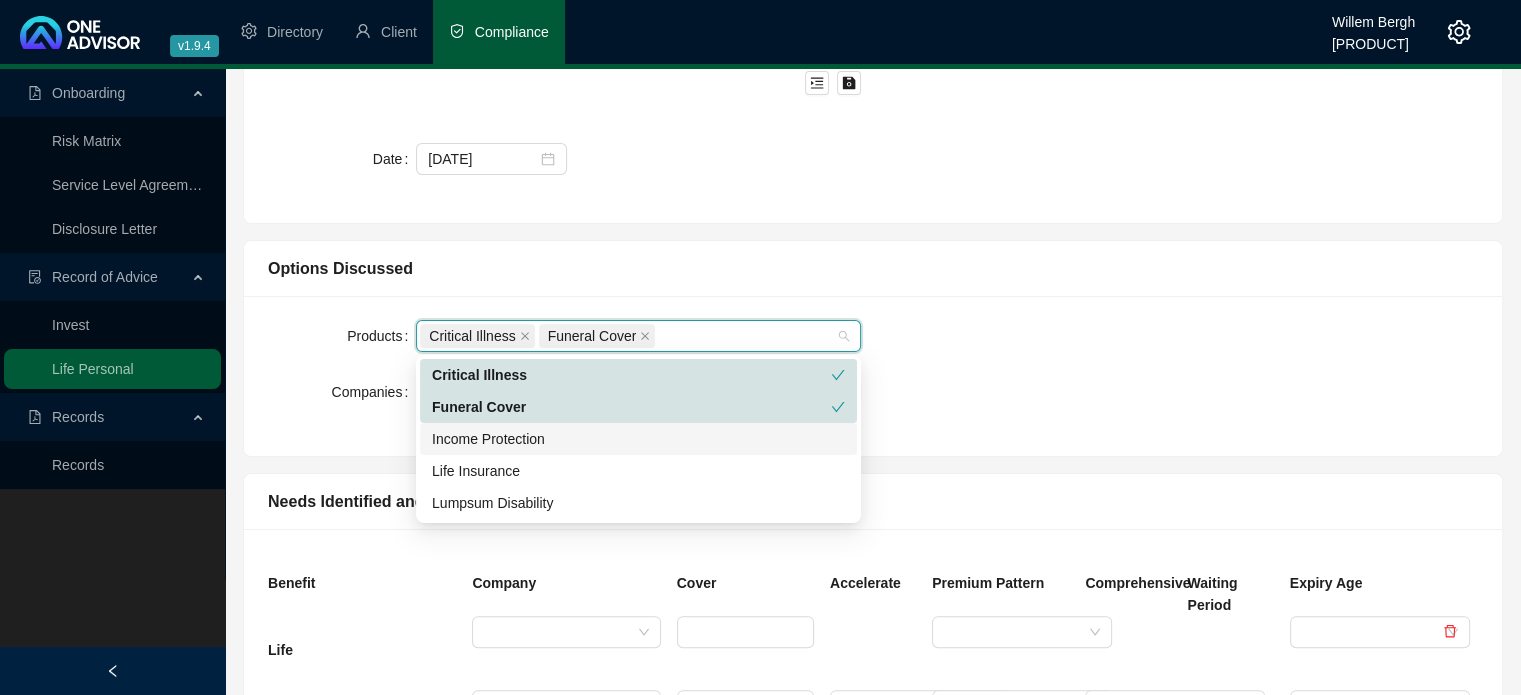 click on "Income Protection" at bounding box center [638, 439] 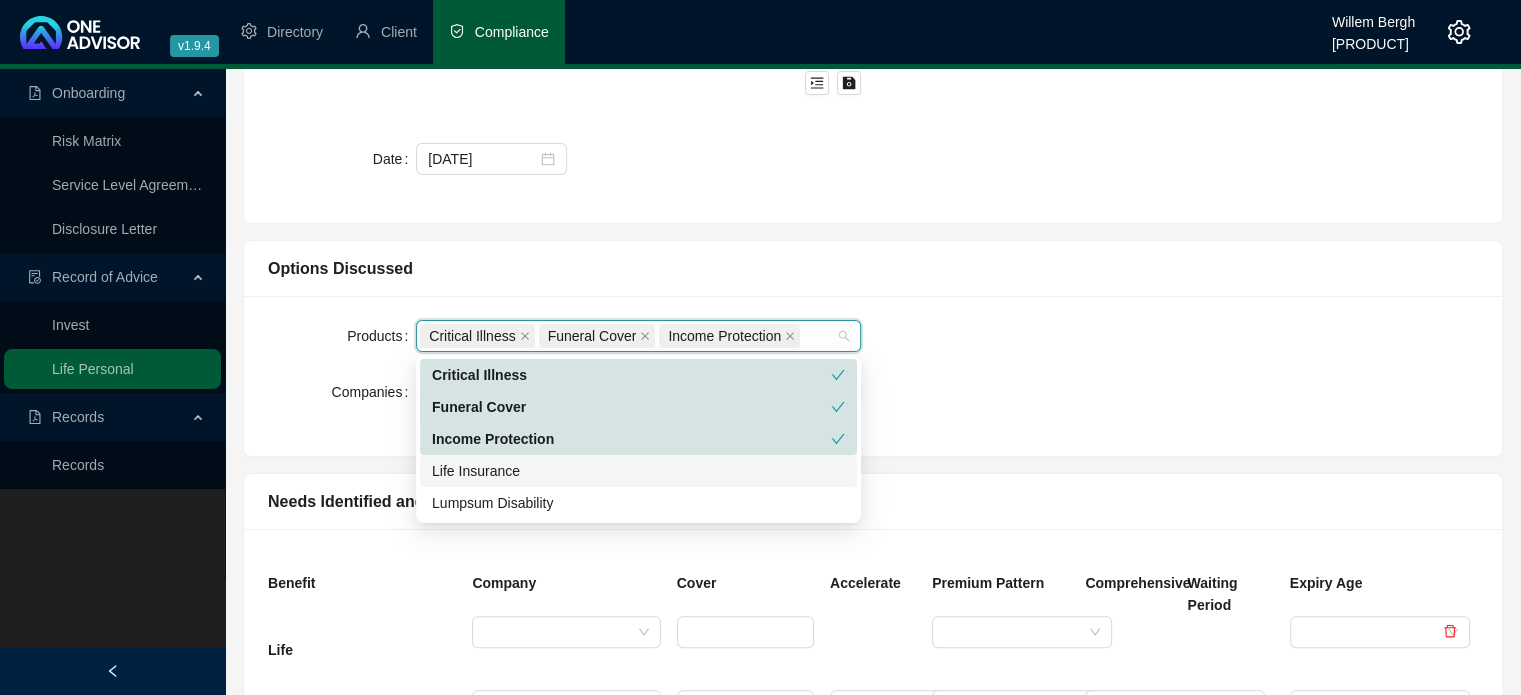 drag, startPoint x: 512, startPoint y: 471, endPoint x: 517, endPoint y: 483, distance: 13 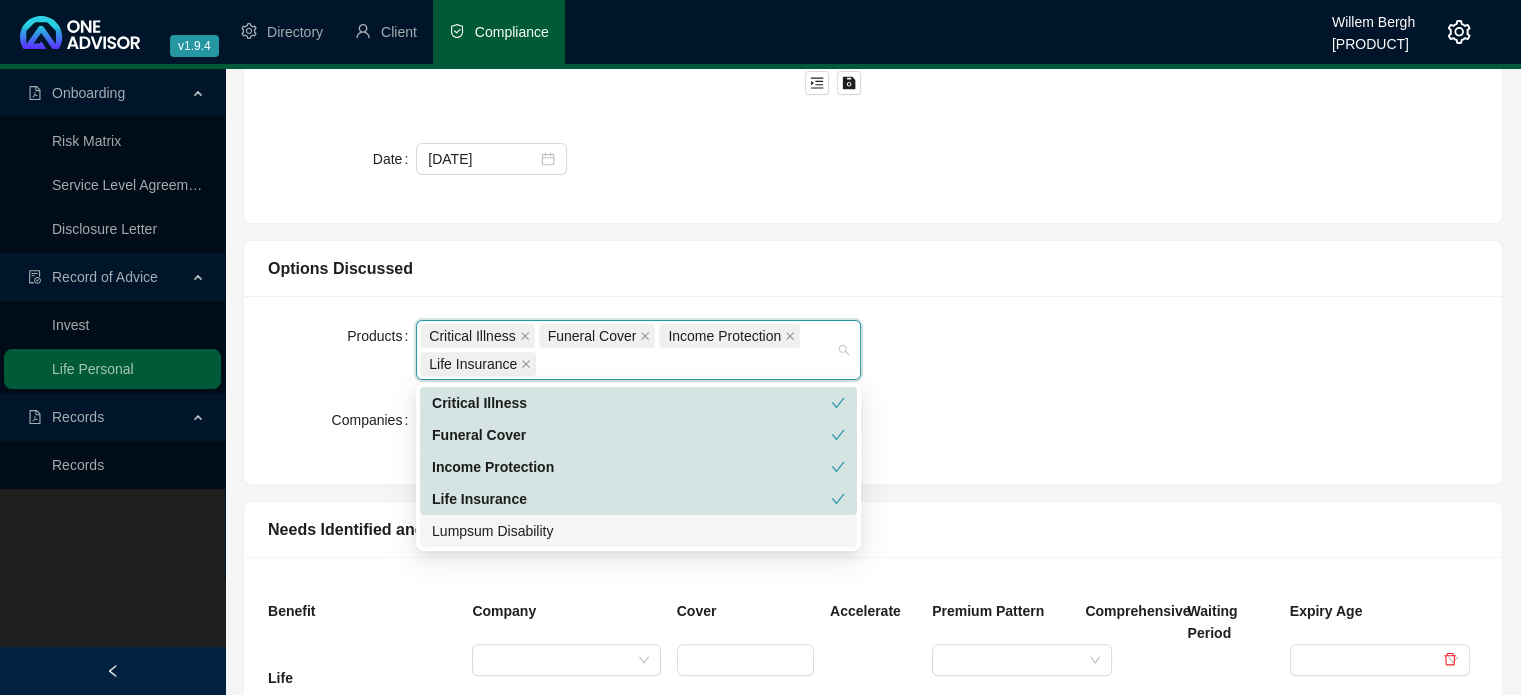 drag, startPoint x: 512, startPoint y: 532, endPoint x: 736, endPoint y: 511, distance: 224.98222 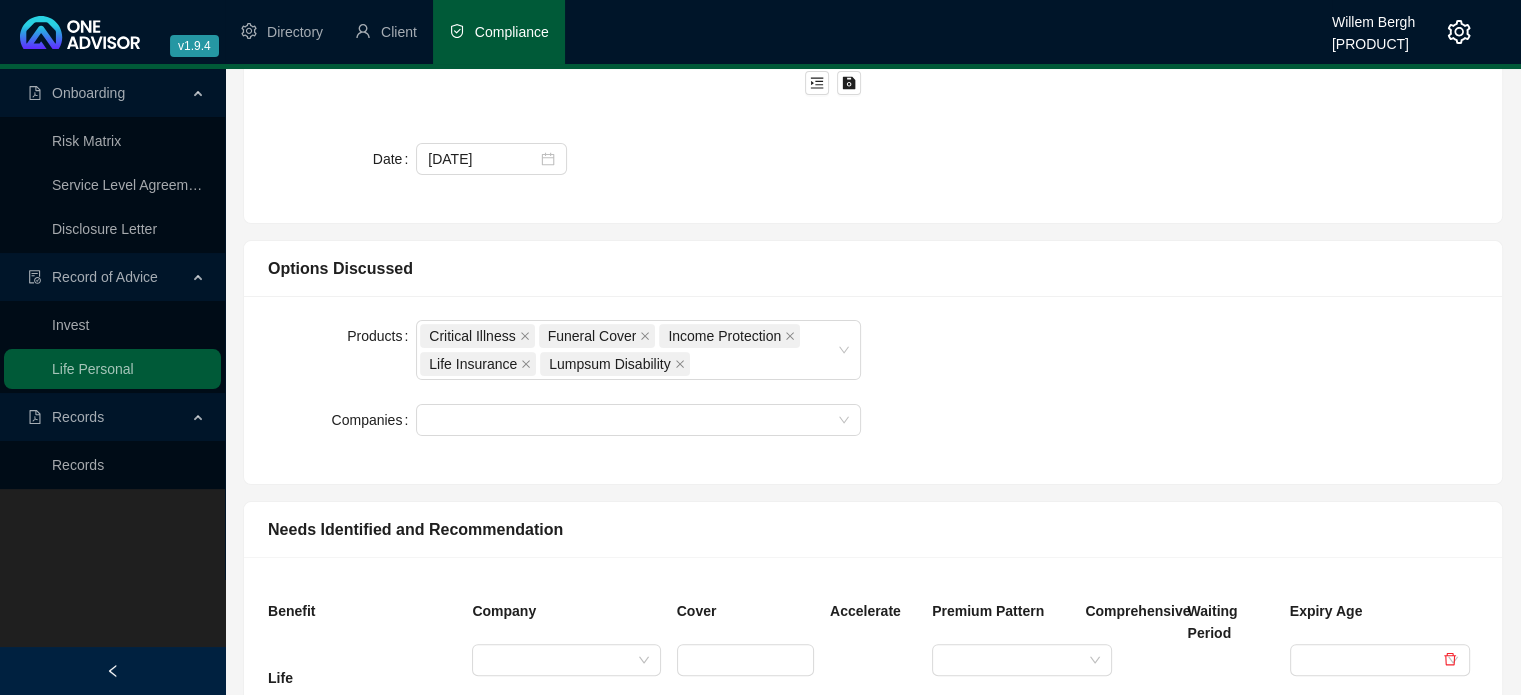 drag, startPoint x: 1007, startPoint y: 374, endPoint x: 869, endPoint y: 427, distance: 147.8276 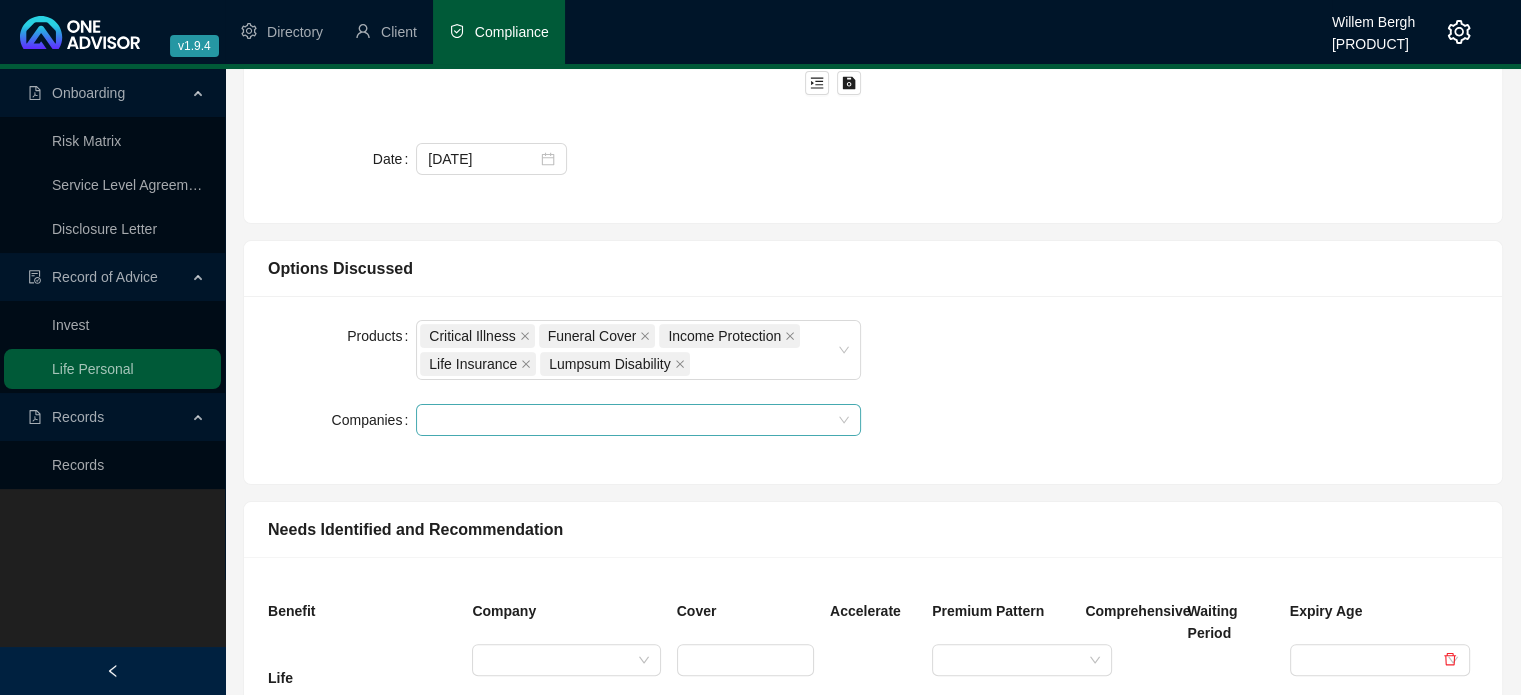 click at bounding box center (628, 420) 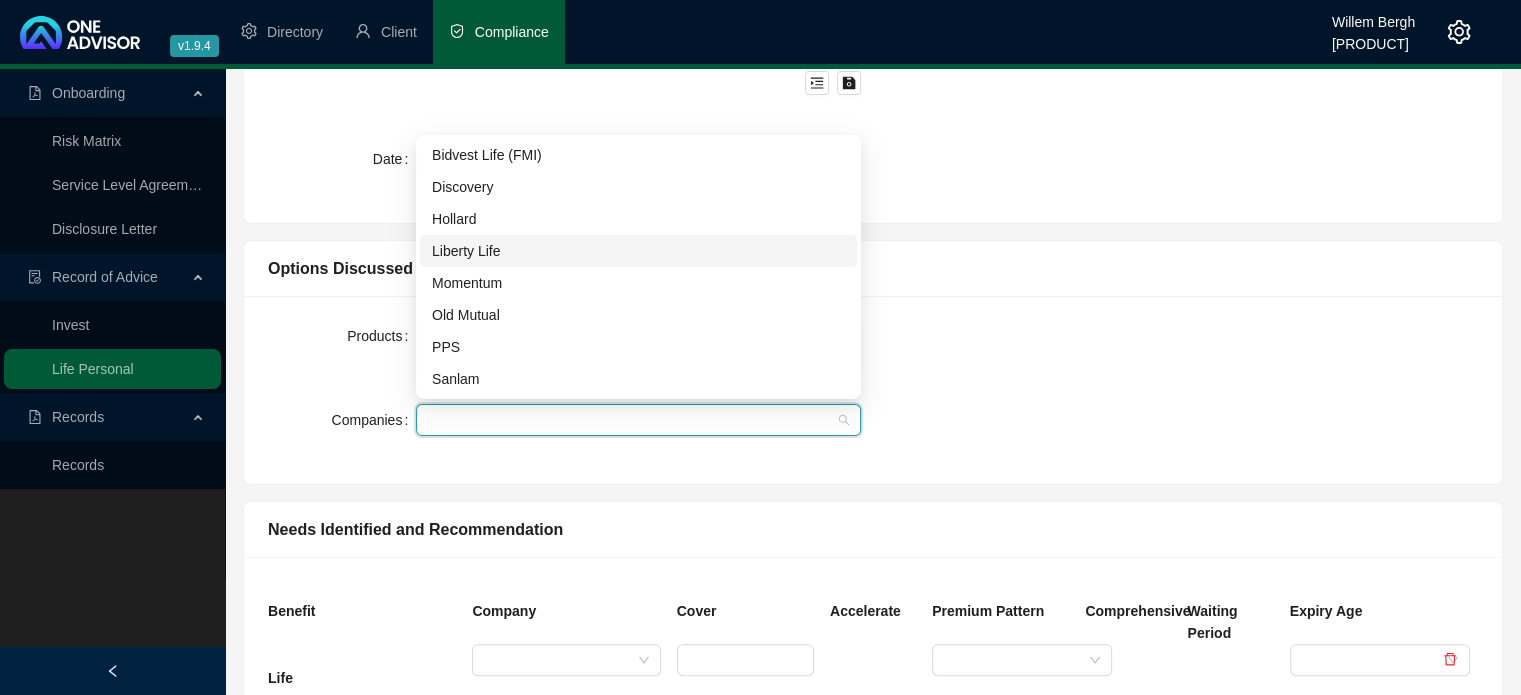click on "Liberty Life" at bounding box center (638, 251) 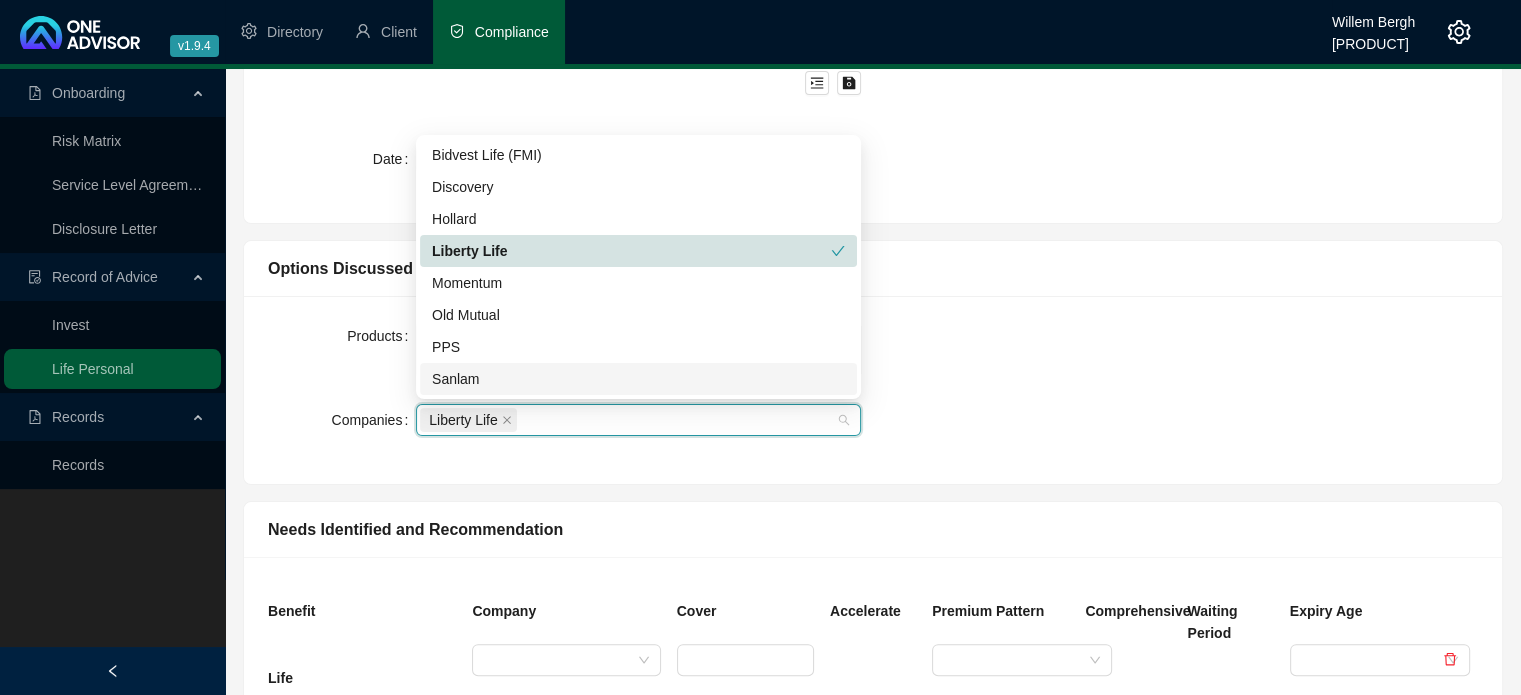 drag, startPoint x: 479, startPoint y: 372, endPoint x: 486, endPoint y: 363, distance: 11.401754 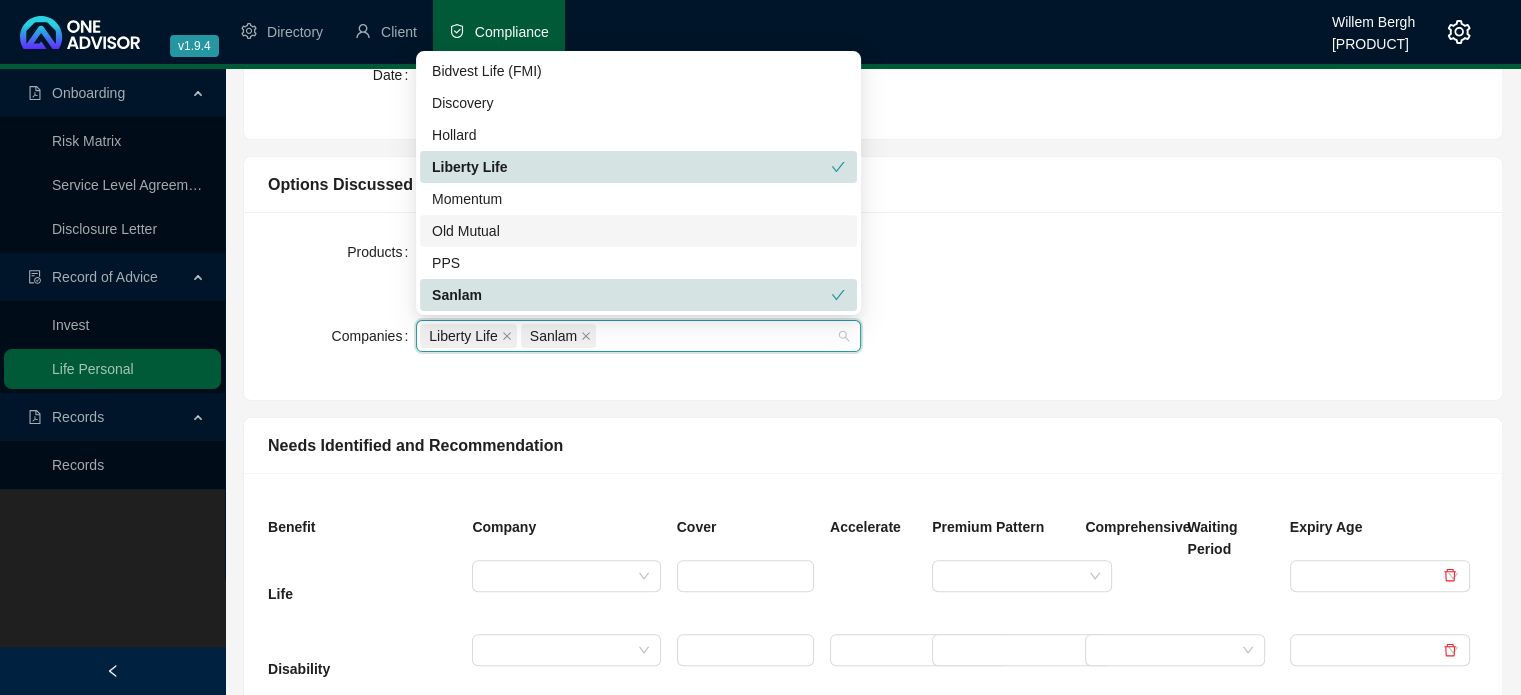 scroll, scrollTop: 400, scrollLeft: 0, axis: vertical 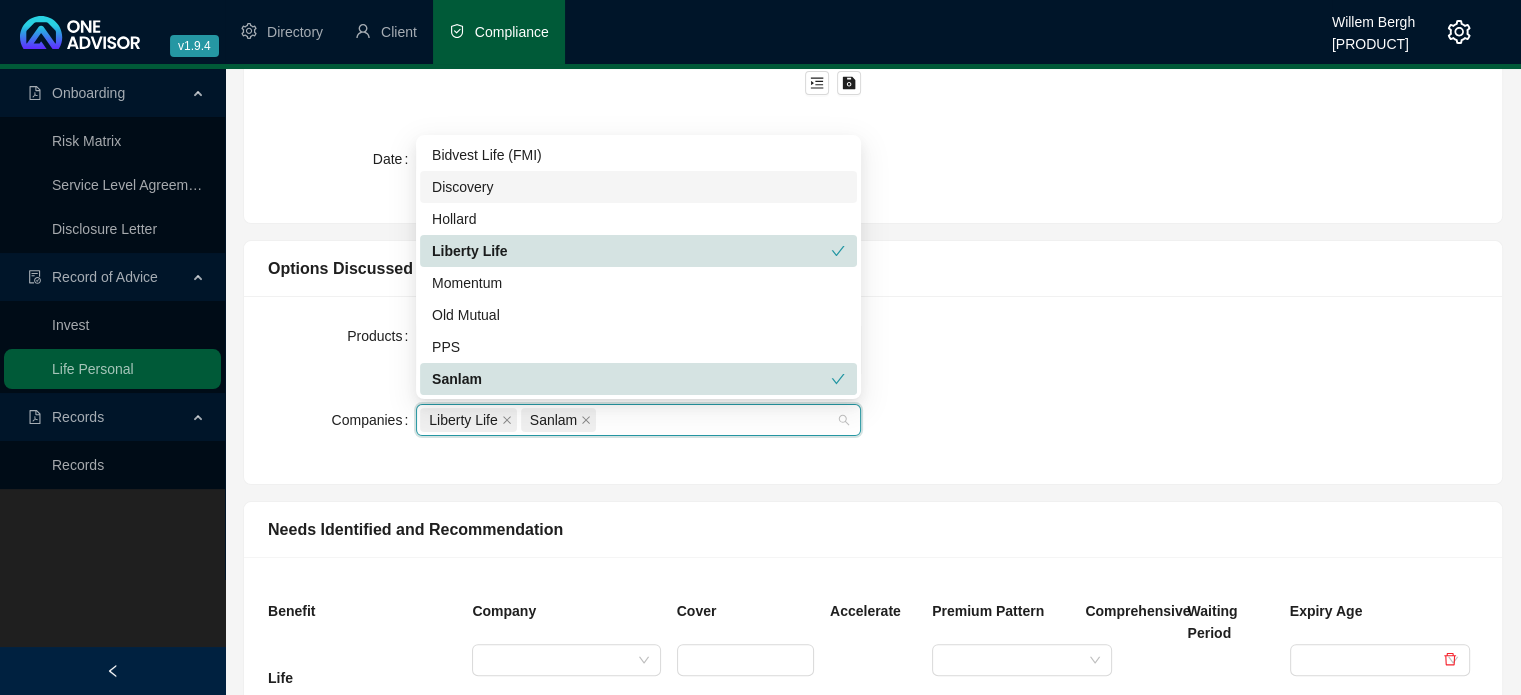 click on "Discovery" at bounding box center [638, 187] 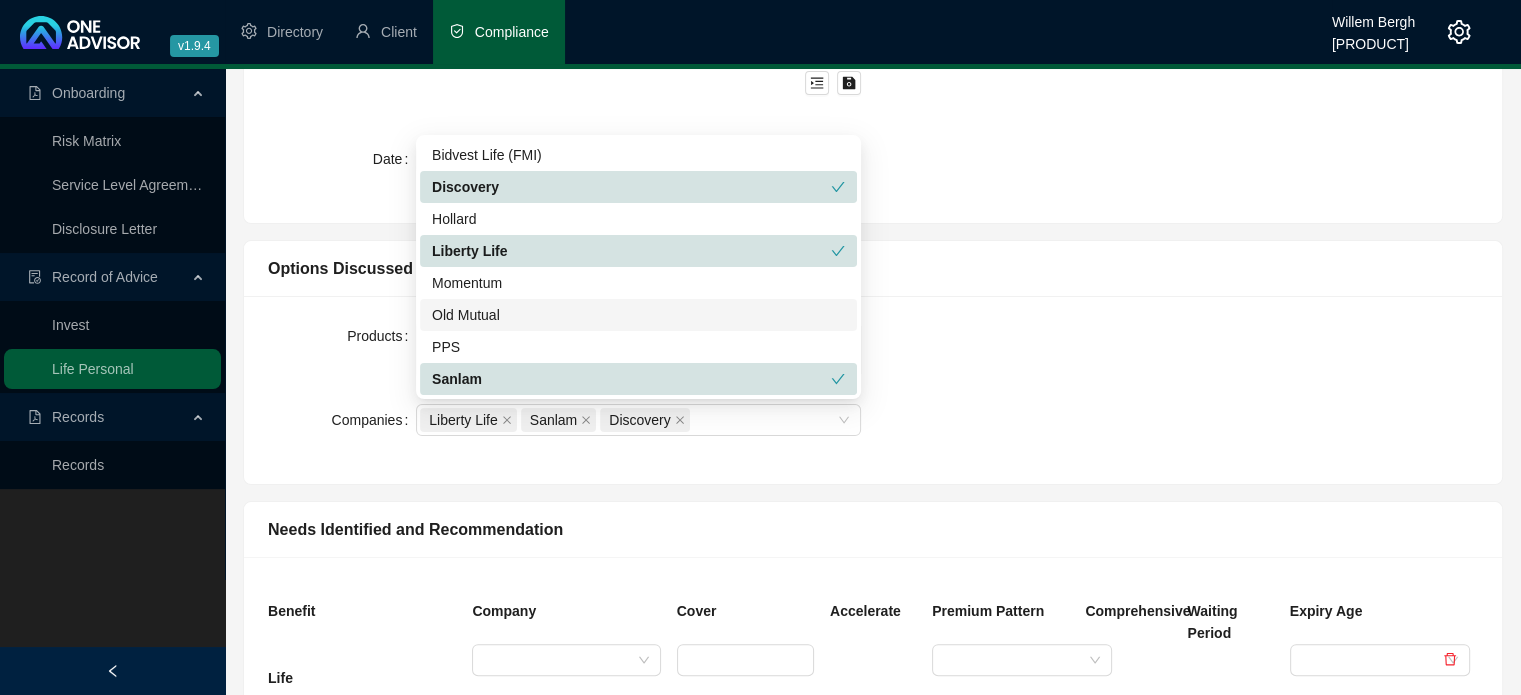 click on "Products Critical Illness Funeral Cover Income Protection Life Insurance Lumpsum Disability   Companies Liberty Life Sanlam Discovery" at bounding box center [873, 390] 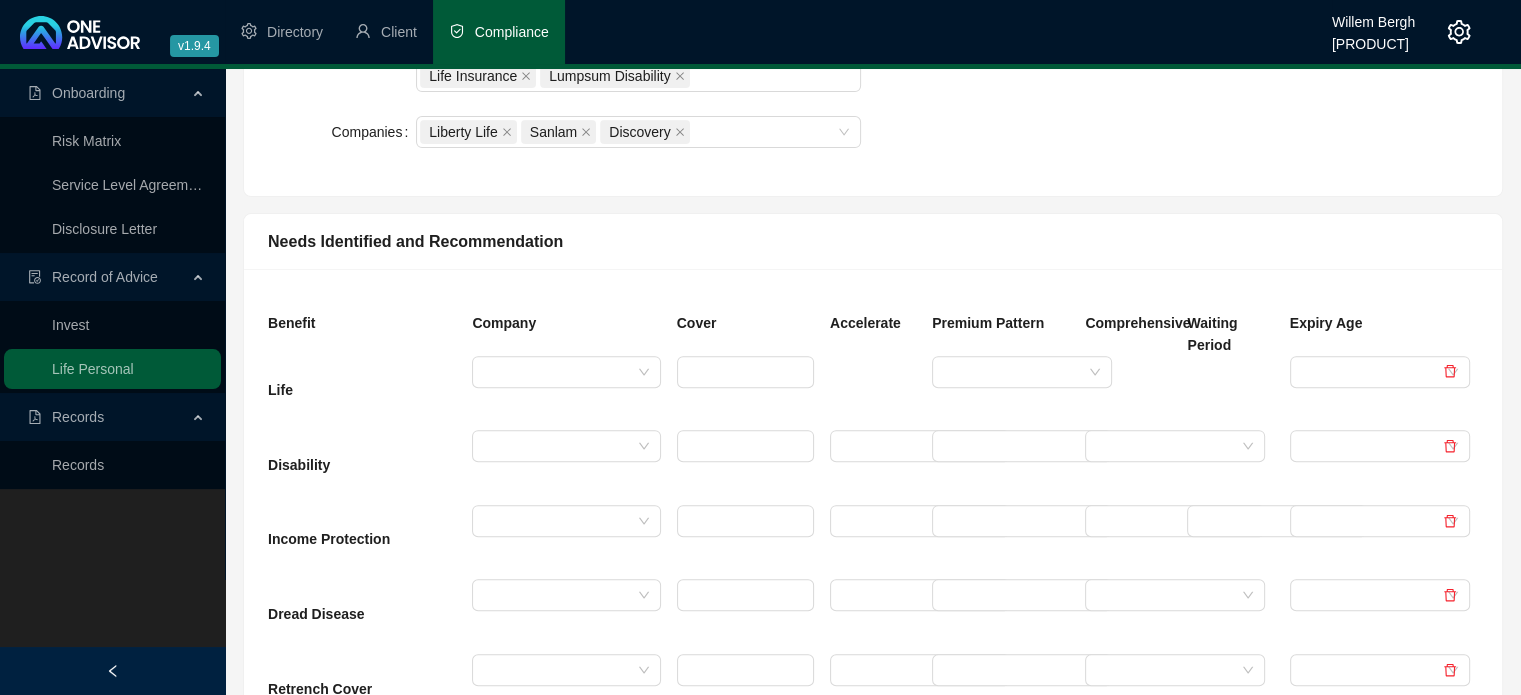 scroll, scrollTop: 700, scrollLeft: 0, axis: vertical 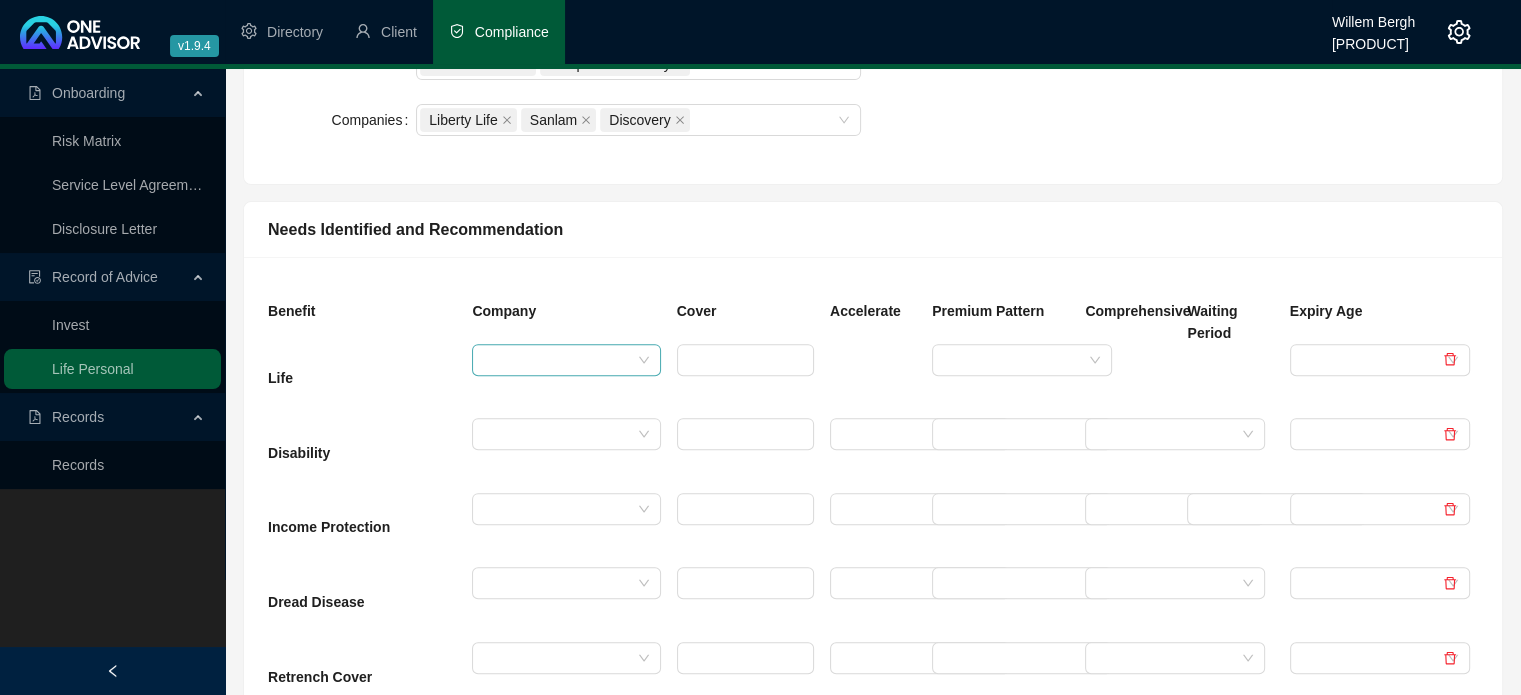 click at bounding box center (566, 360) 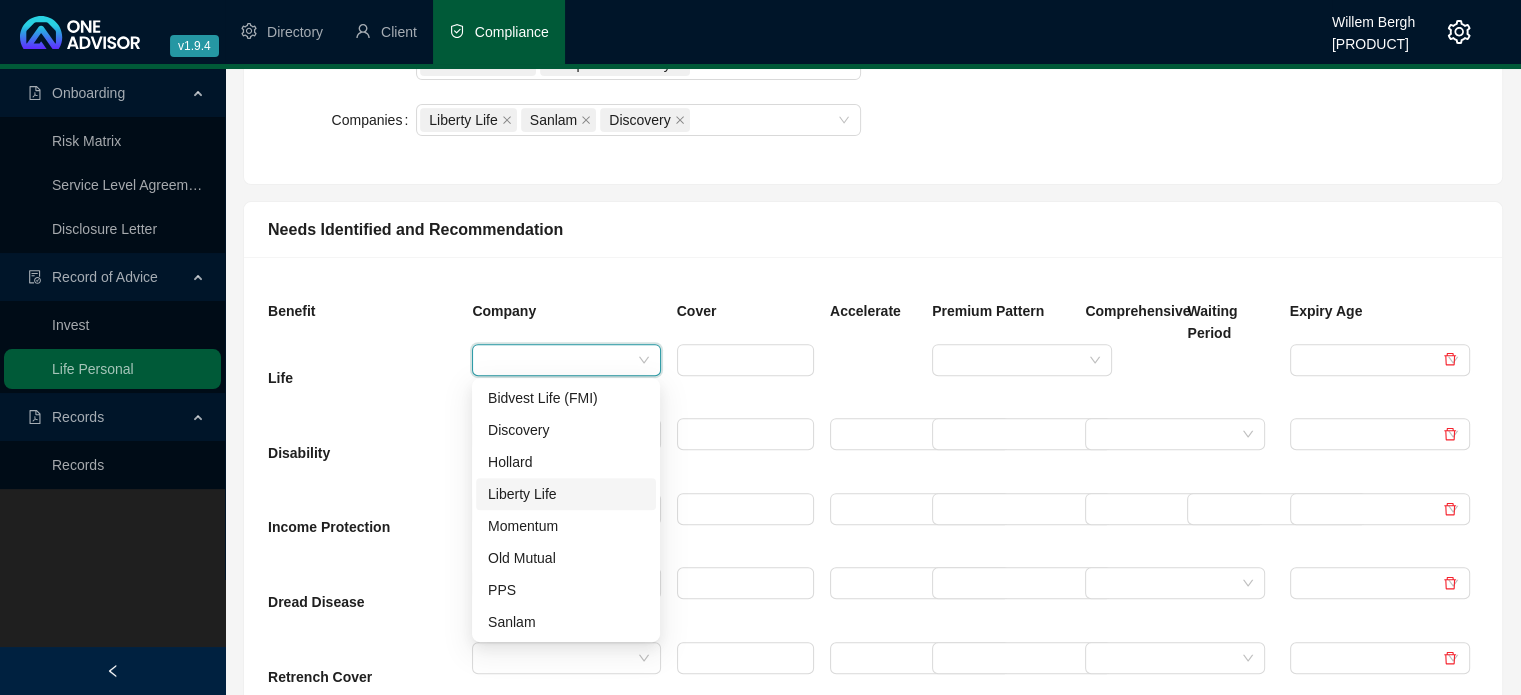 drag, startPoint x: 549, startPoint y: 494, endPoint x: 640, endPoint y: 481, distance: 91.92388 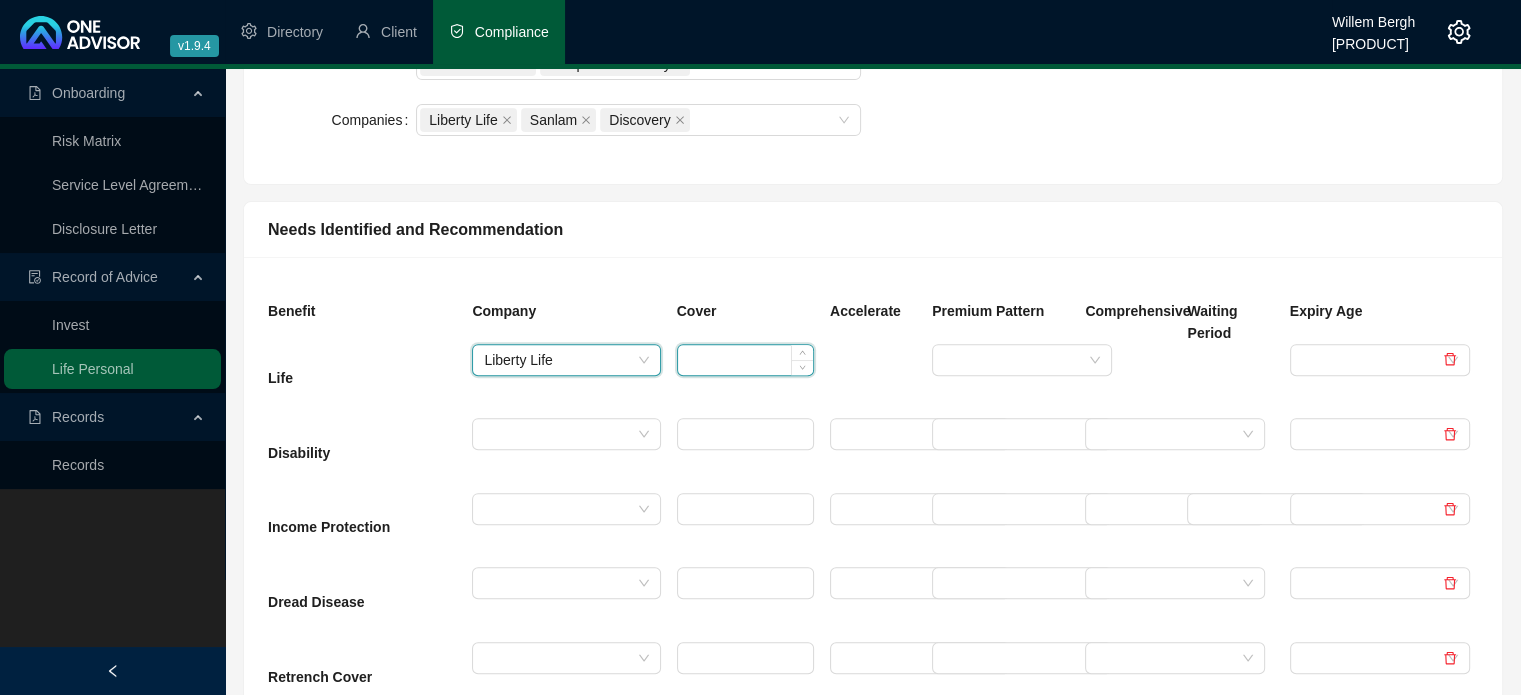 click at bounding box center (745, 360) 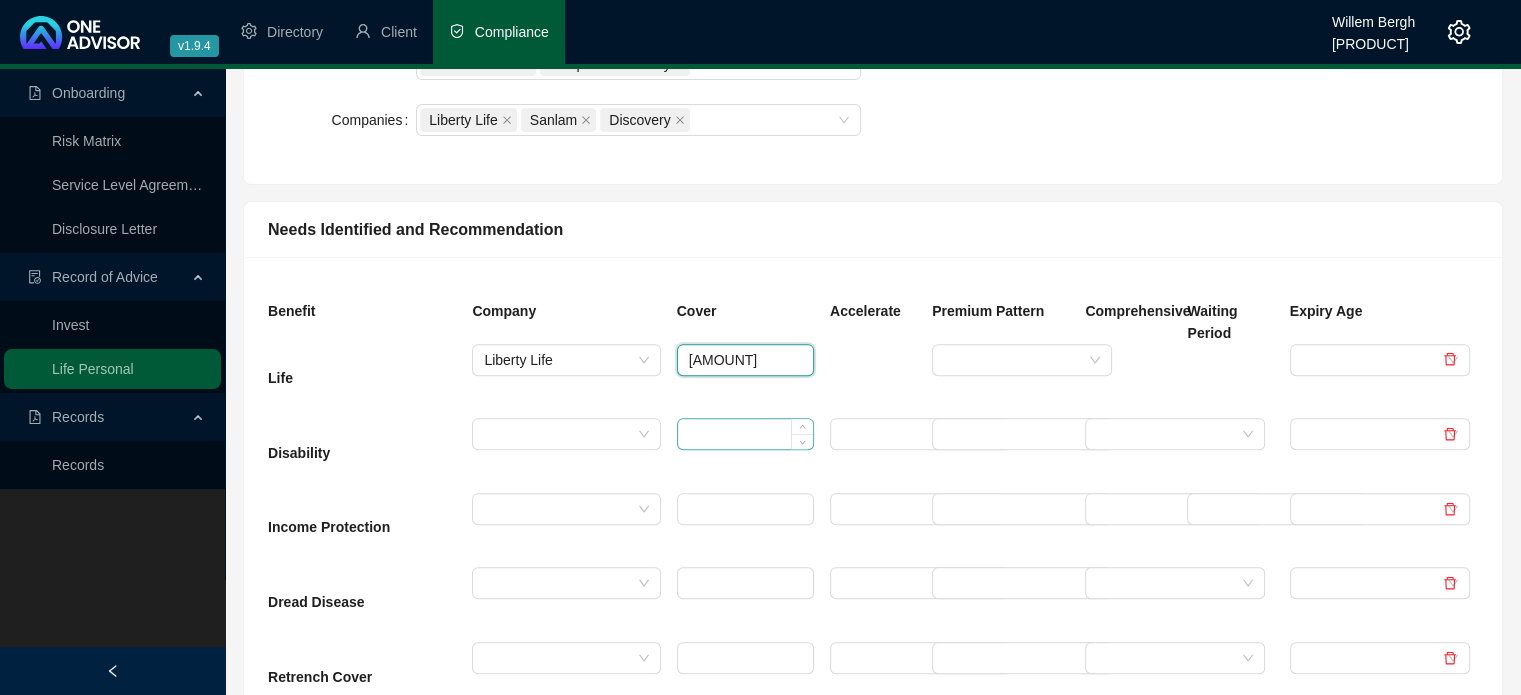 type on "[AMOUNT]" 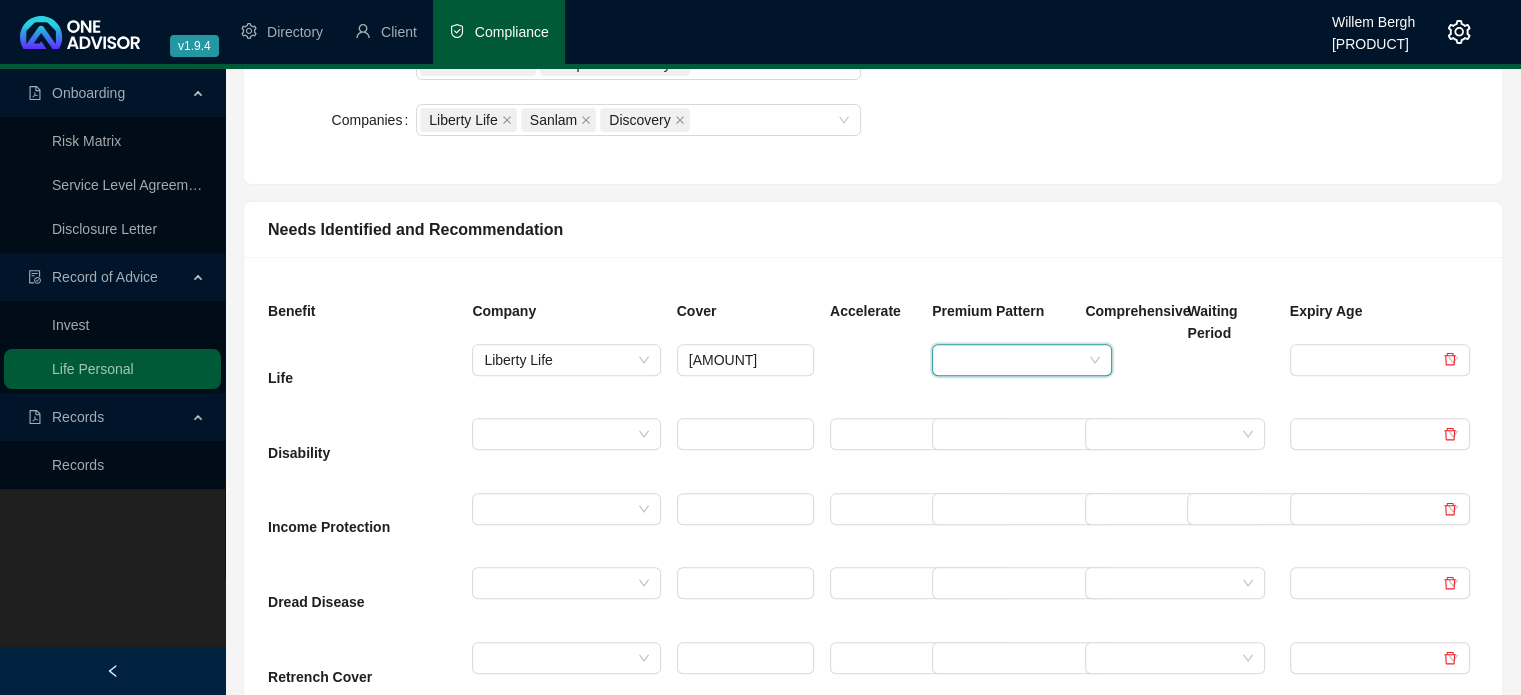 click at bounding box center [1013, 360] 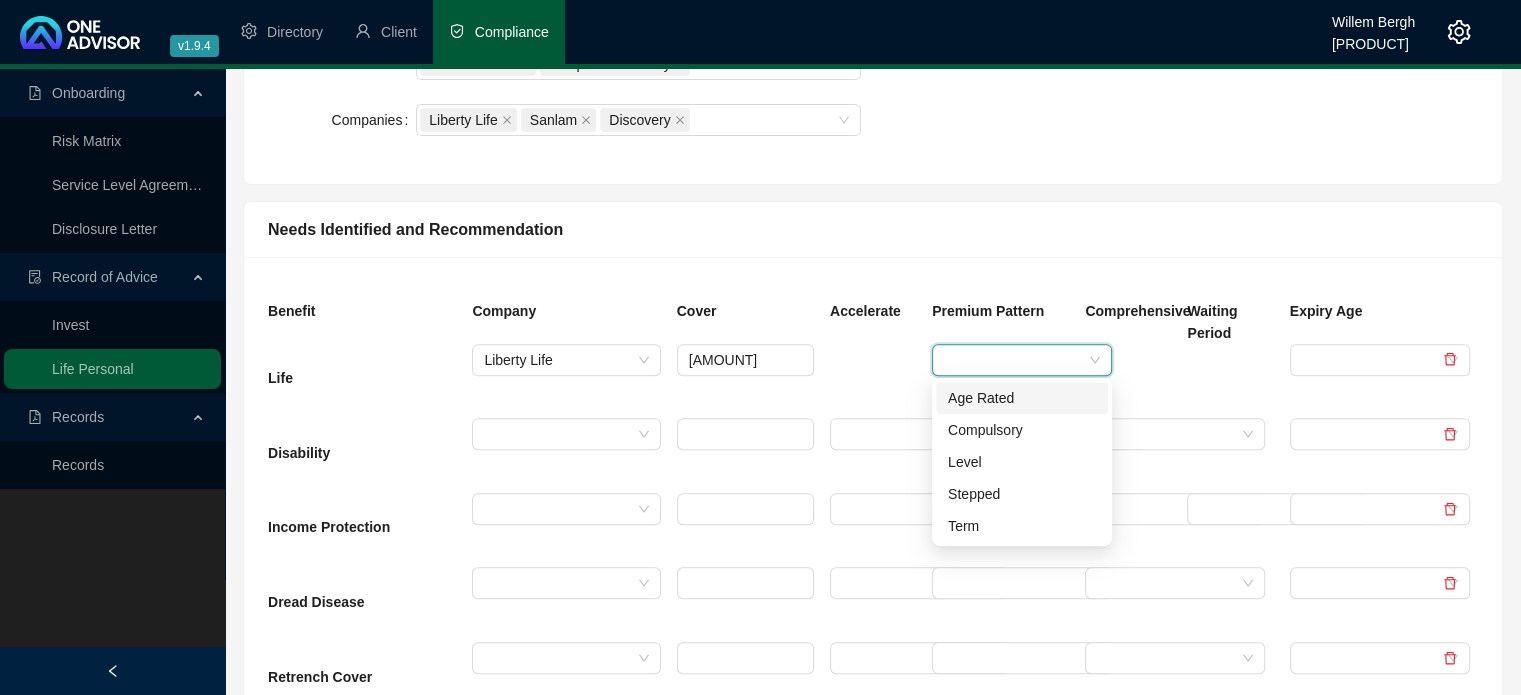 click on "Age Rated" at bounding box center (1022, 398) 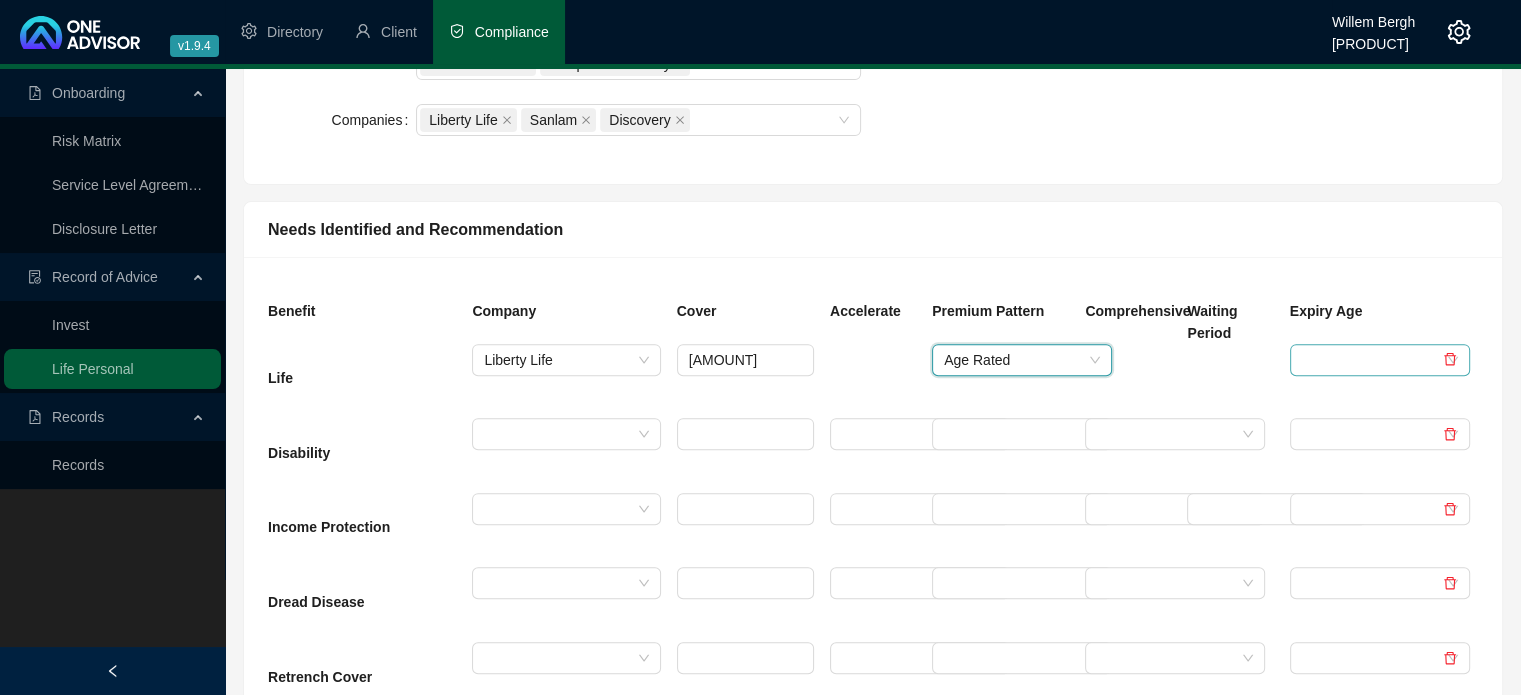 click at bounding box center (1371, 360) 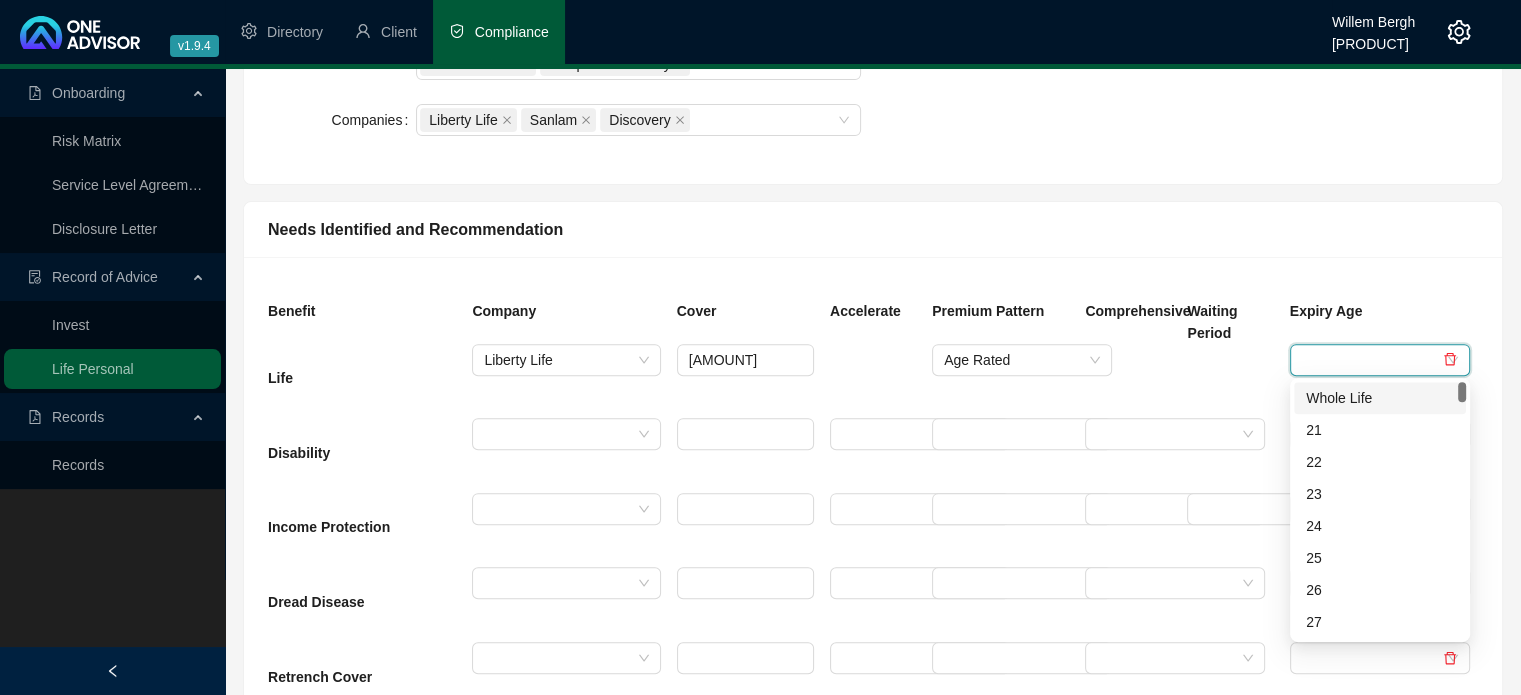 click on "Whole Life" at bounding box center (1380, 398) 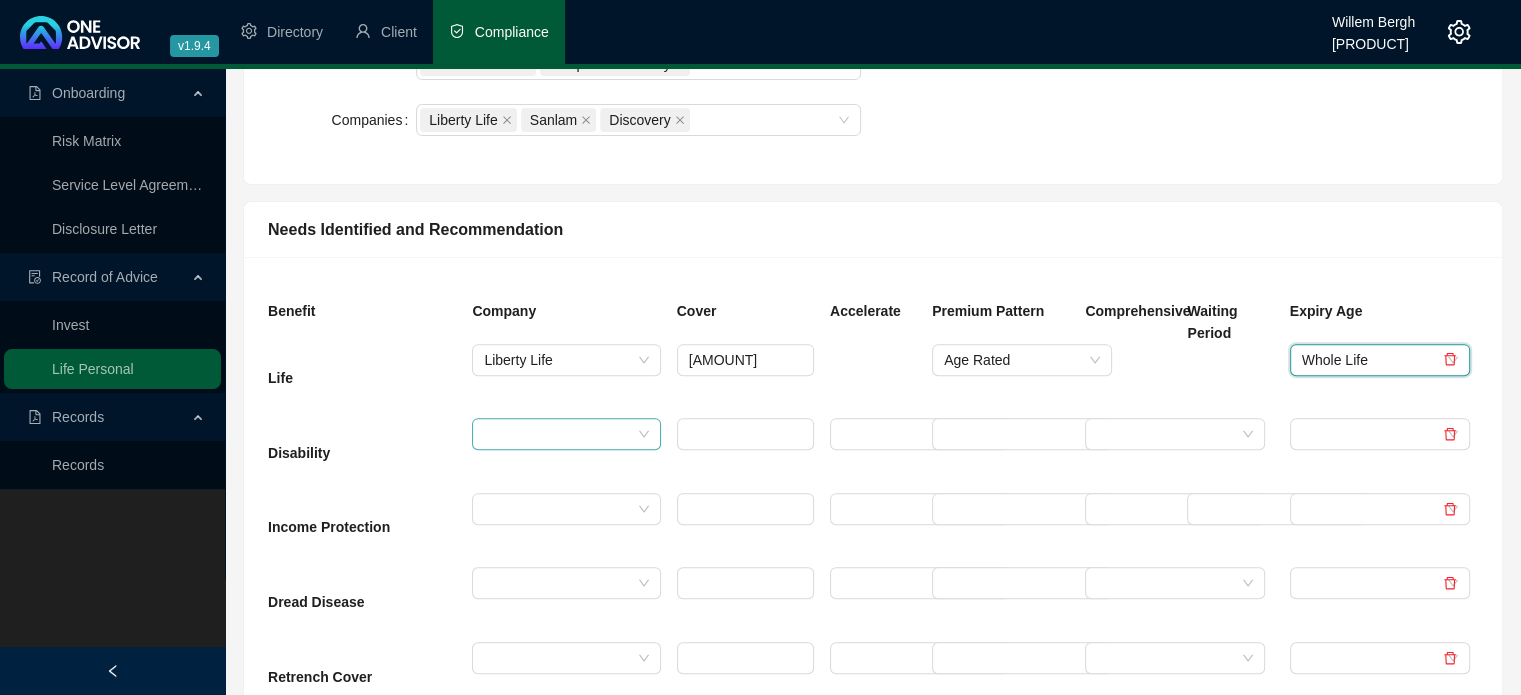 click at bounding box center [557, 434] 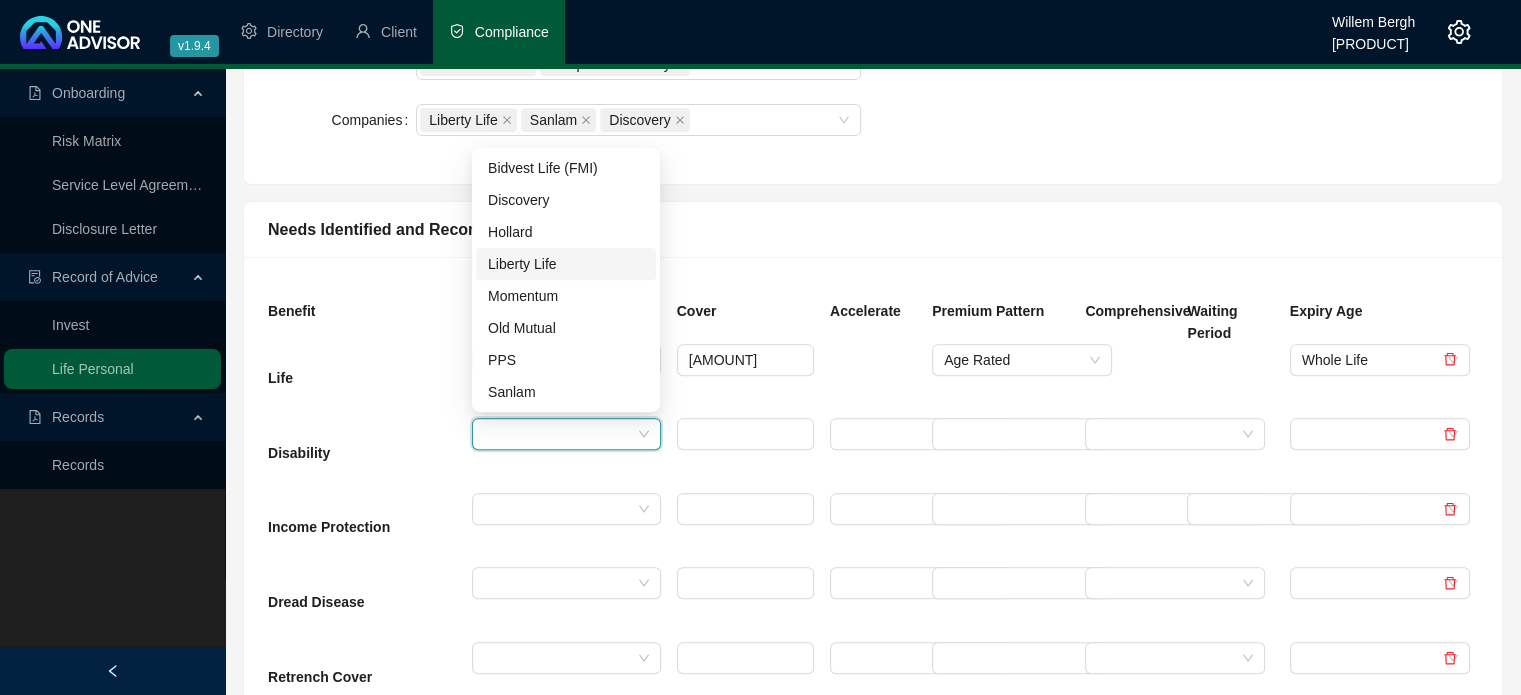 click on "Liberty Life" at bounding box center [566, 264] 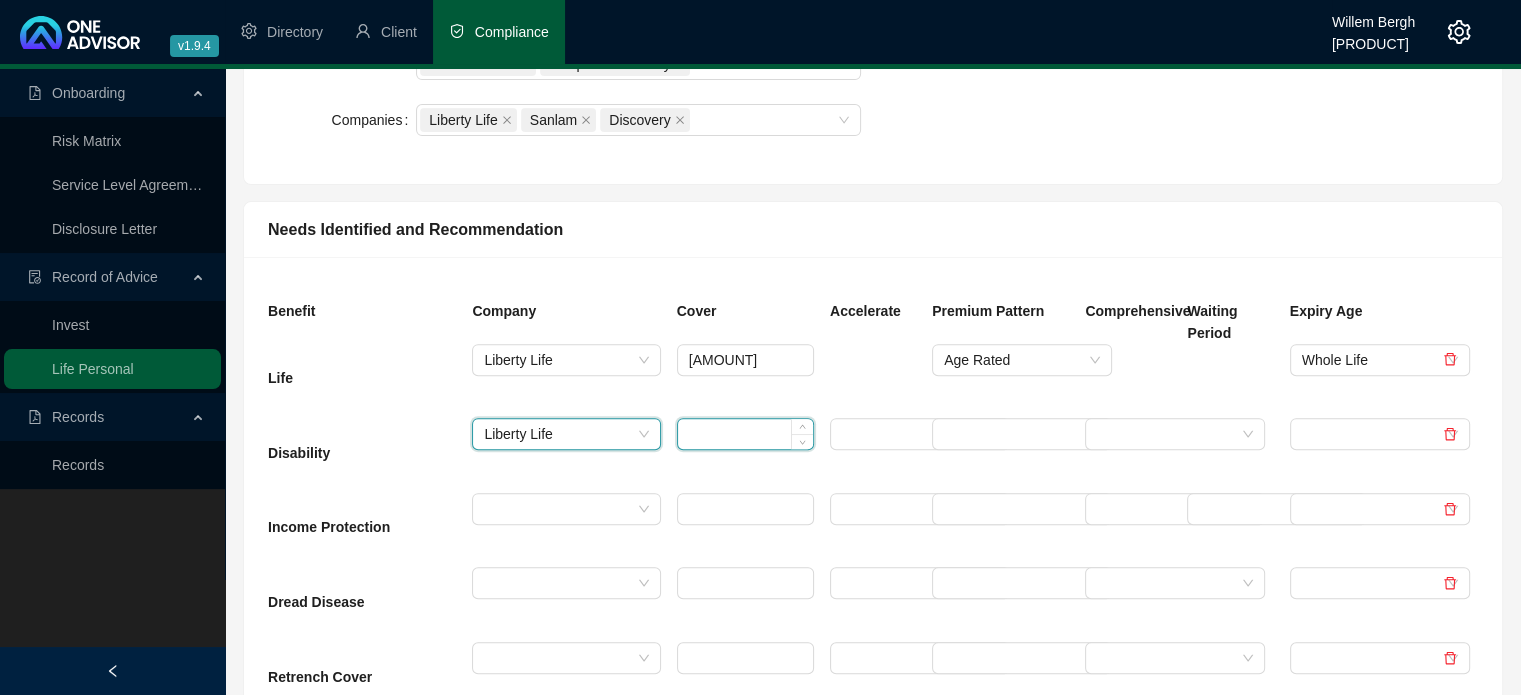 click at bounding box center (745, 434) 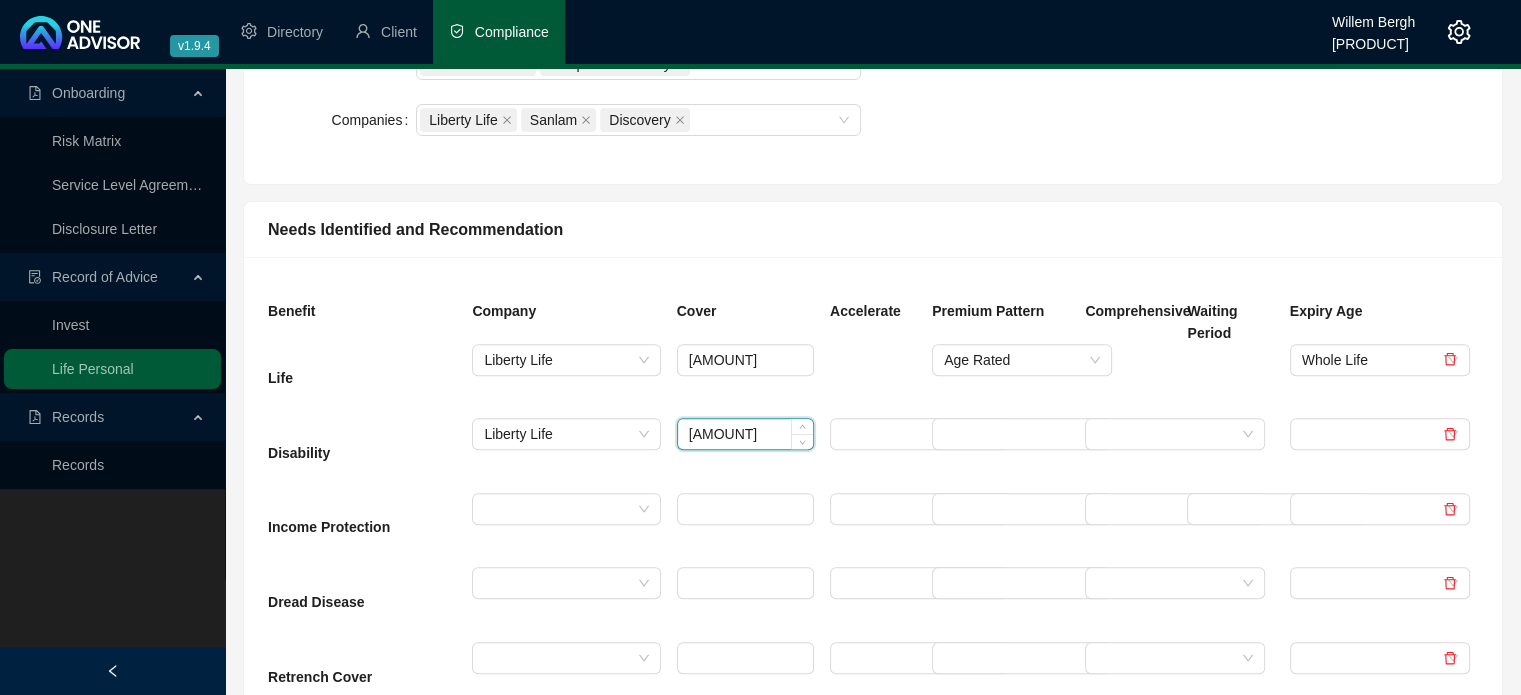 type on "[AMOUNT]" 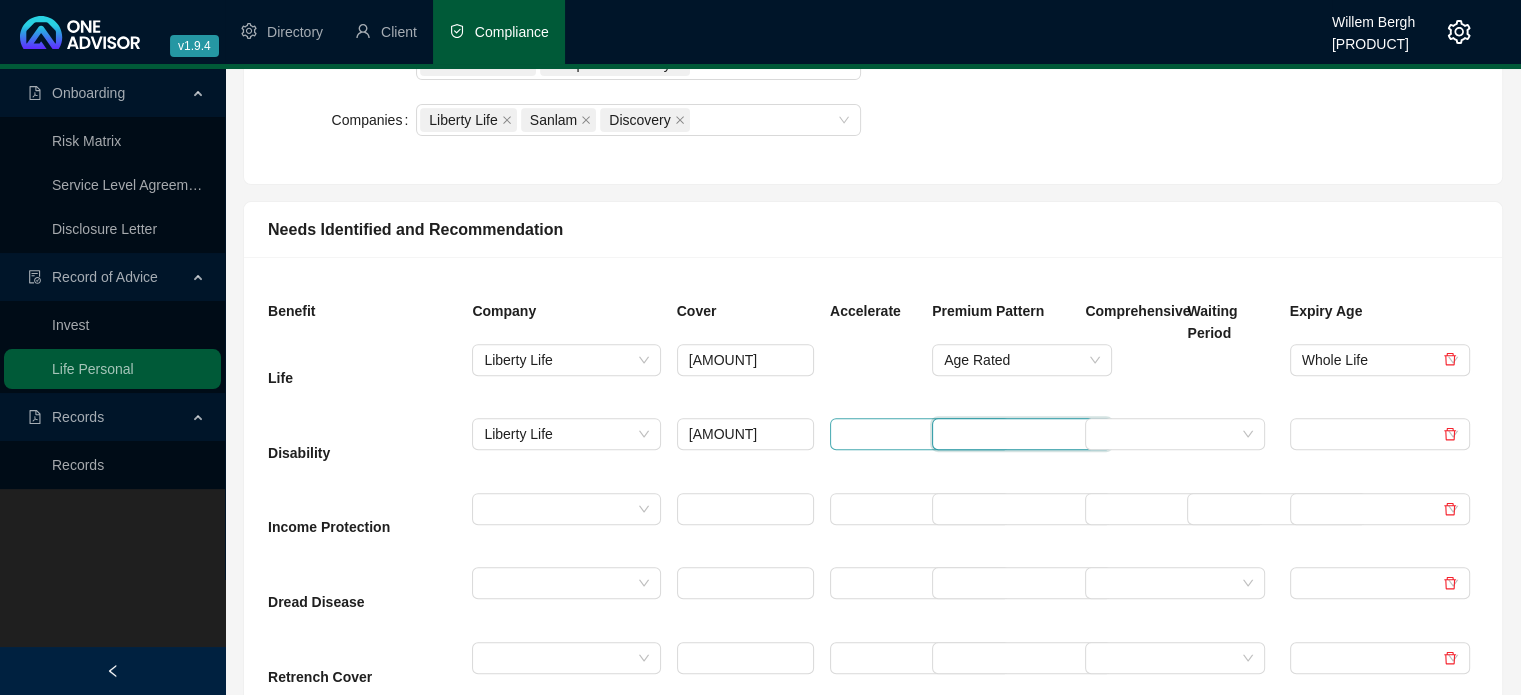 click at bounding box center (911, 434) 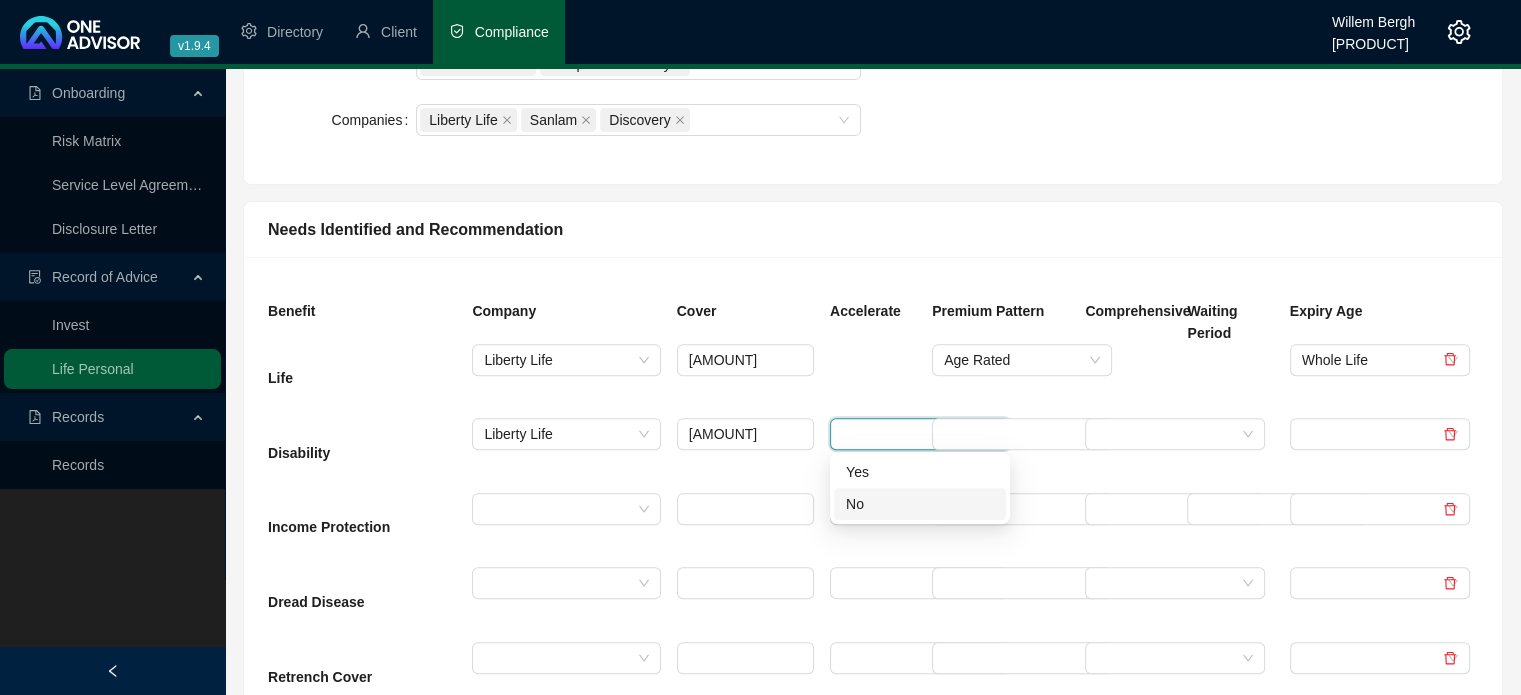 click on "No" at bounding box center (920, 504) 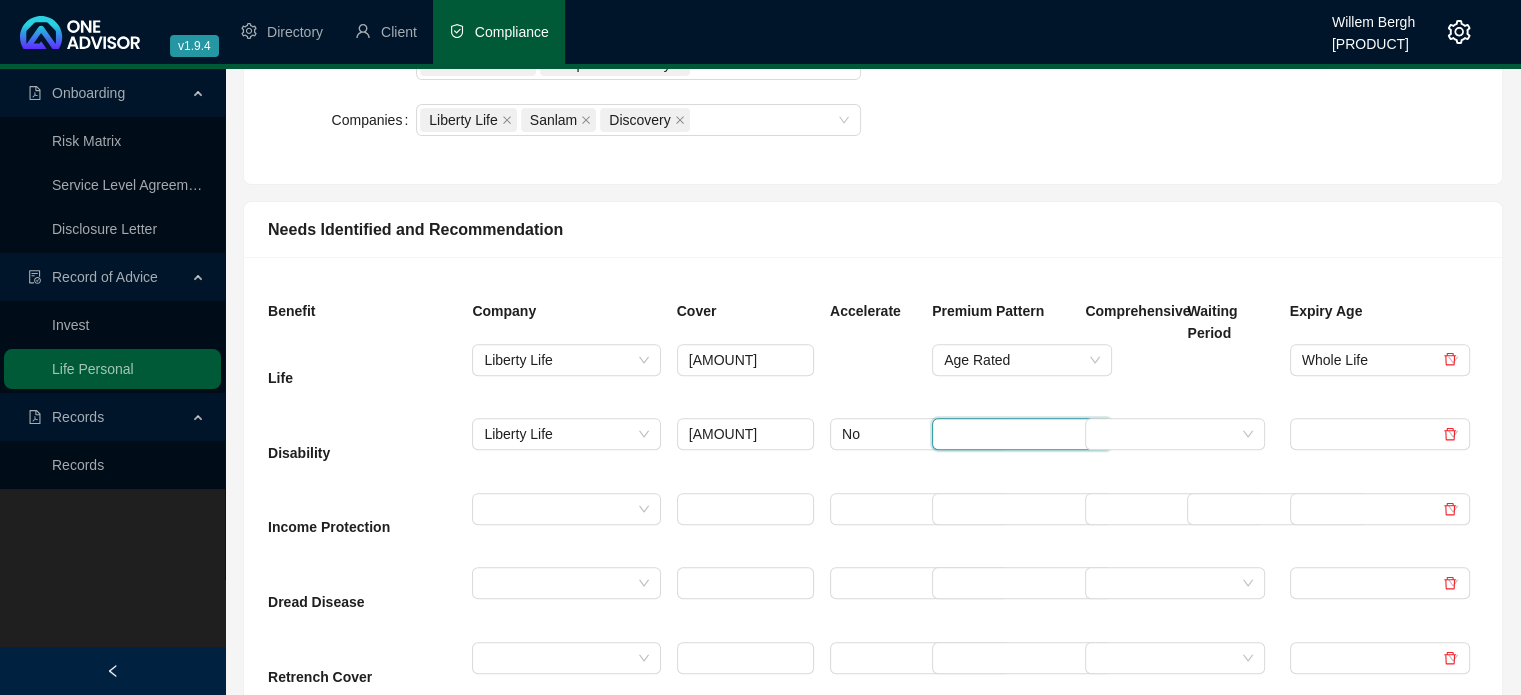 click at bounding box center [1013, 434] 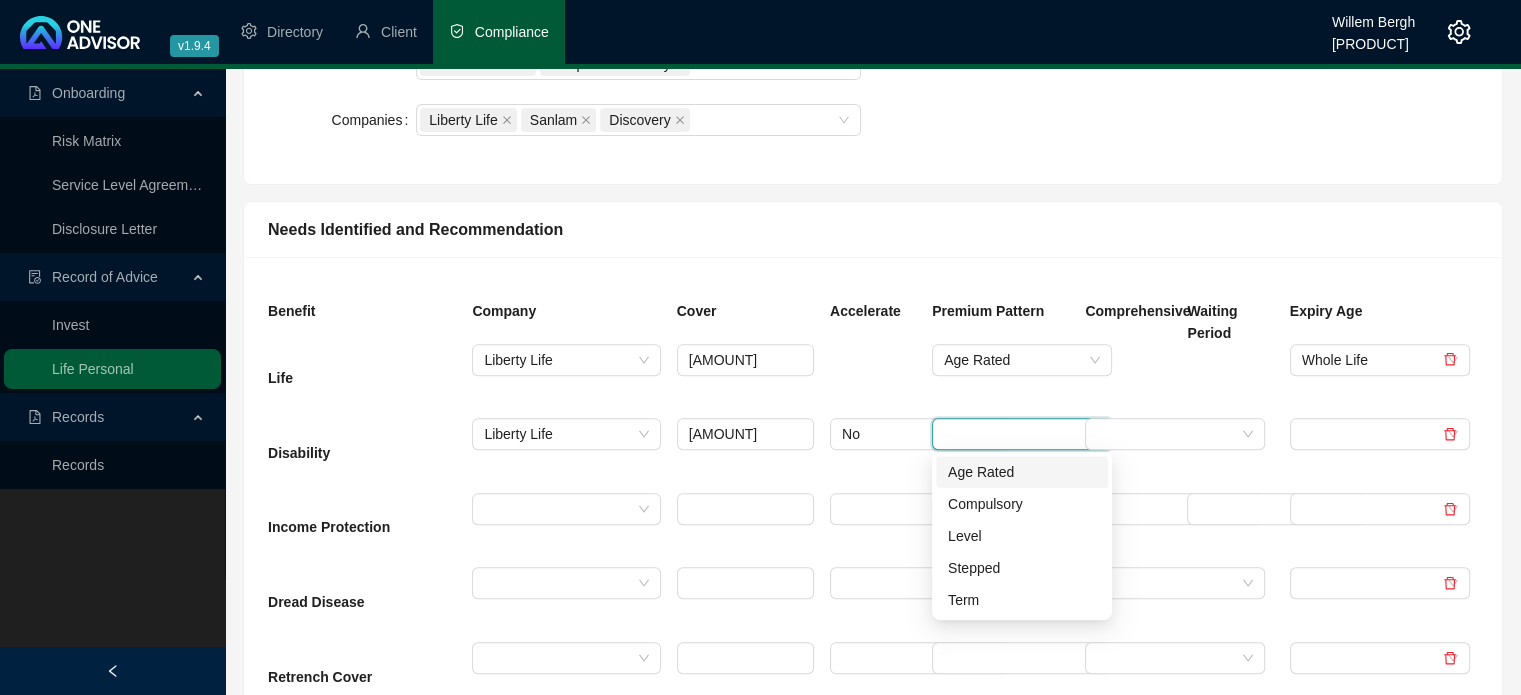 drag, startPoint x: 991, startPoint y: 467, endPoint x: 1037, endPoint y: 480, distance: 47.801674 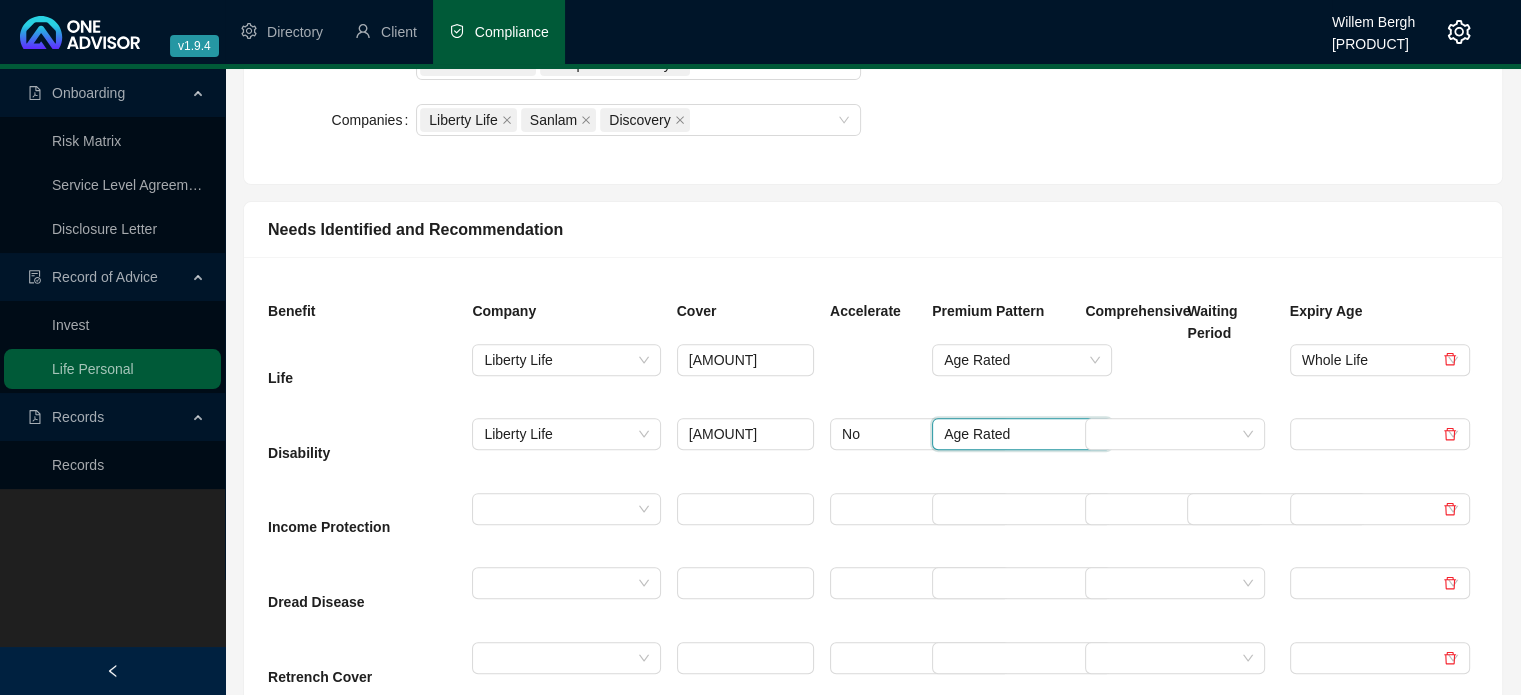 click at bounding box center [1230, 455] 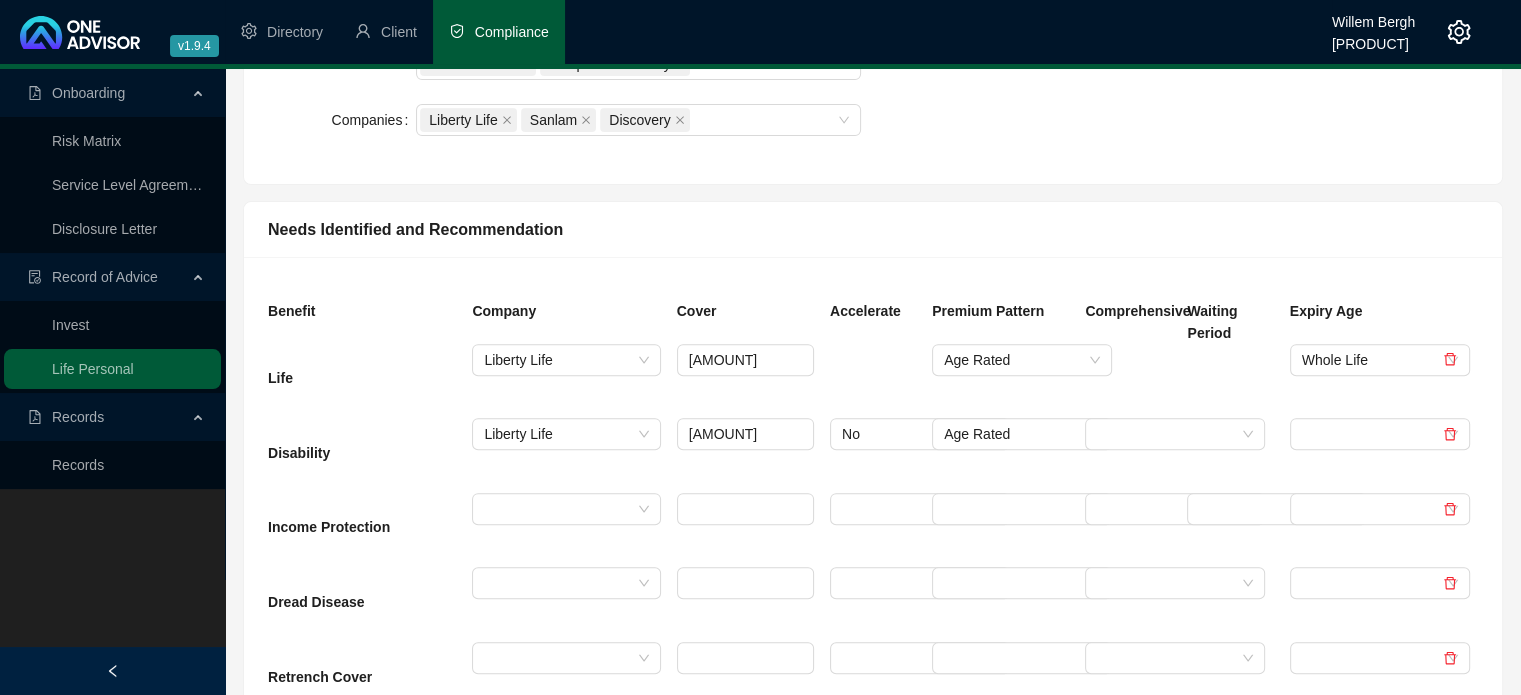 click at bounding box center [1230, 455] 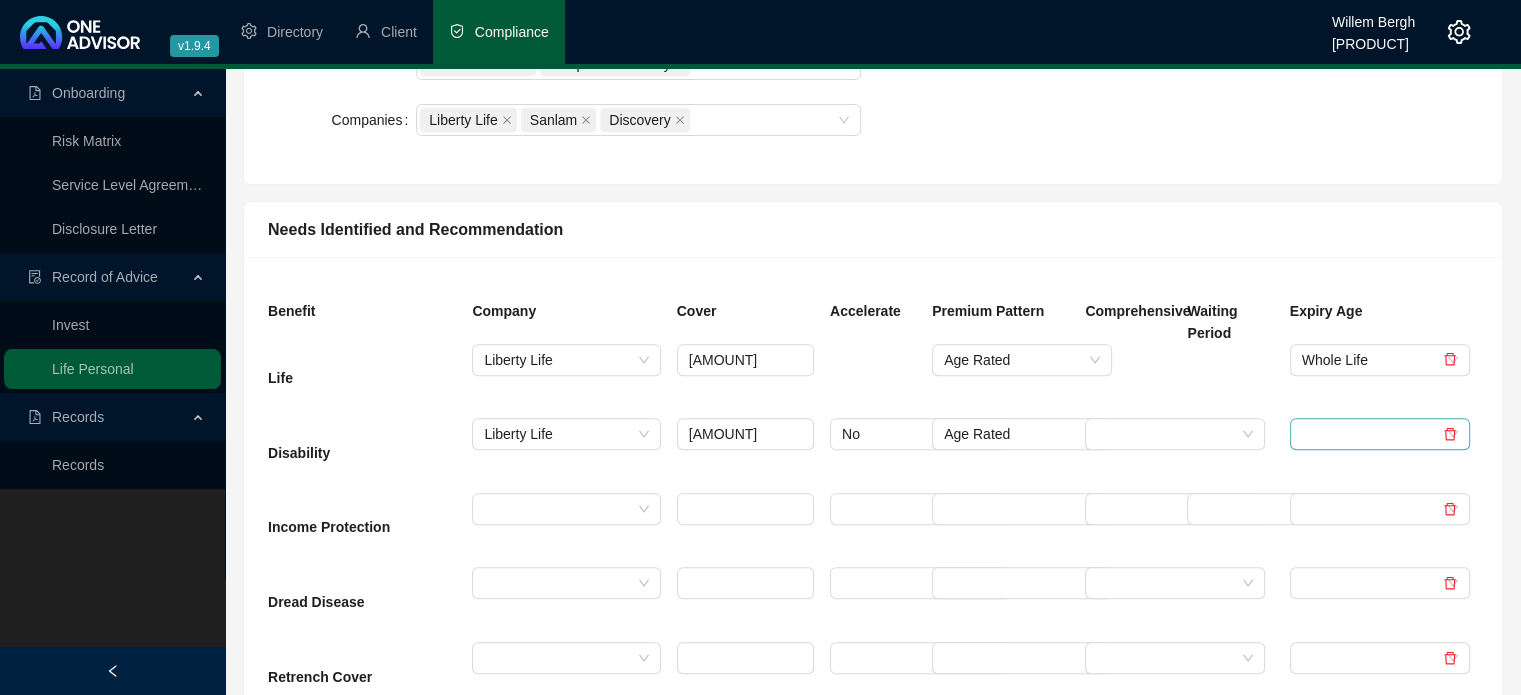click at bounding box center [1371, 434] 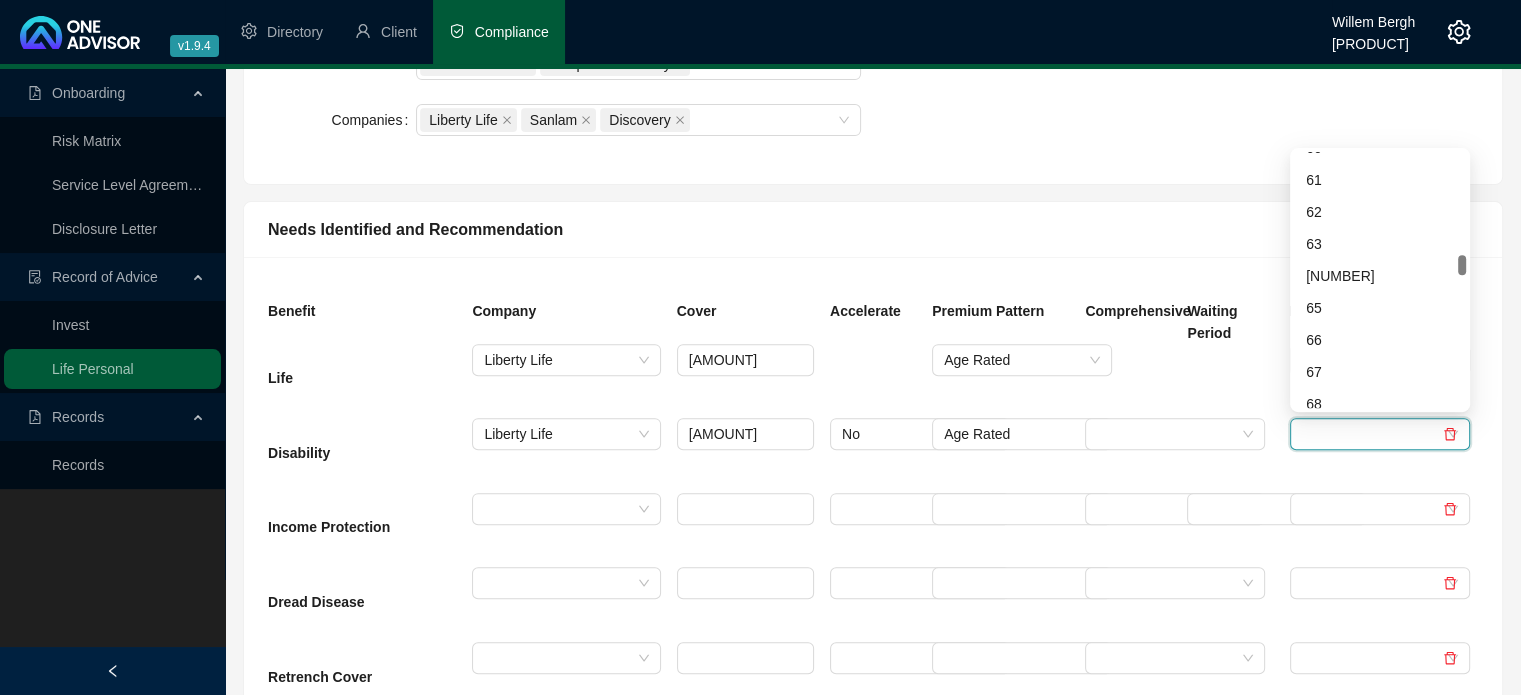 scroll, scrollTop: 1500, scrollLeft: 0, axis: vertical 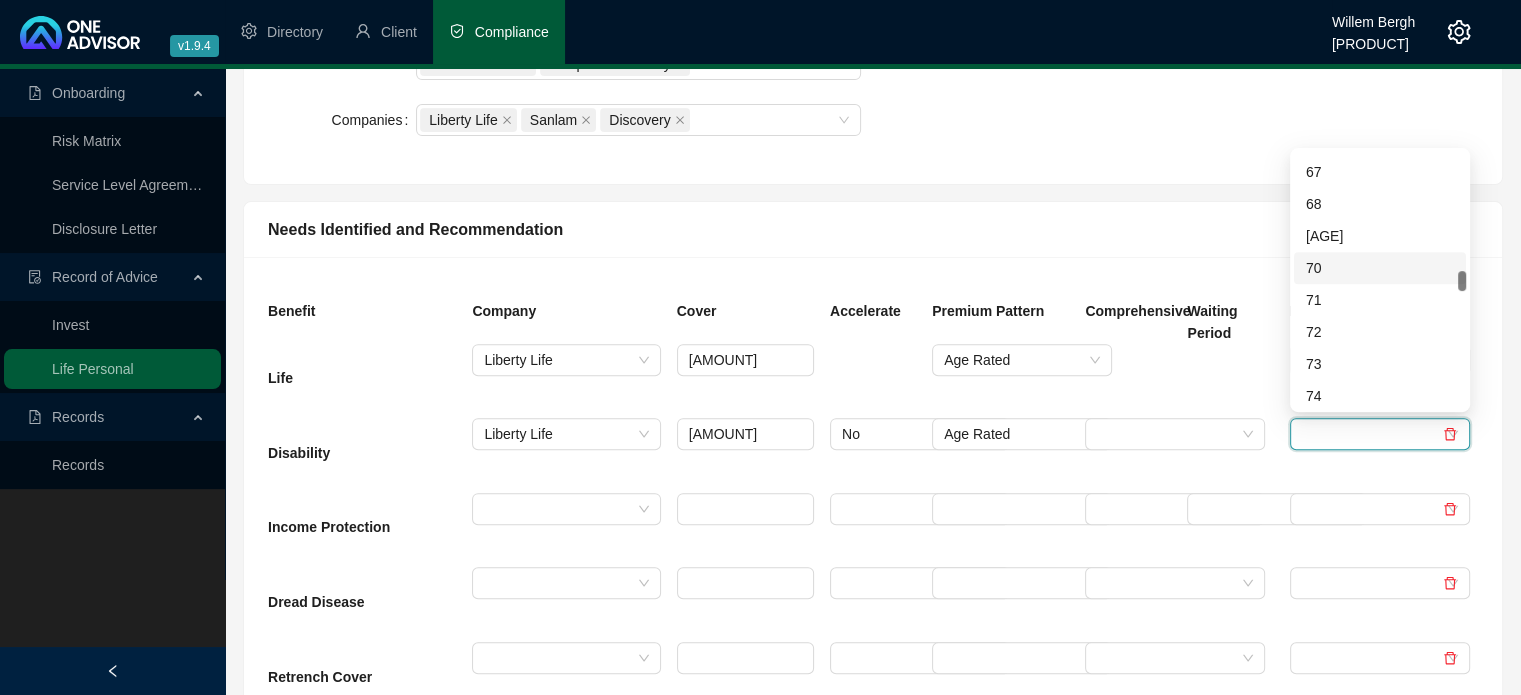 click on "70" at bounding box center (1380, 268) 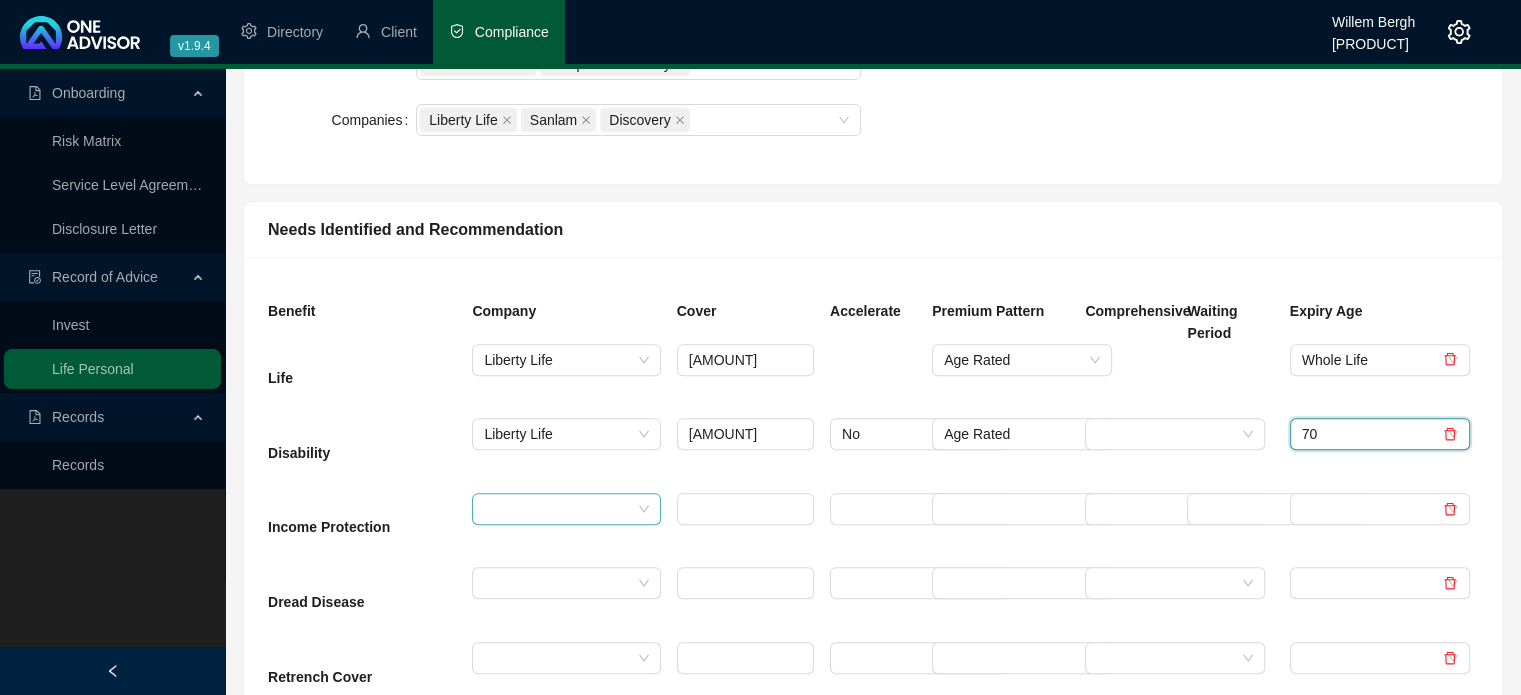 click at bounding box center [557, 509] 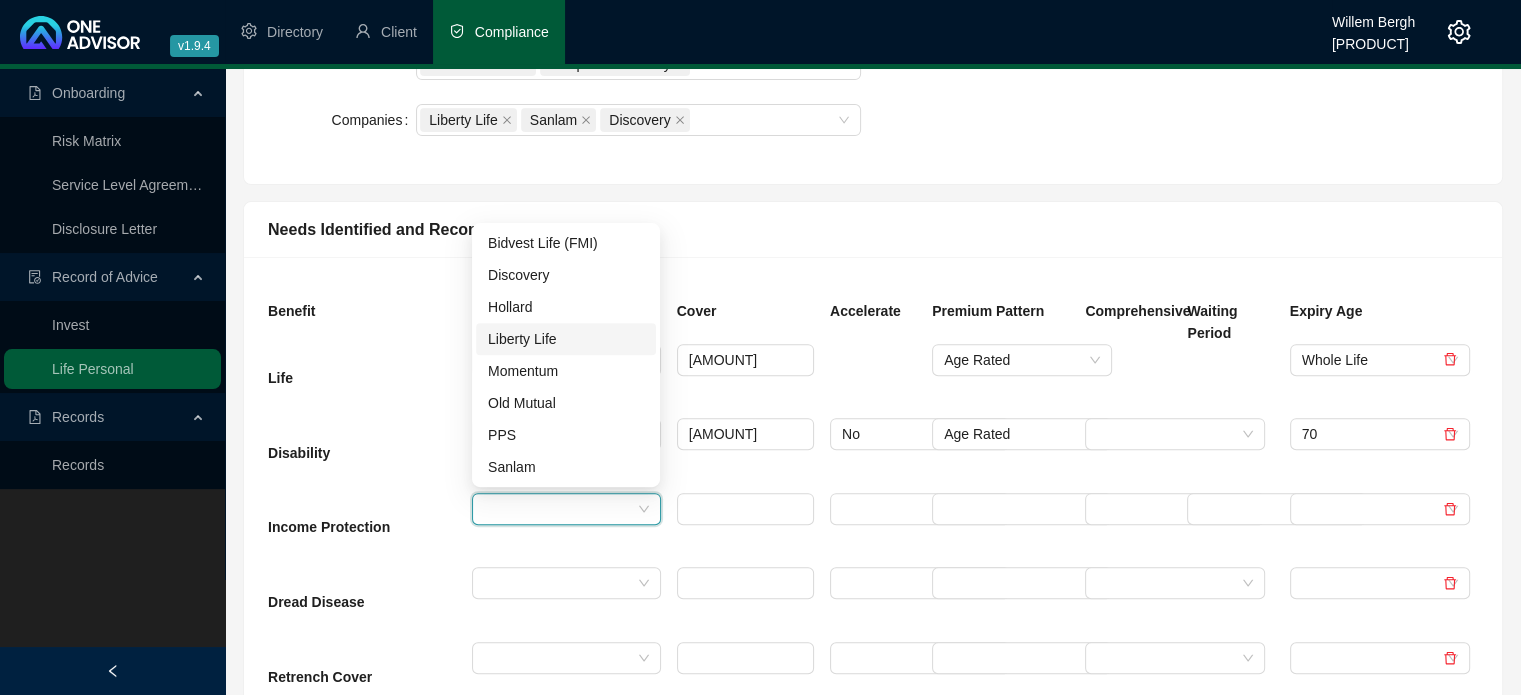 click on "Liberty Life" at bounding box center [566, 339] 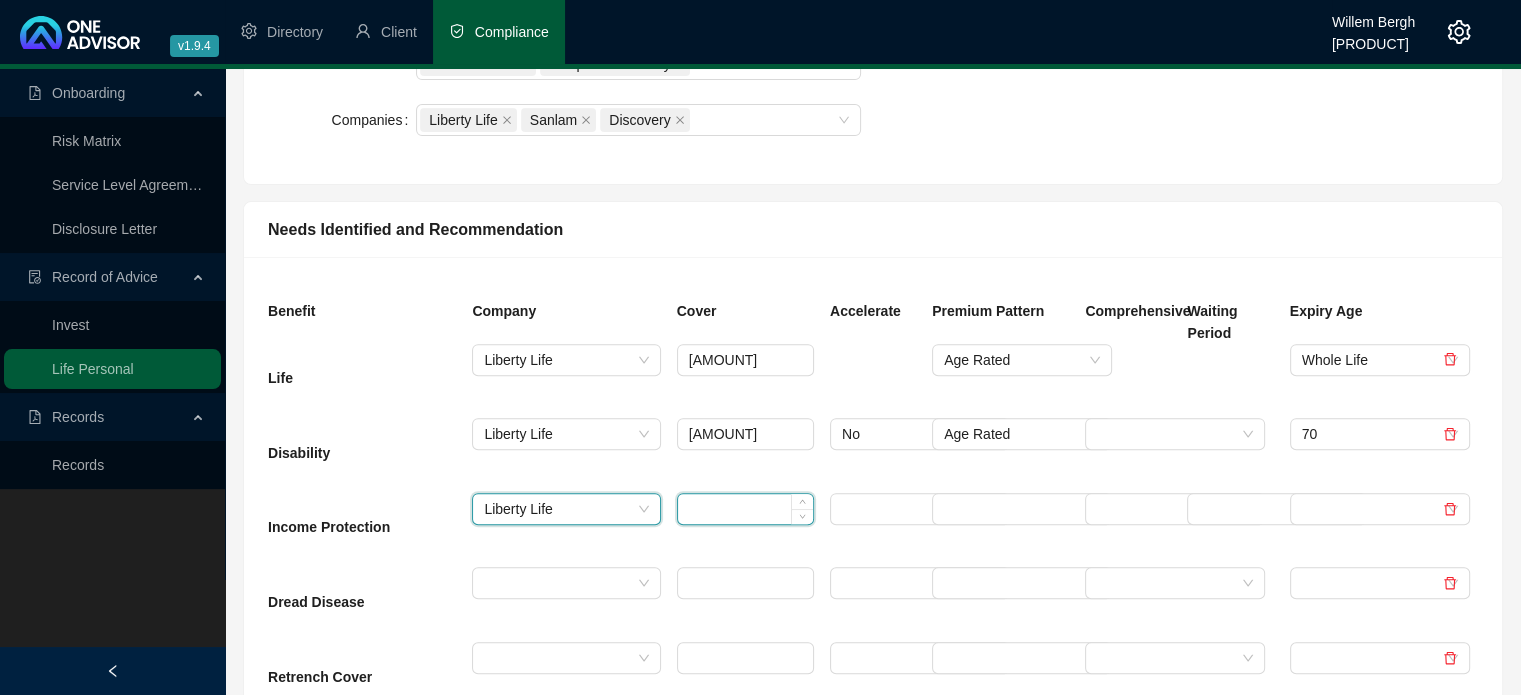 click at bounding box center [745, 509] 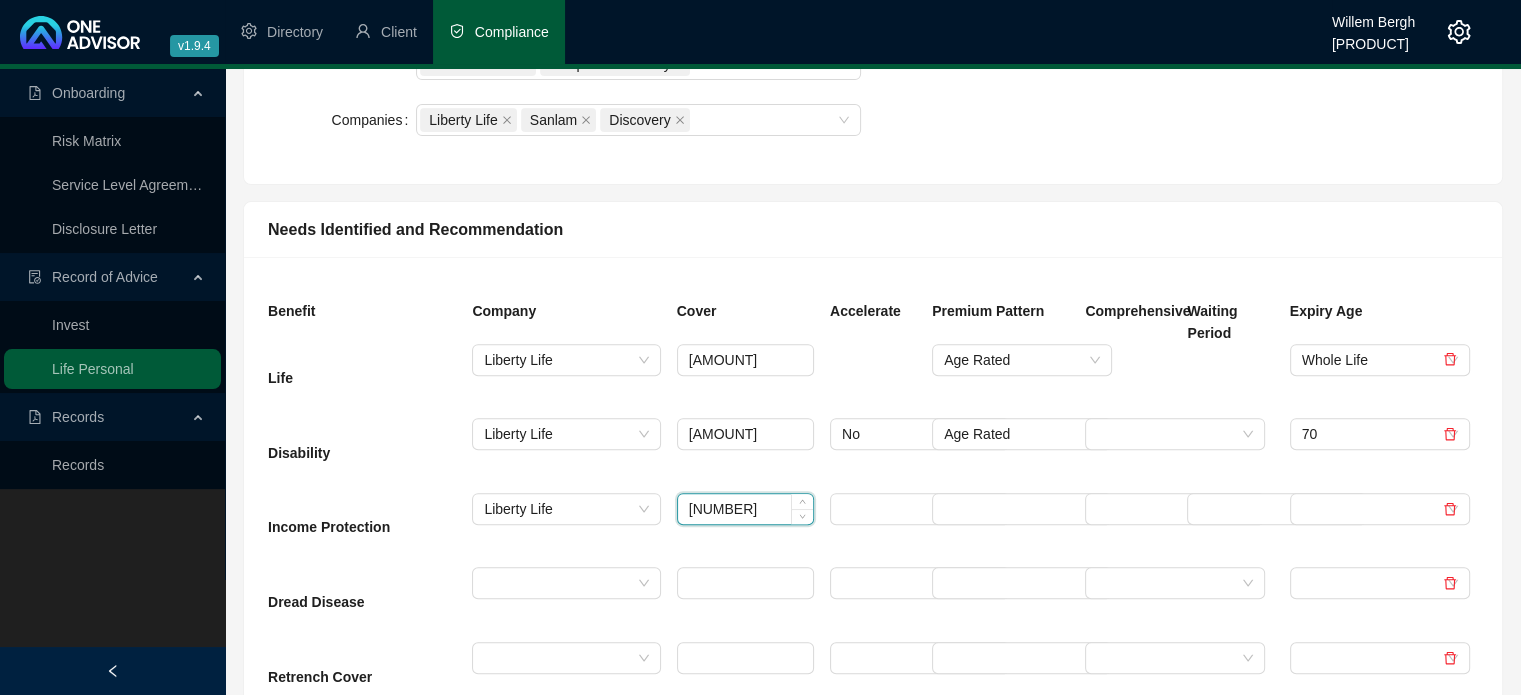 type on "[NUMBER]" 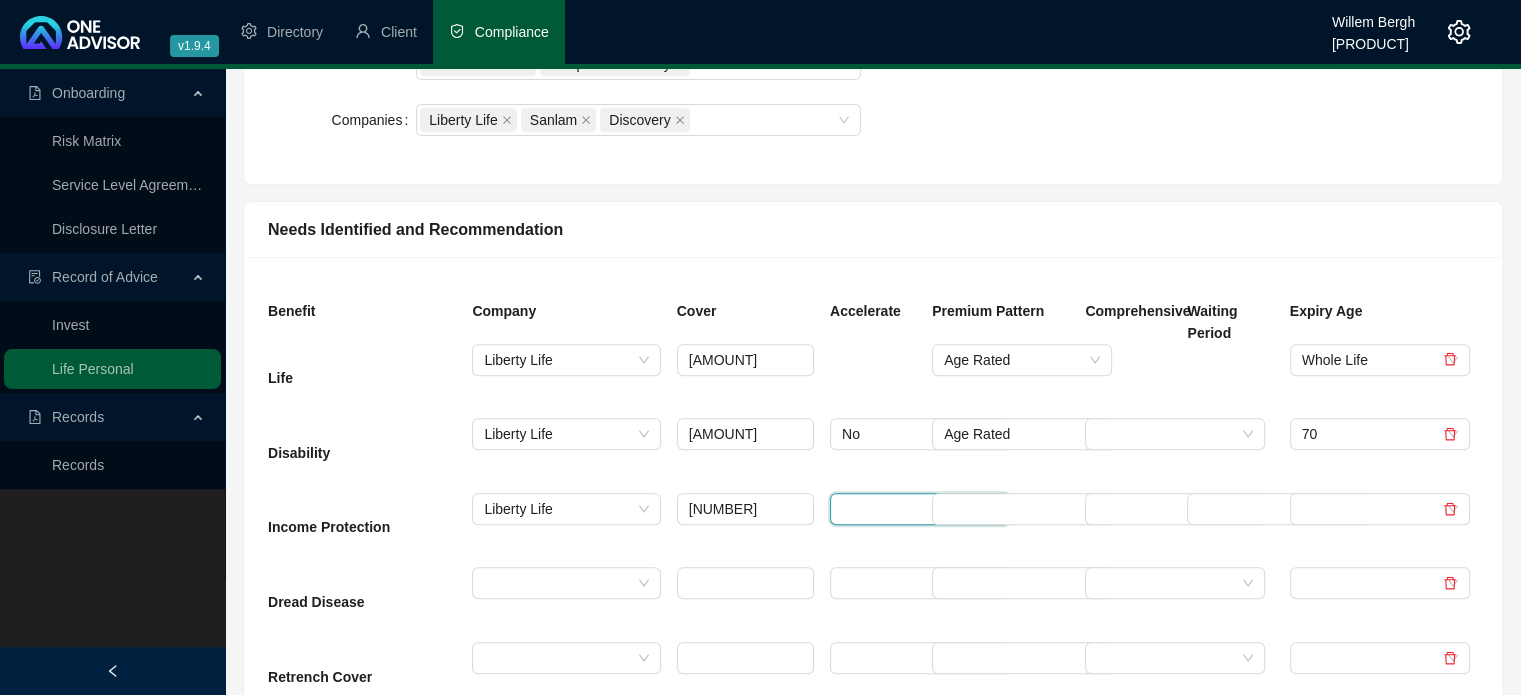 click at bounding box center [911, 509] 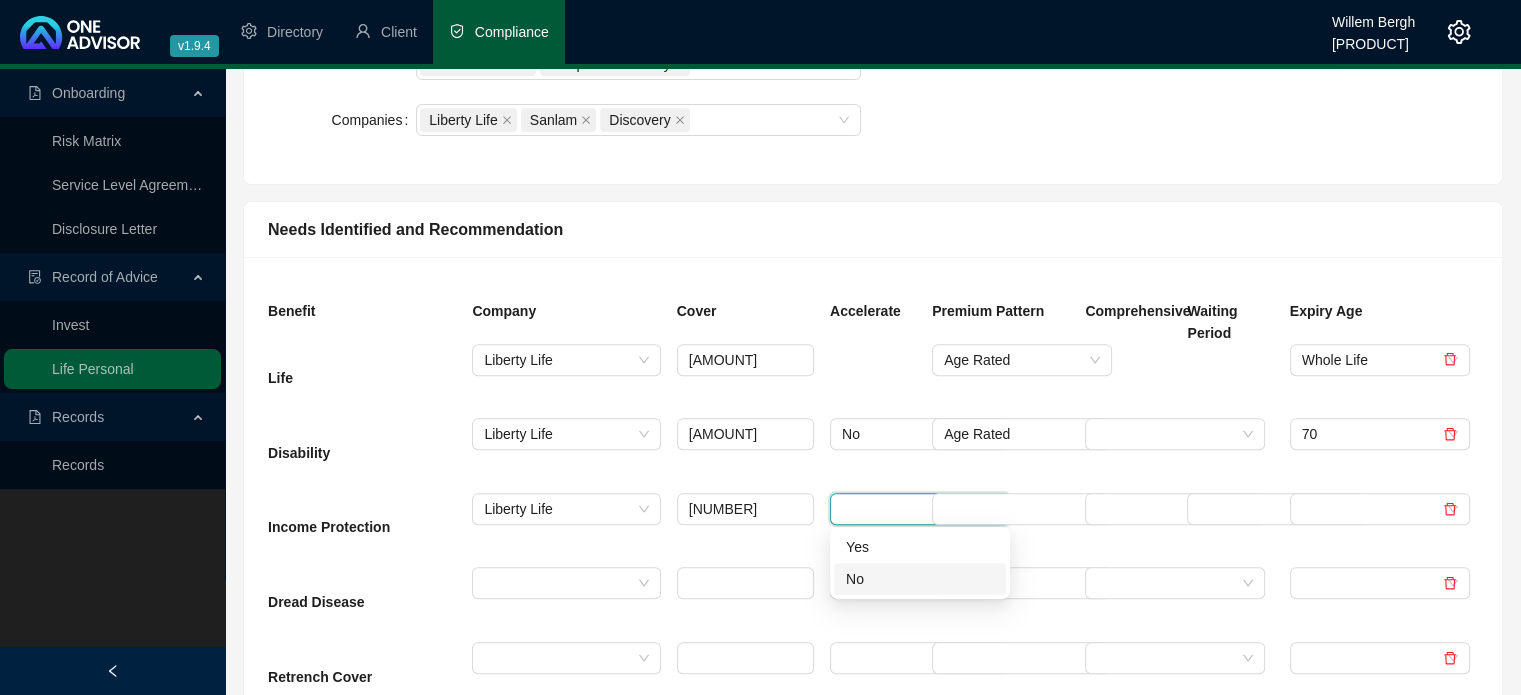 click on "No" at bounding box center [920, 579] 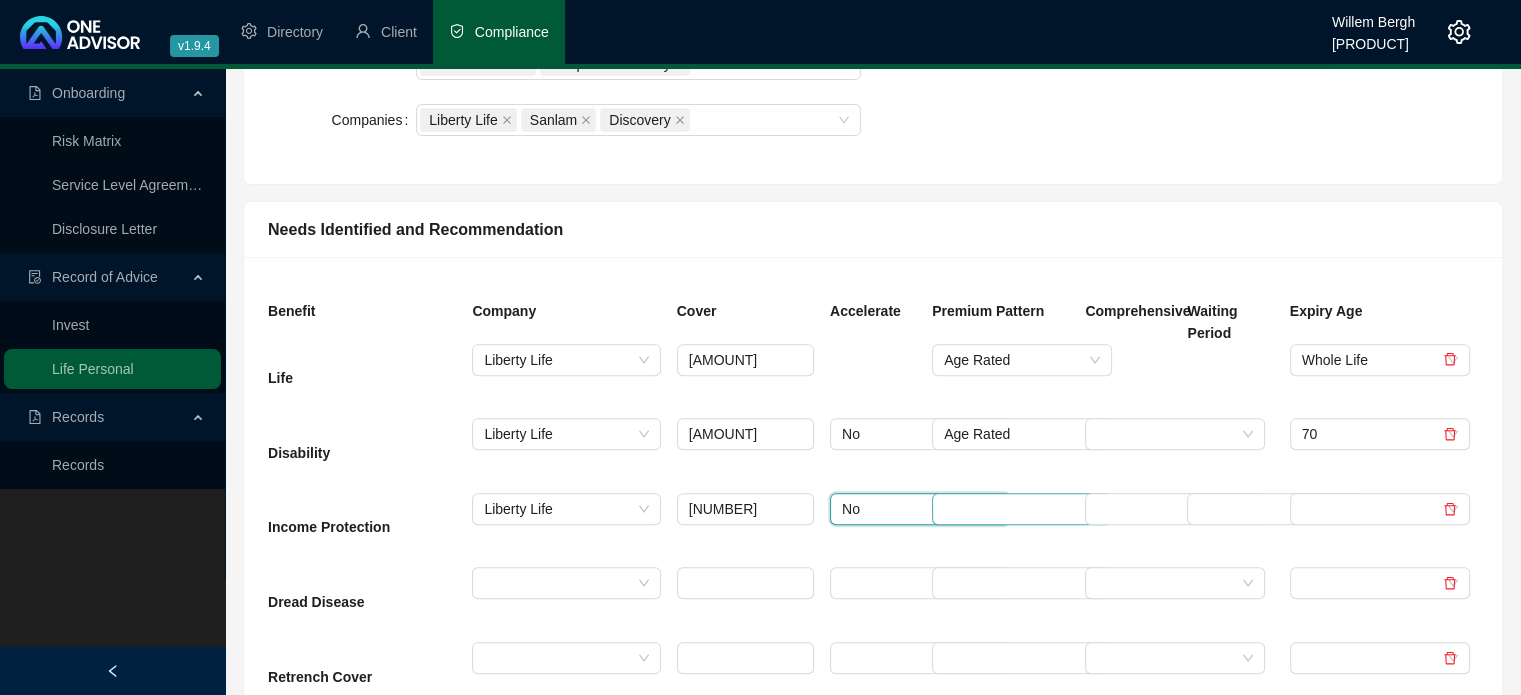 click at bounding box center (1013, 509) 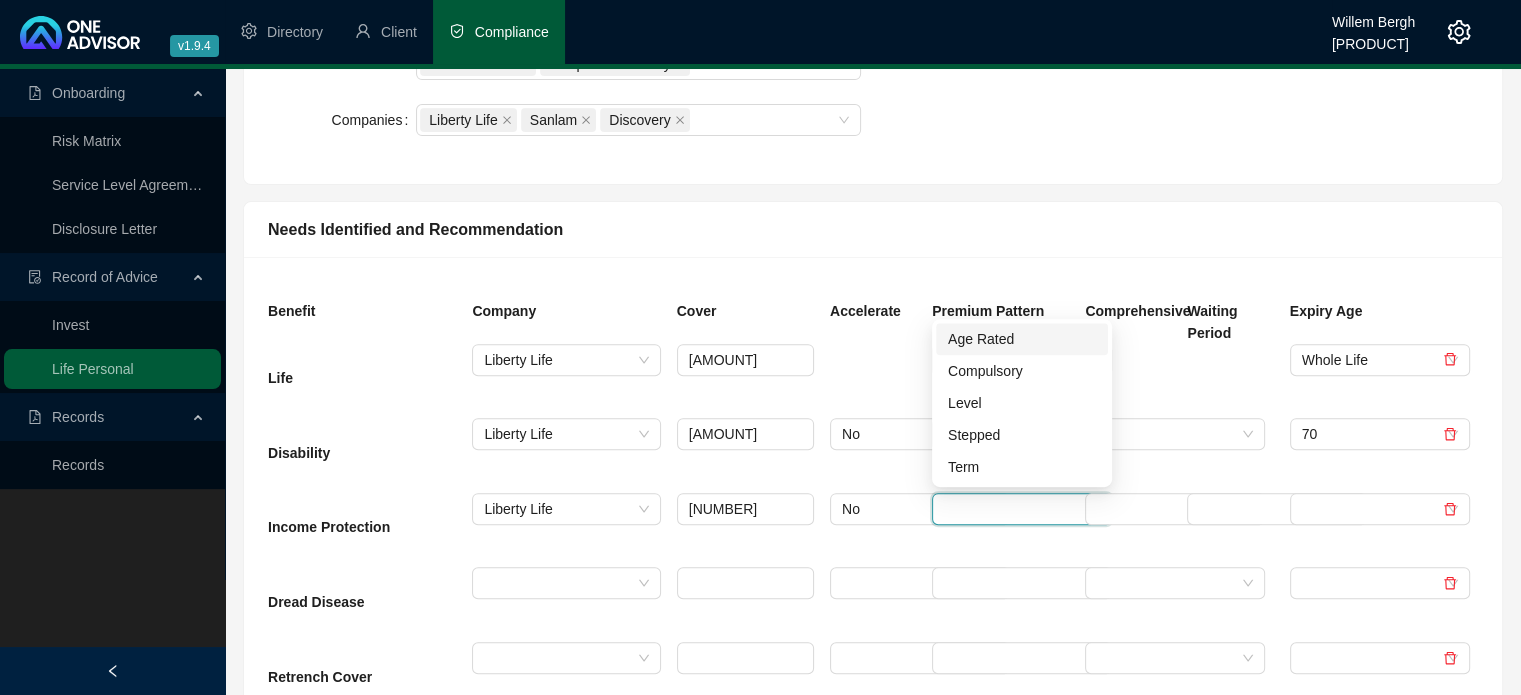 click on "Age Rated" at bounding box center [1022, 339] 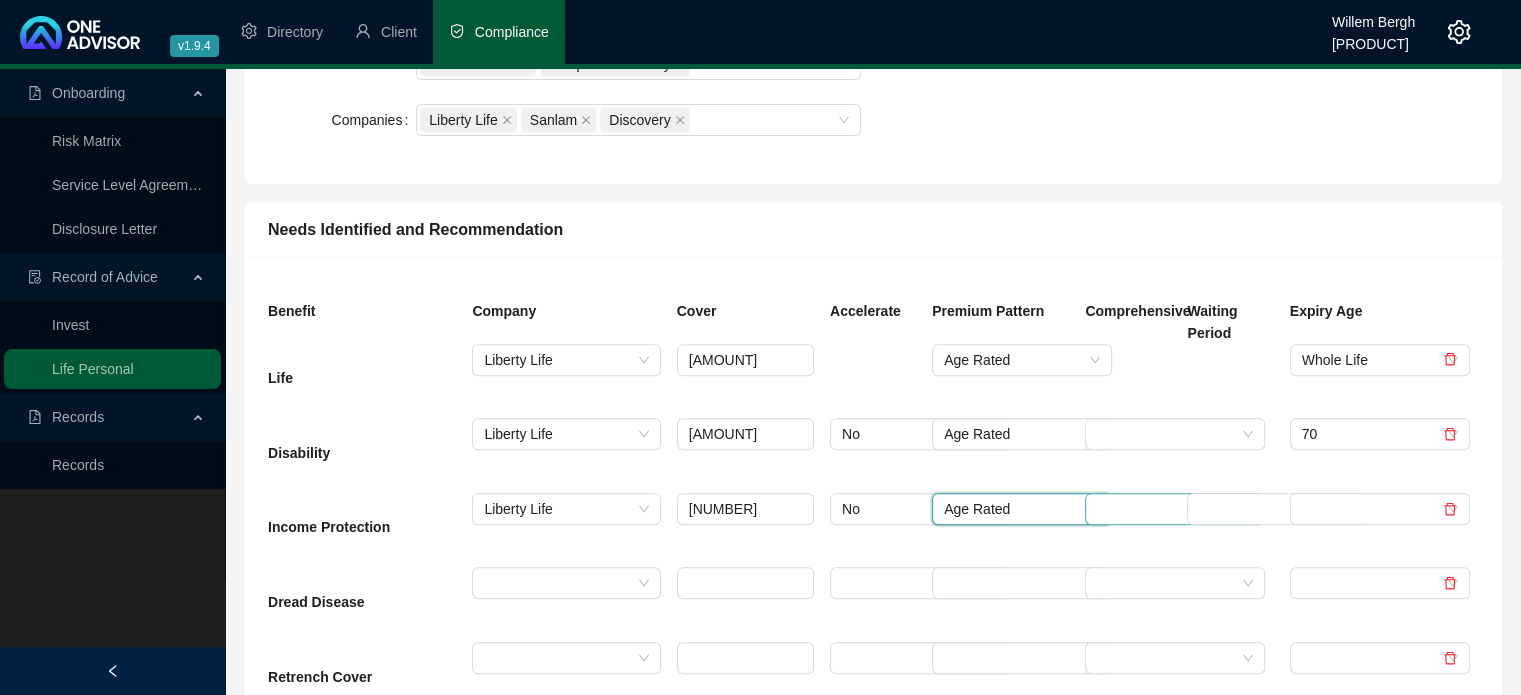 click at bounding box center [1166, 509] 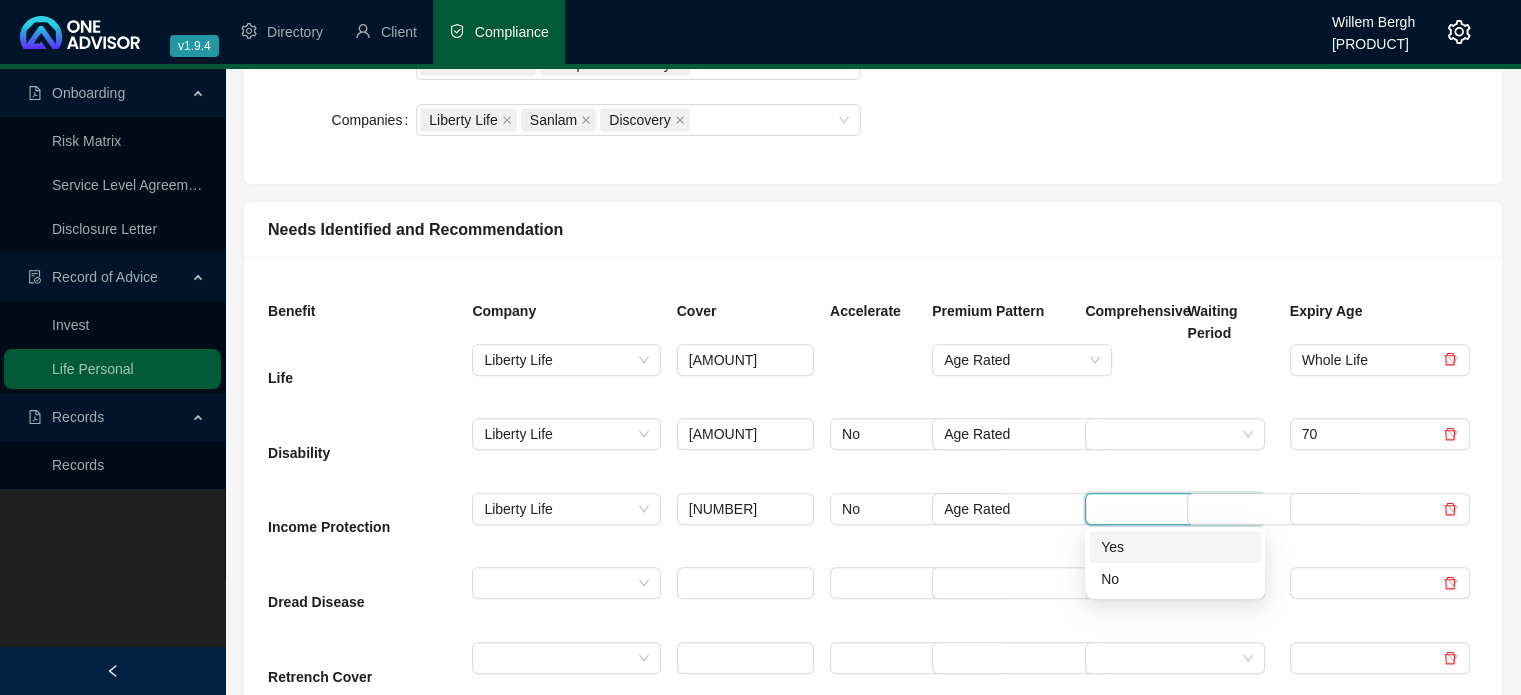 click on "Yes" at bounding box center [1175, 547] 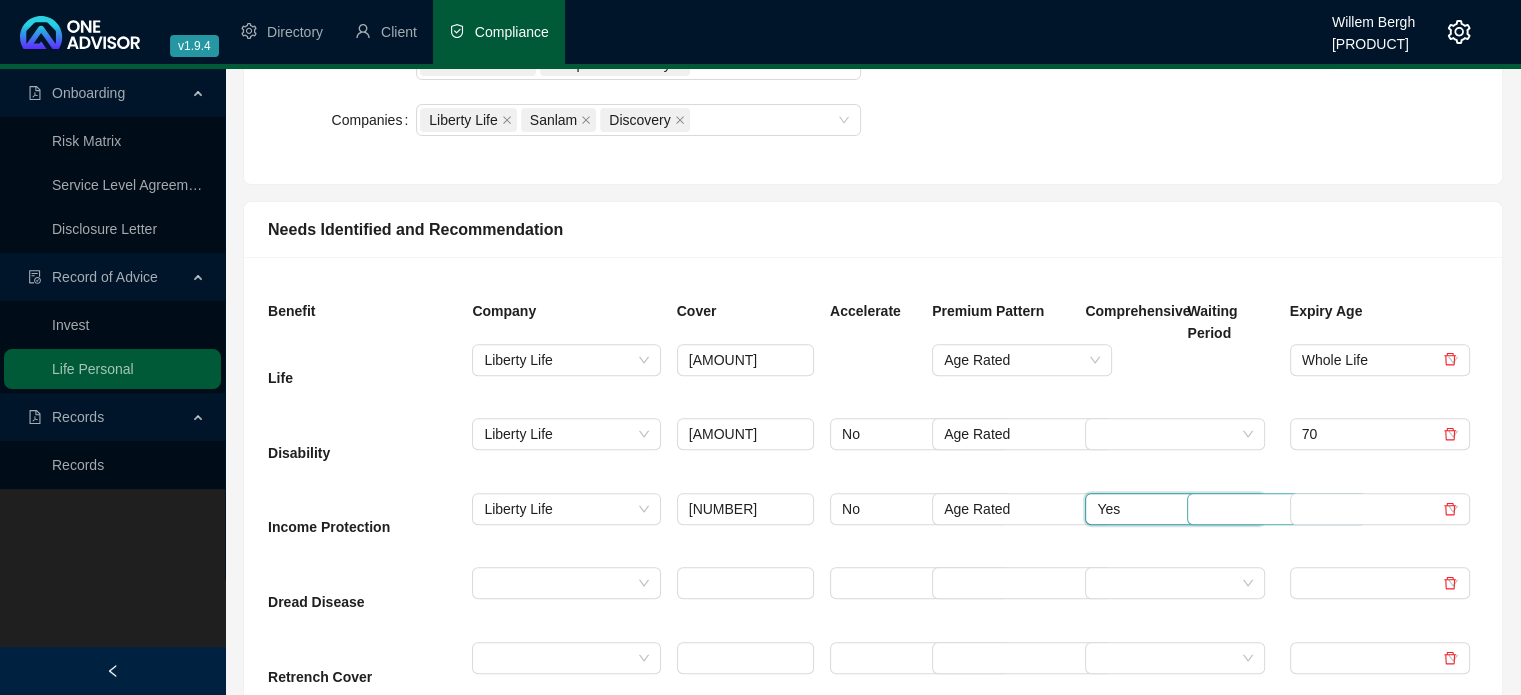 click at bounding box center [1268, 509] 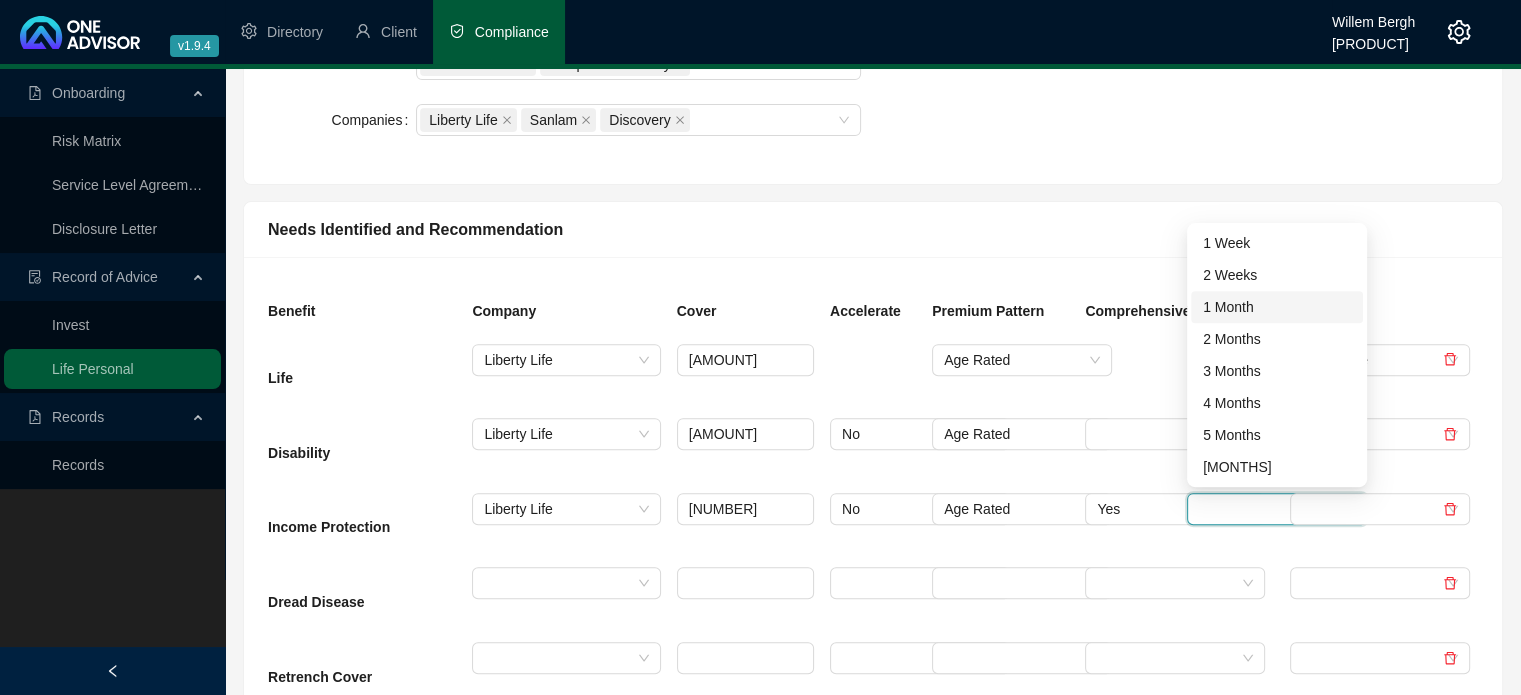 click on "1 Month" at bounding box center [1277, 307] 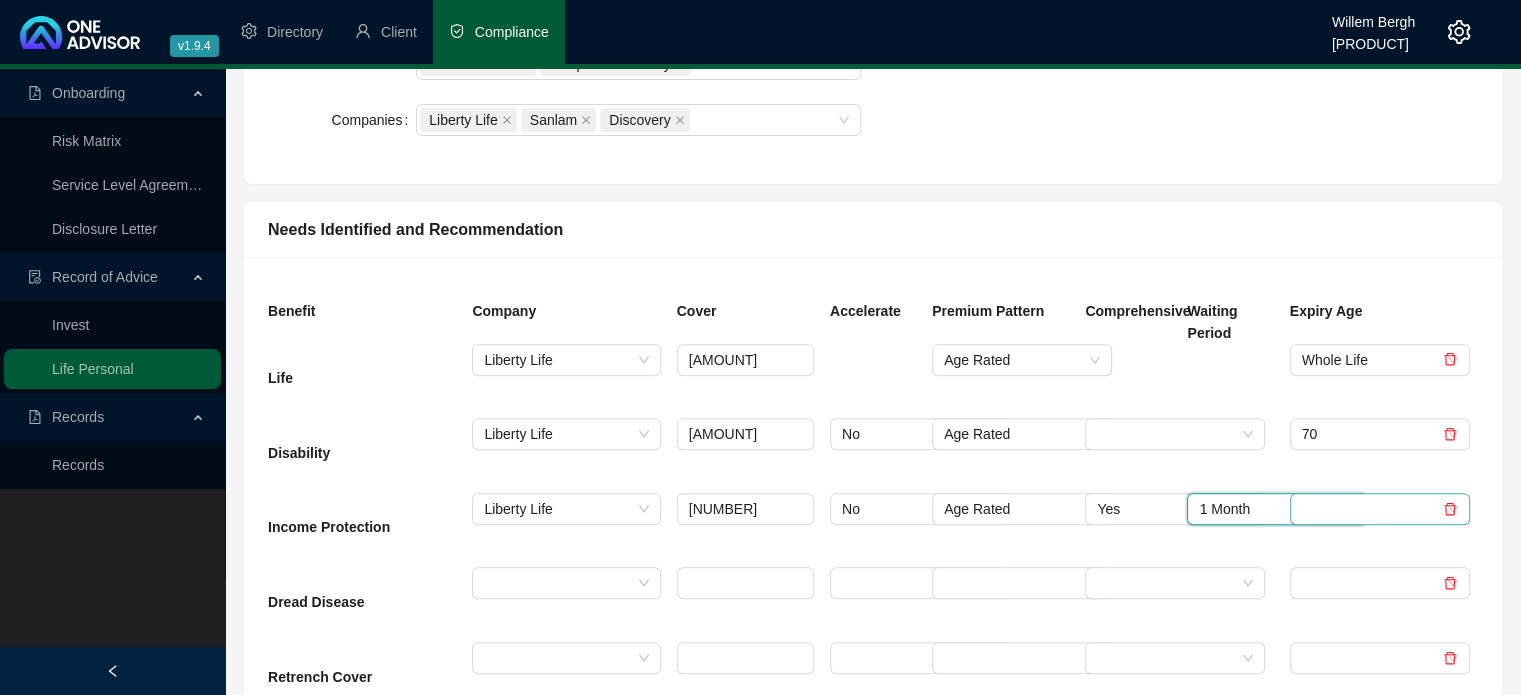 click at bounding box center (1371, 509) 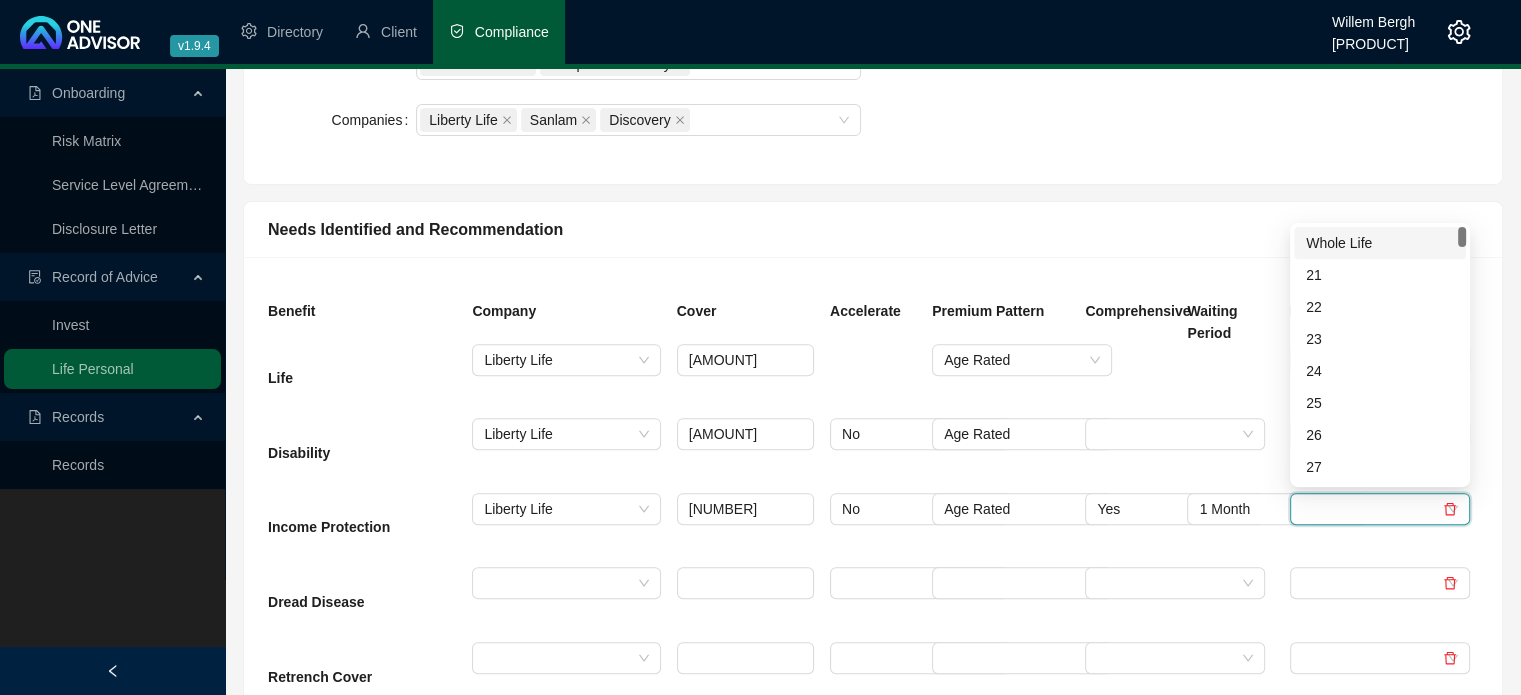 click on "Whole Life" at bounding box center [1380, 243] 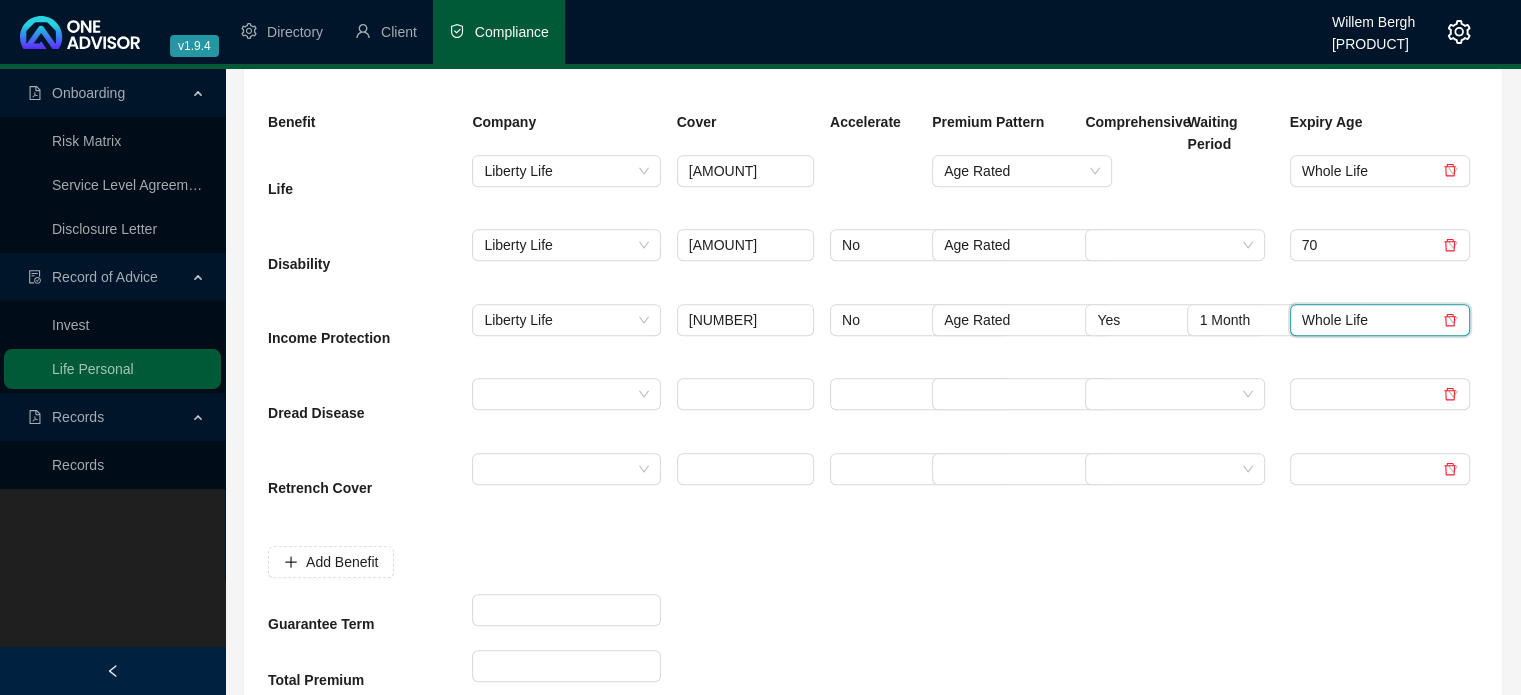 scroll, scrollTop: 900, scrollLeft: 0, axis: vertical 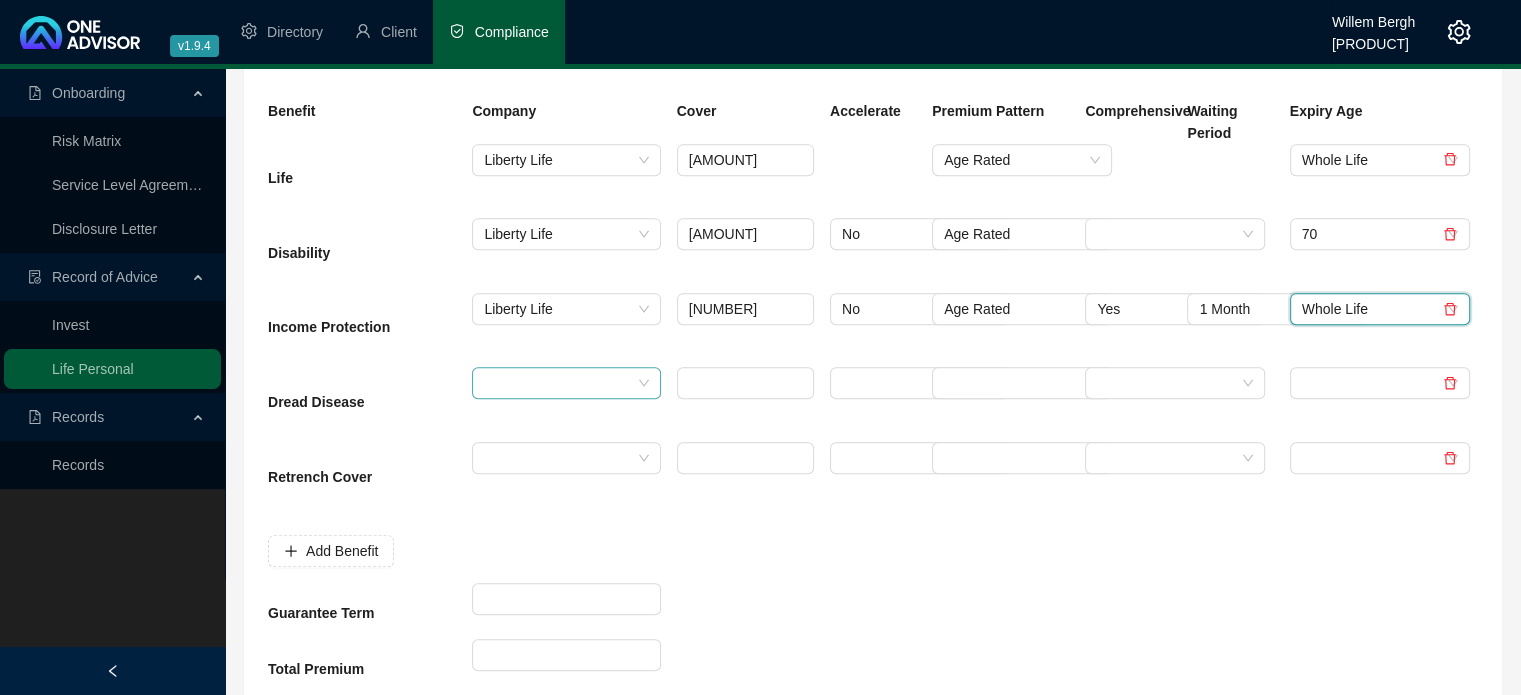 click at bounding box center [557, 383] 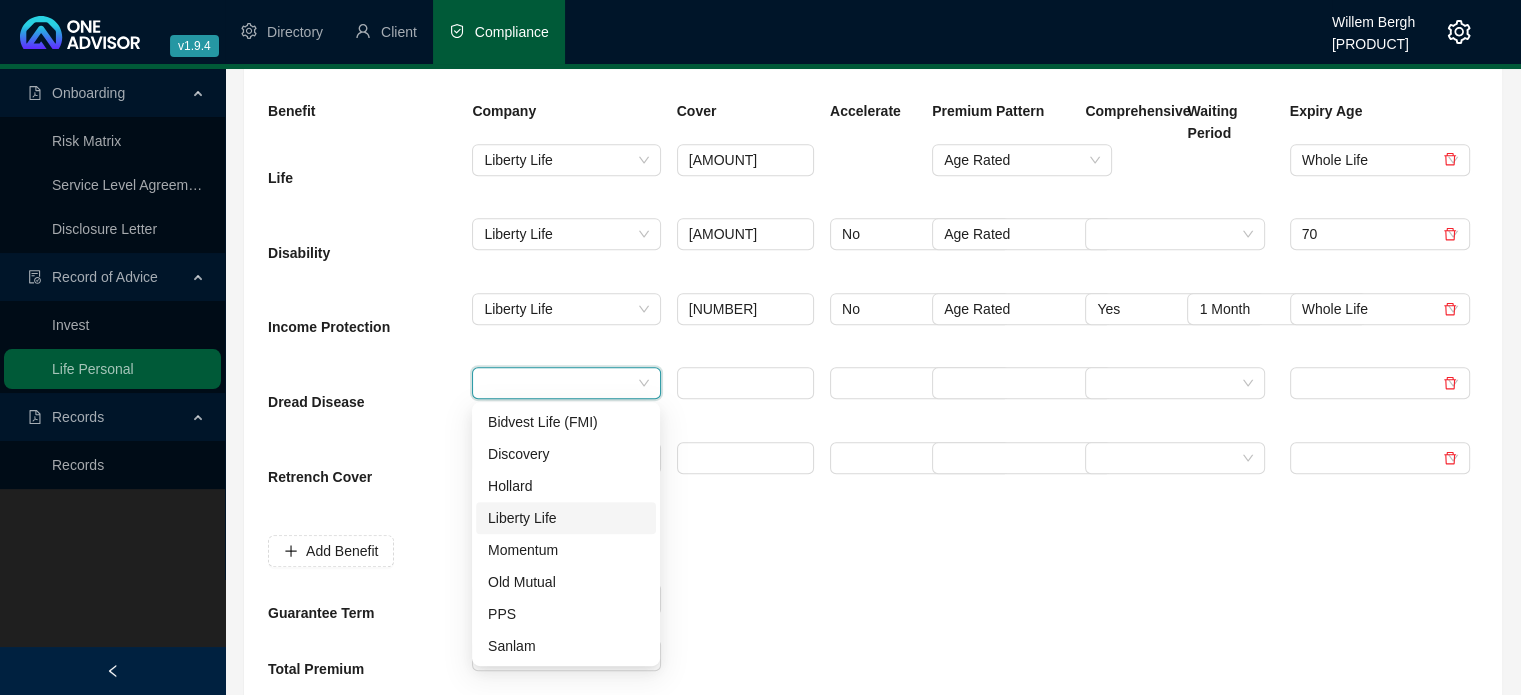 click on "Liberty Life" at bounding box center [566, 518] 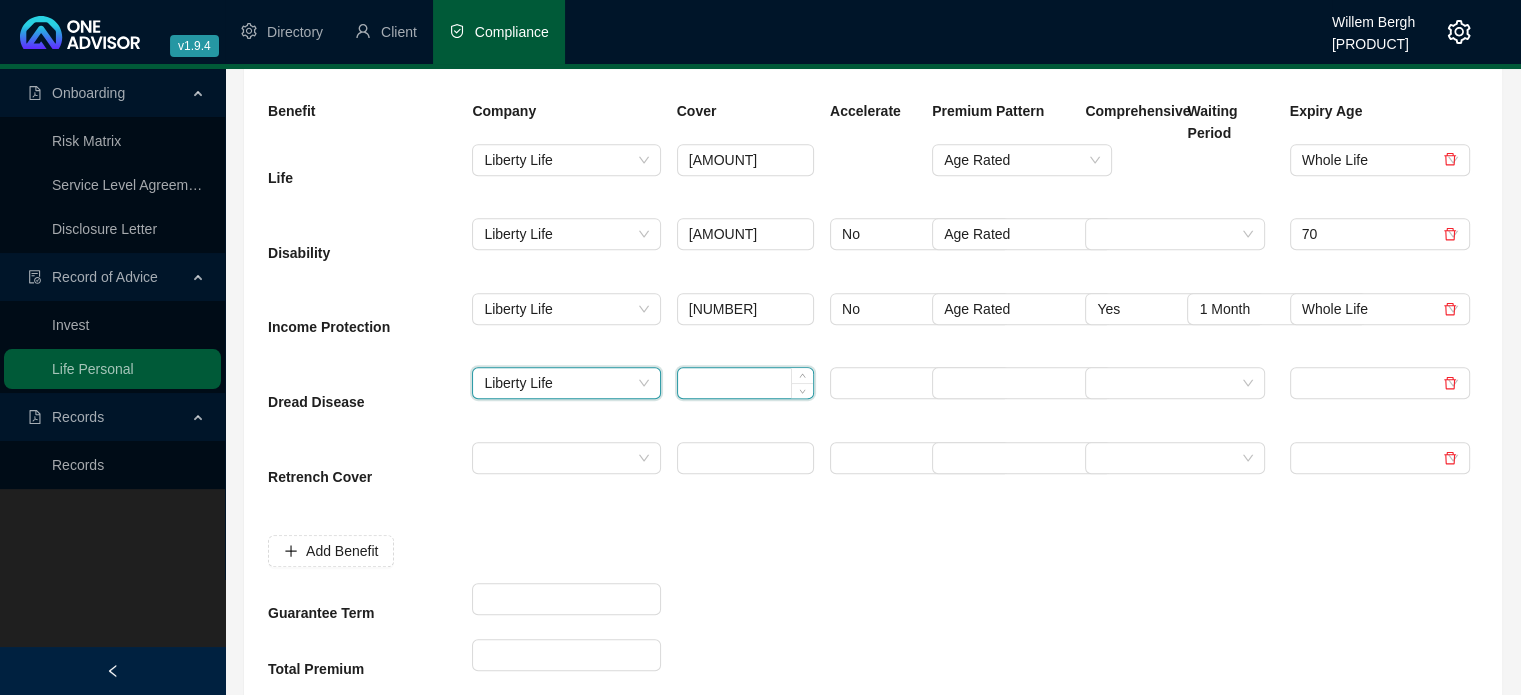 click at bounding box center [745, 383] 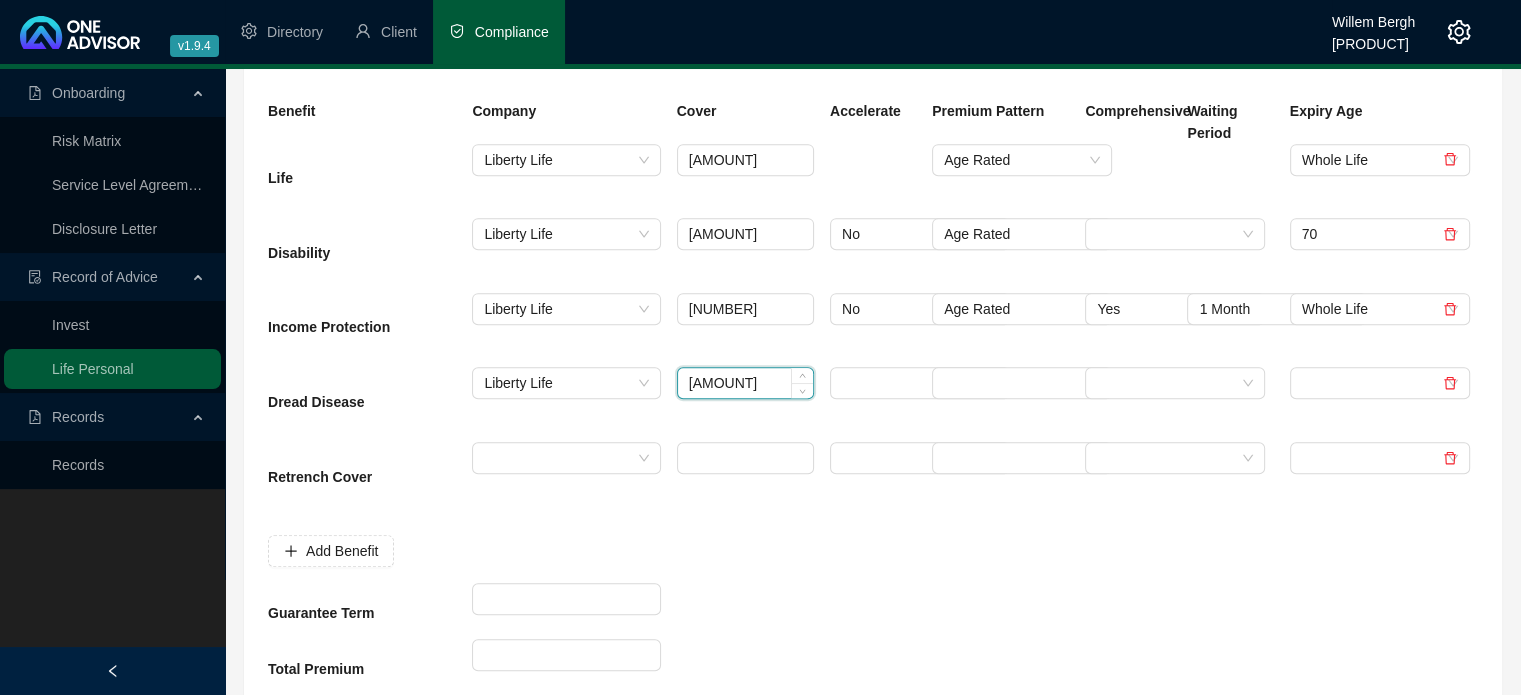 type on "[AMOUNT]" 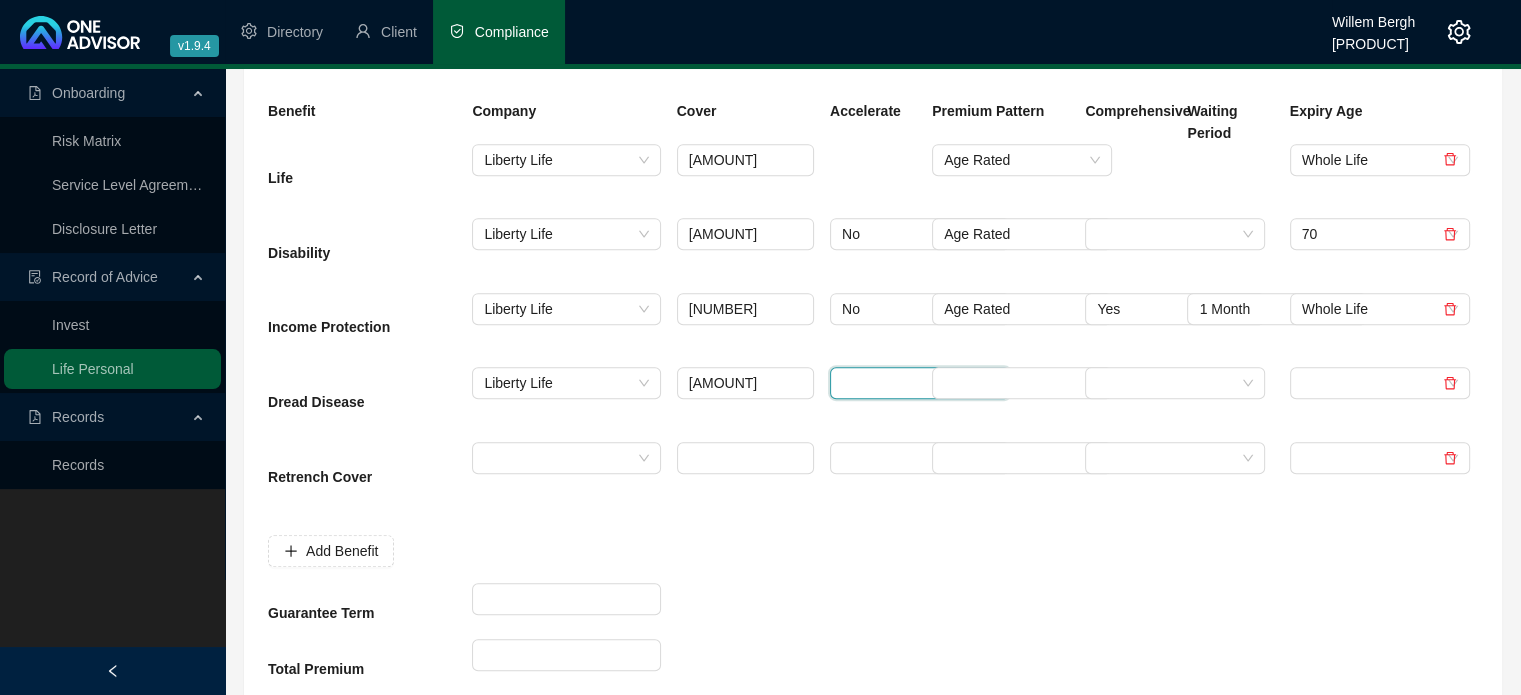 click at bounding box center [911, 383] 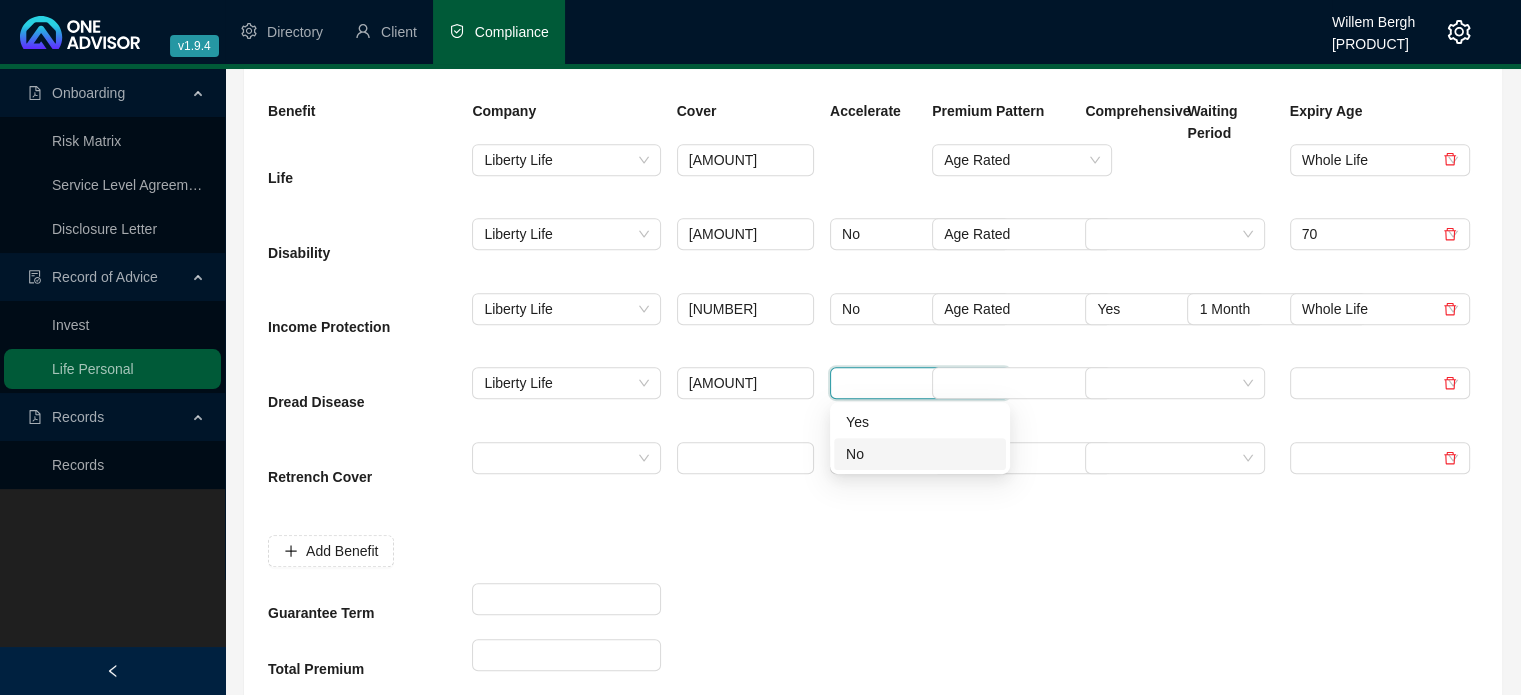 drag, startPoint x: 868, startPoint y: 459, endPoint x: 930, endPoint y: 431, distance: 68.0294 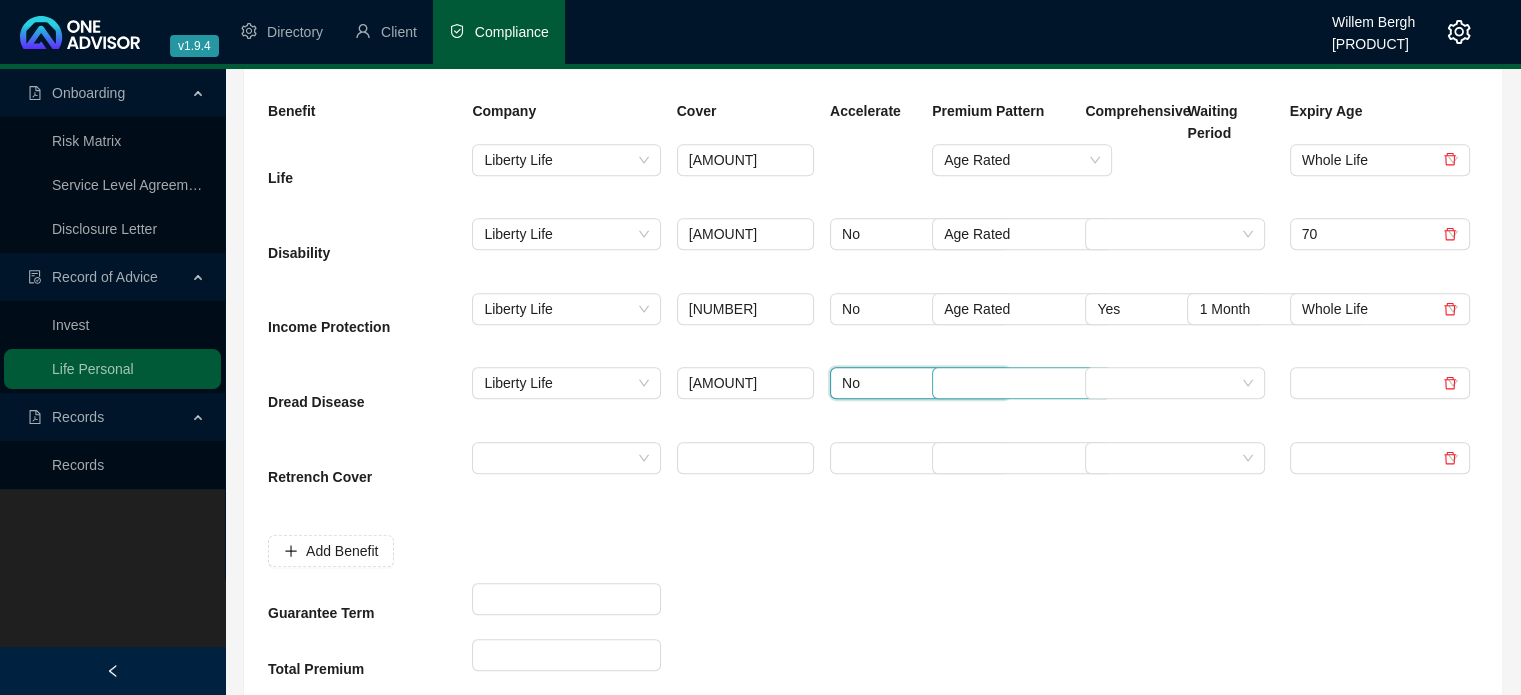 click at bounding box center [1013, 383] 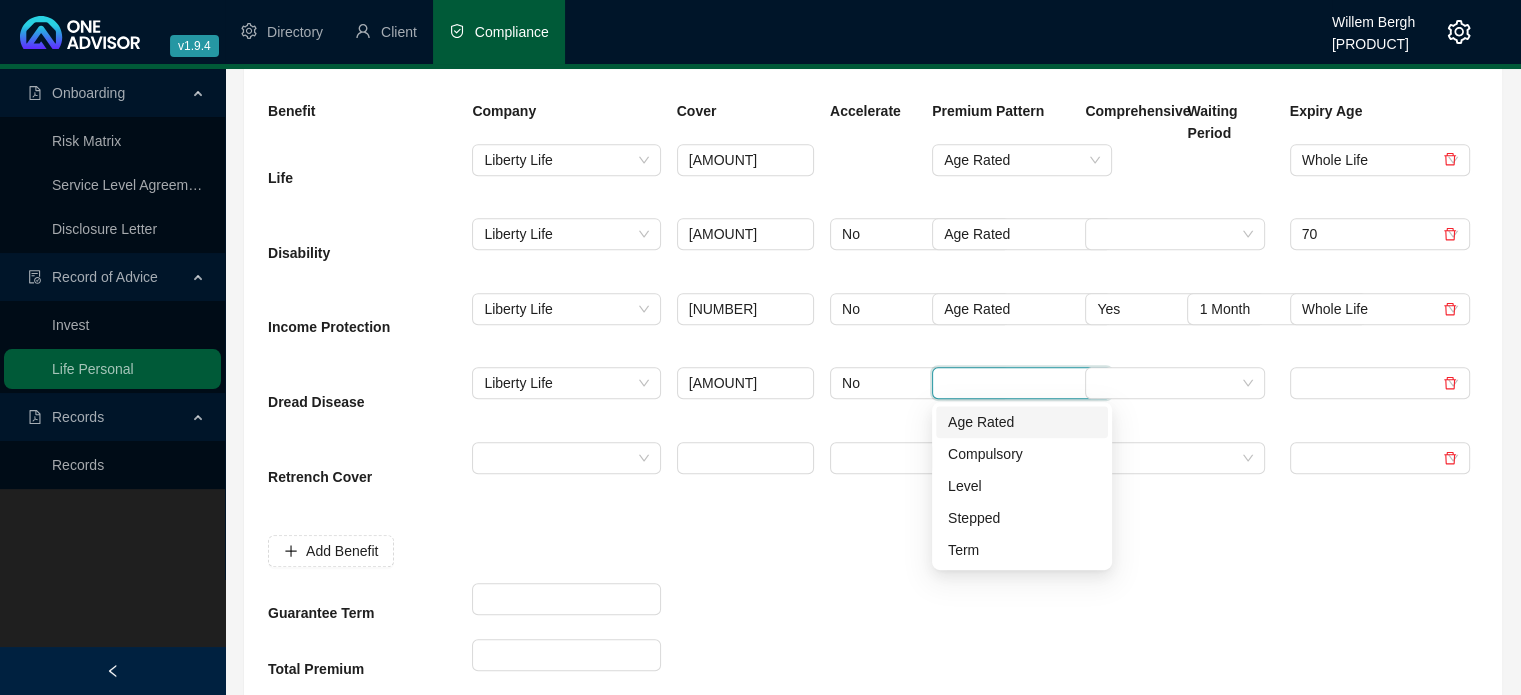 click on "Age Rated" at bounding box center (1022, 422) 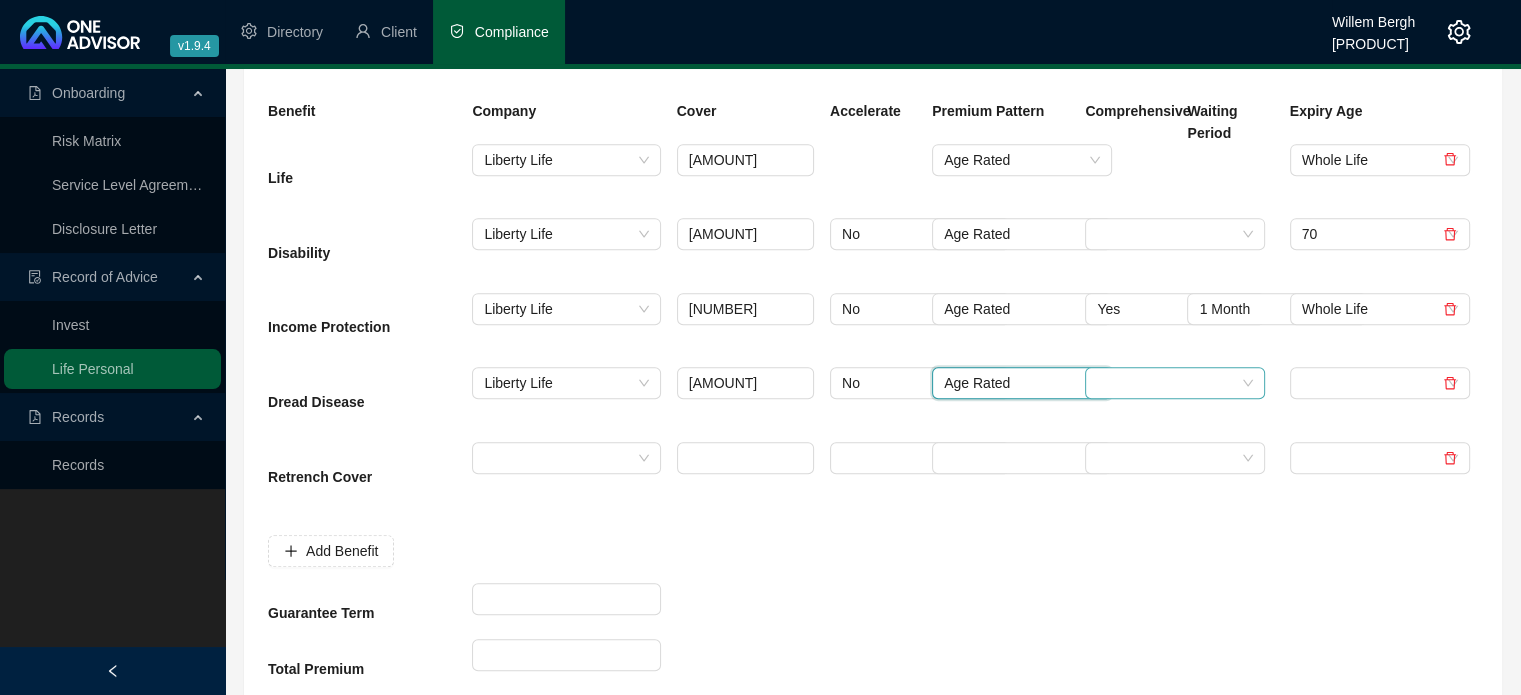 click at bounding box center (1166, 383) 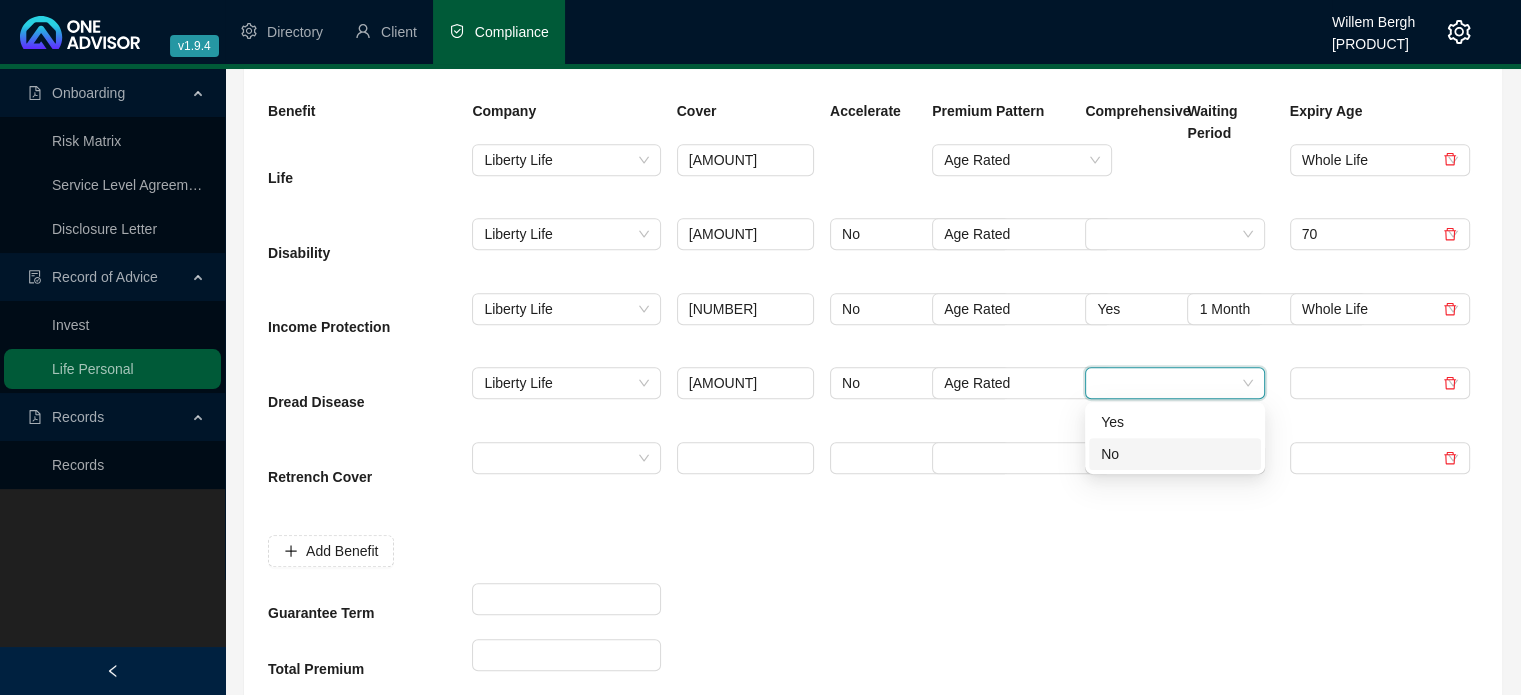 click on "No" at bounding box center [1175, 454] 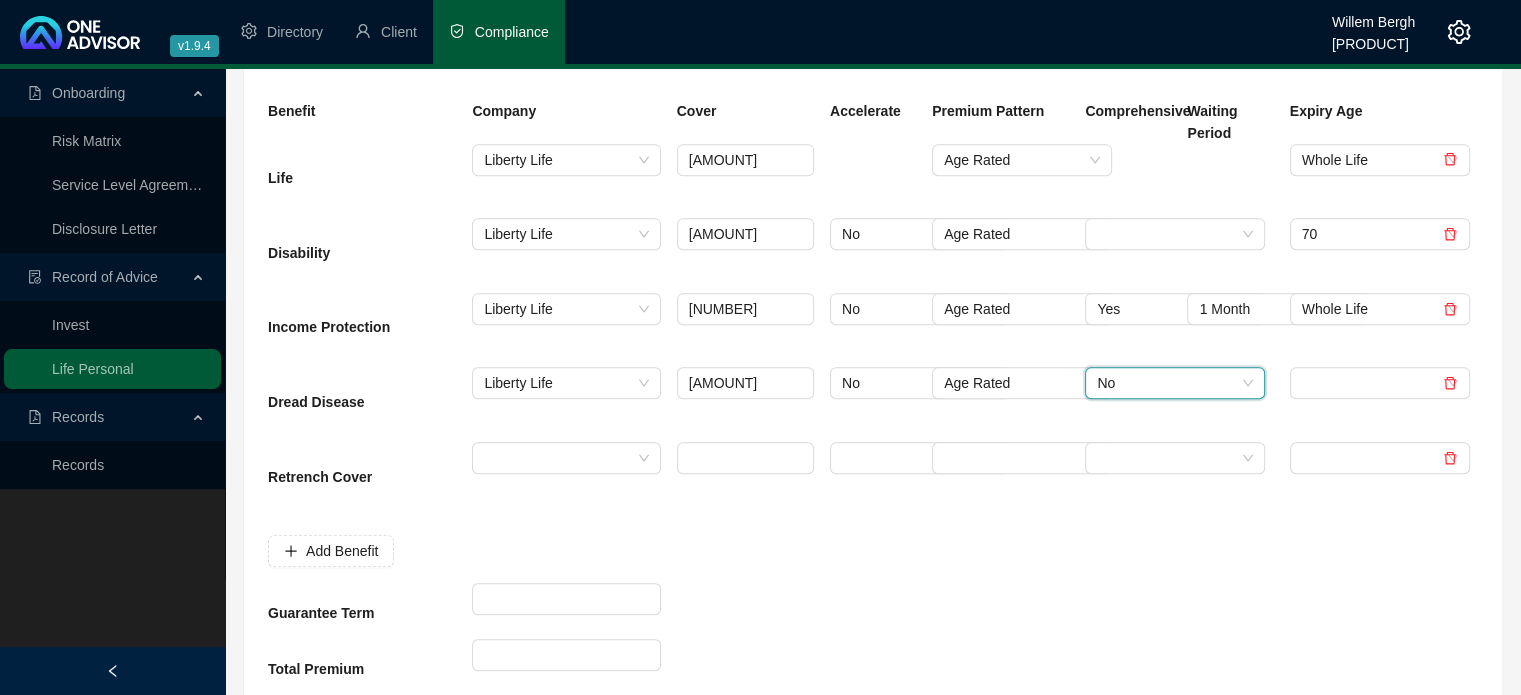 click at bounding box center (1230, 404) 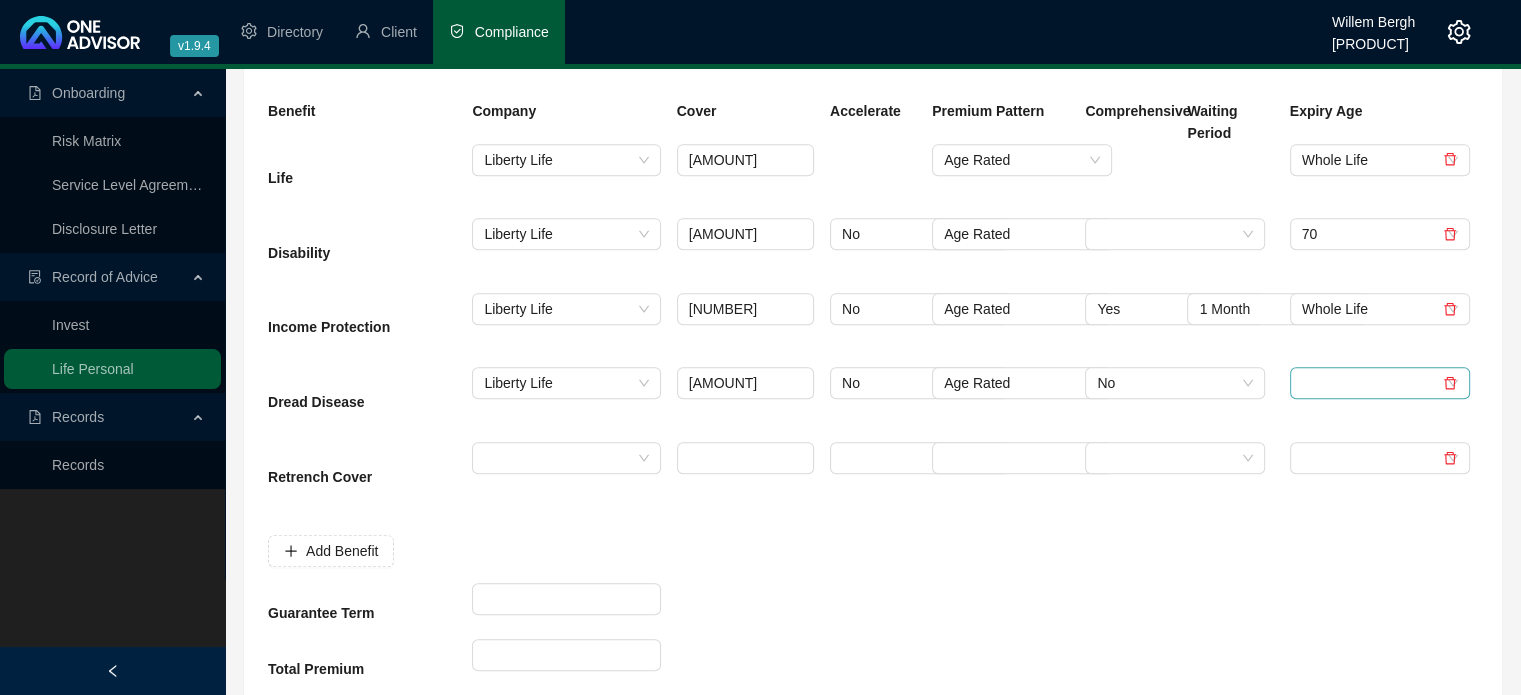 click at bounding box center (1371, 383) 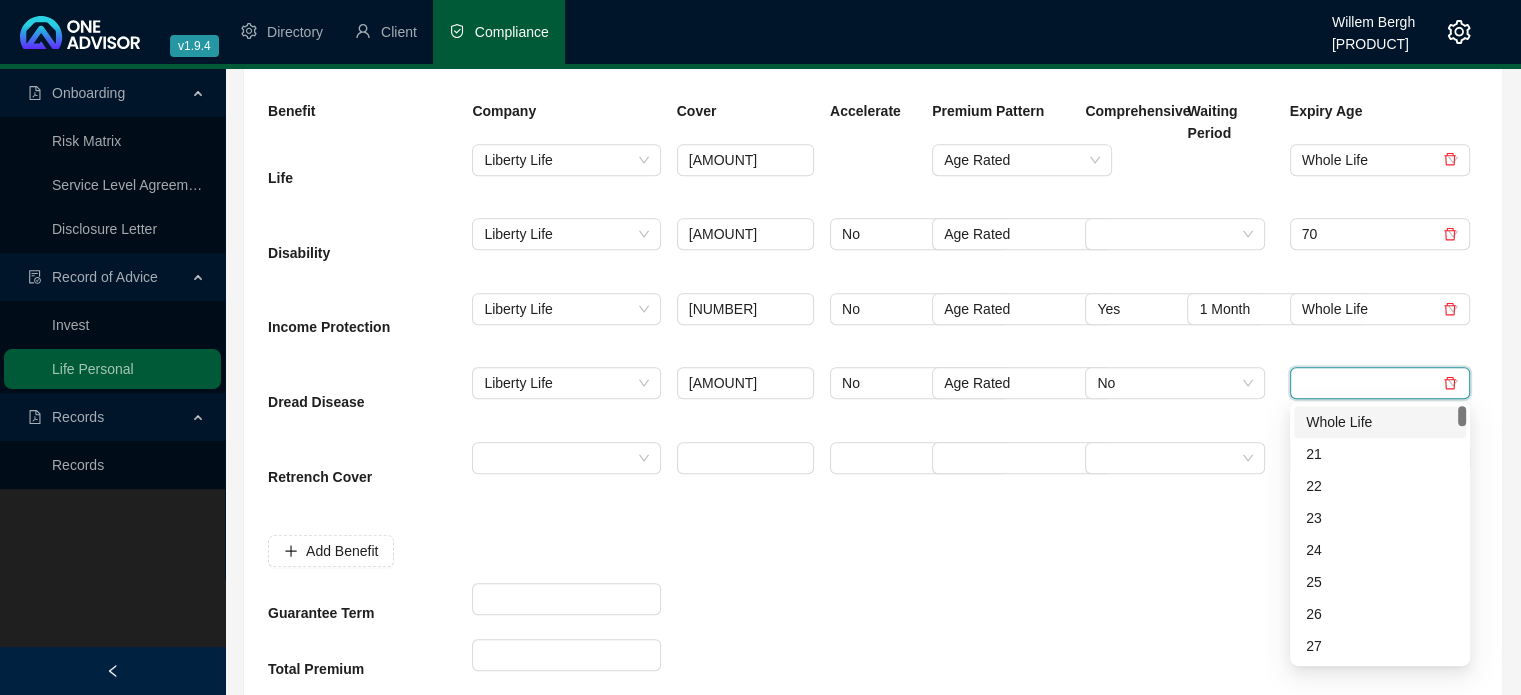 click on "Whole Life" at bounding box center (1380, 422) 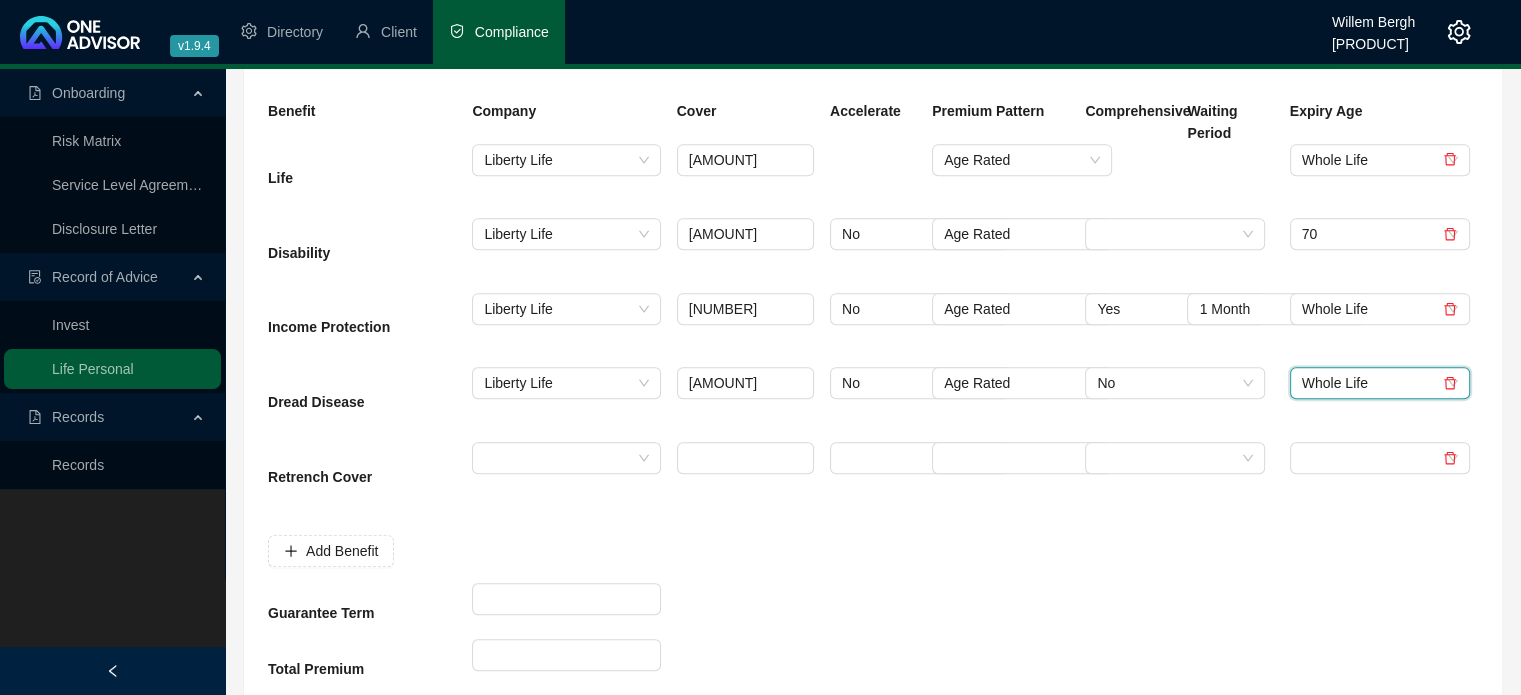scroll, scrollTop: 1000, scrollLeft: 0, axis: vertical 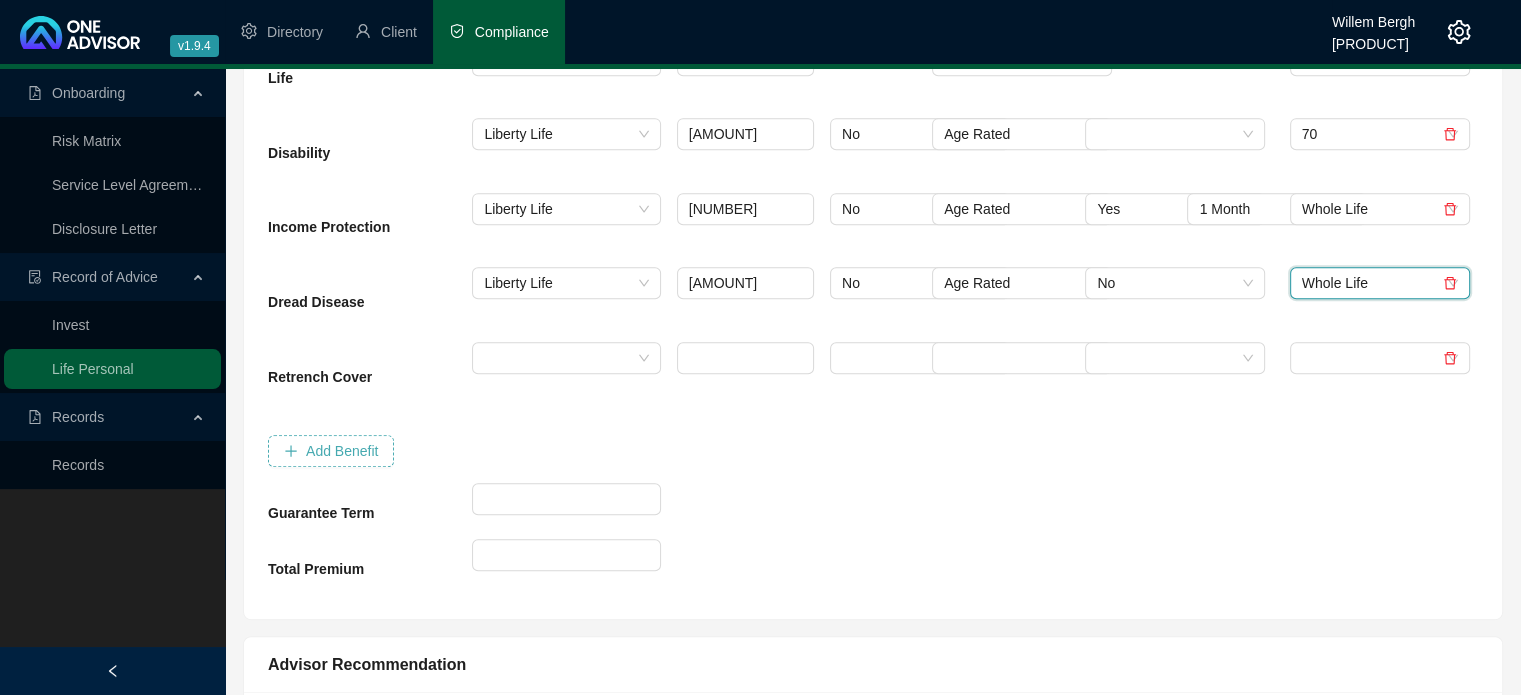 click on "Add Benefit" at bounding box center (342, 451) 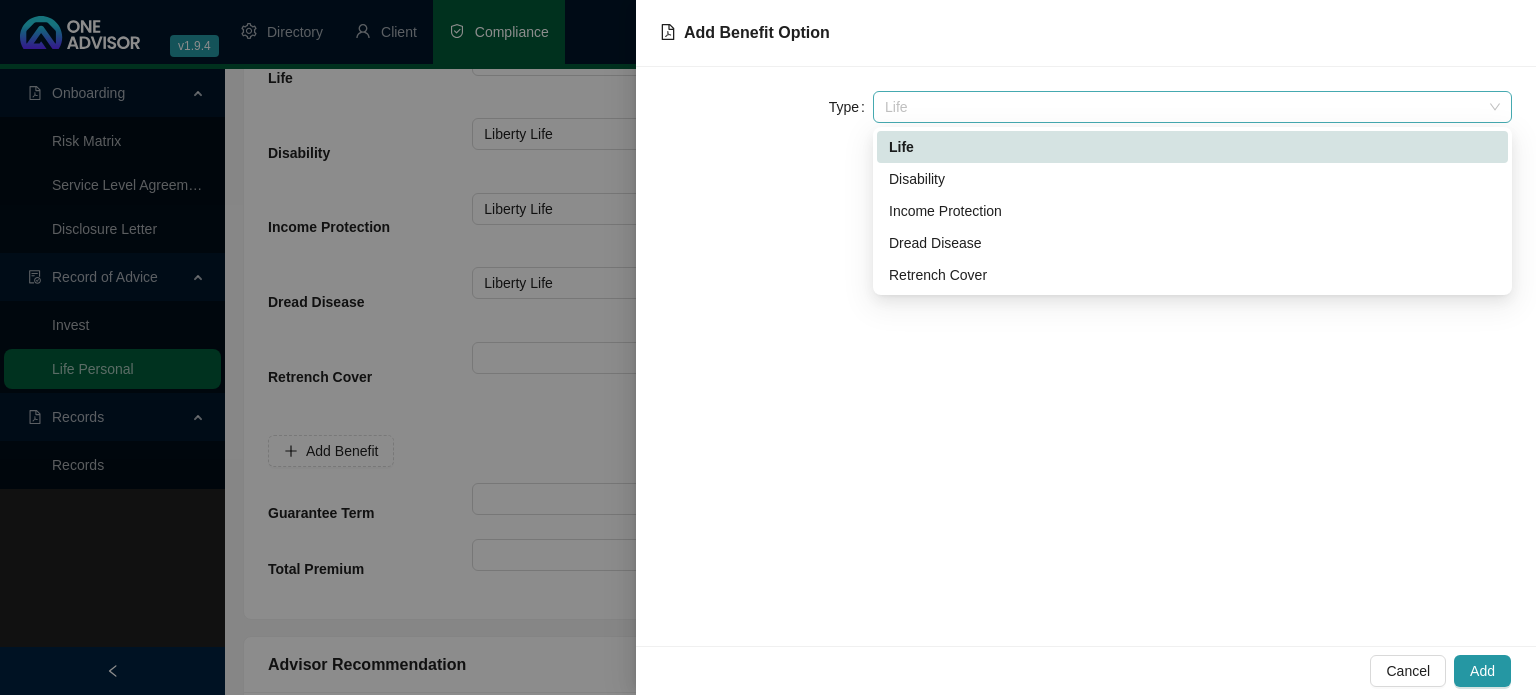 click on "Life" at bounding box center [1192, 107] 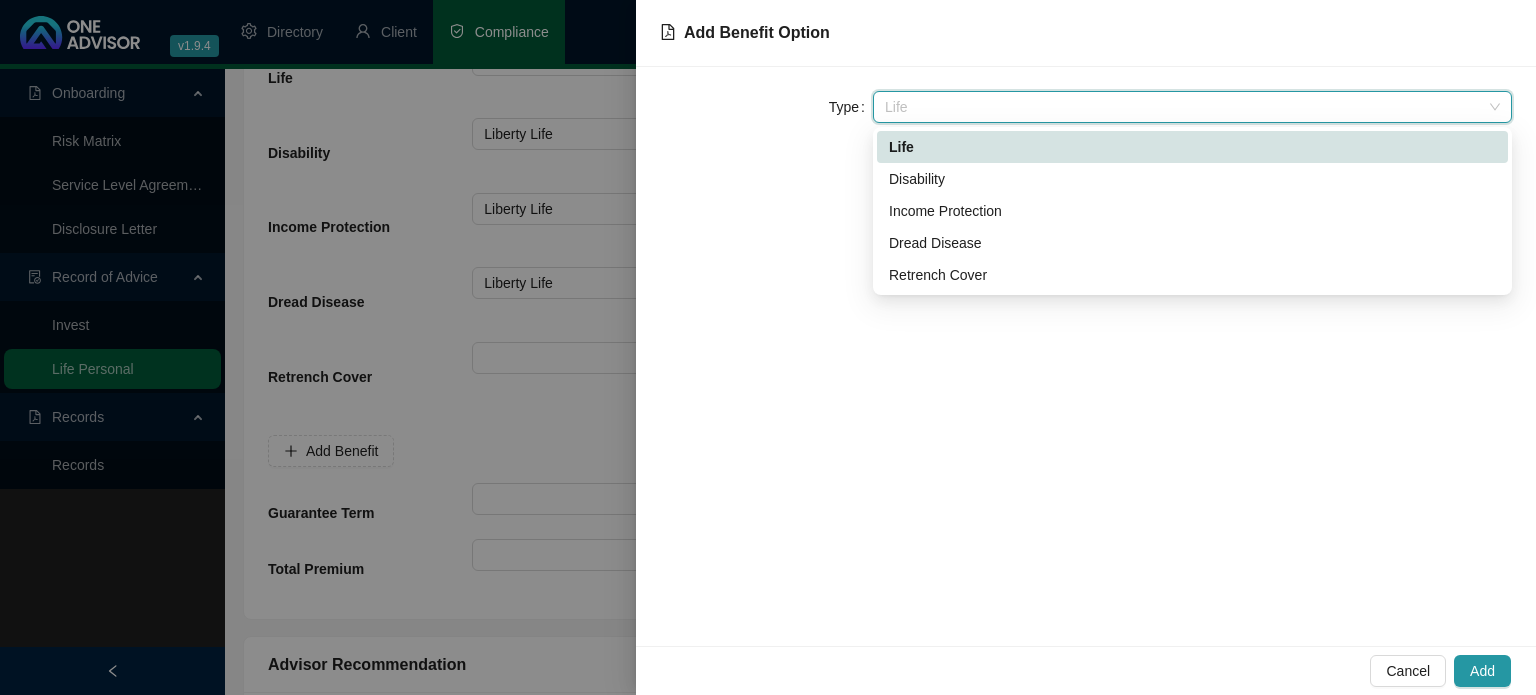 click on "Life" at bounding box center (1192, 147) 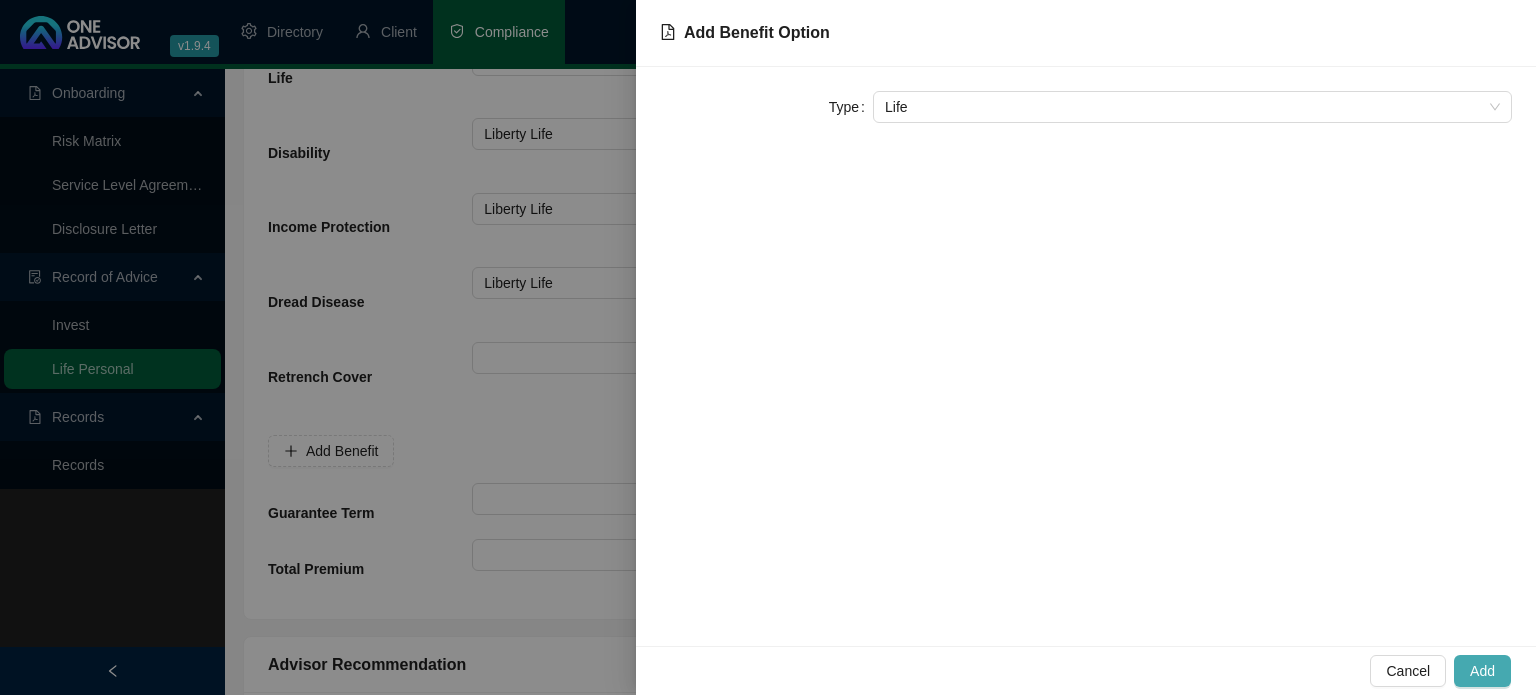 click on "Add" at bounding box center [1482, 671] 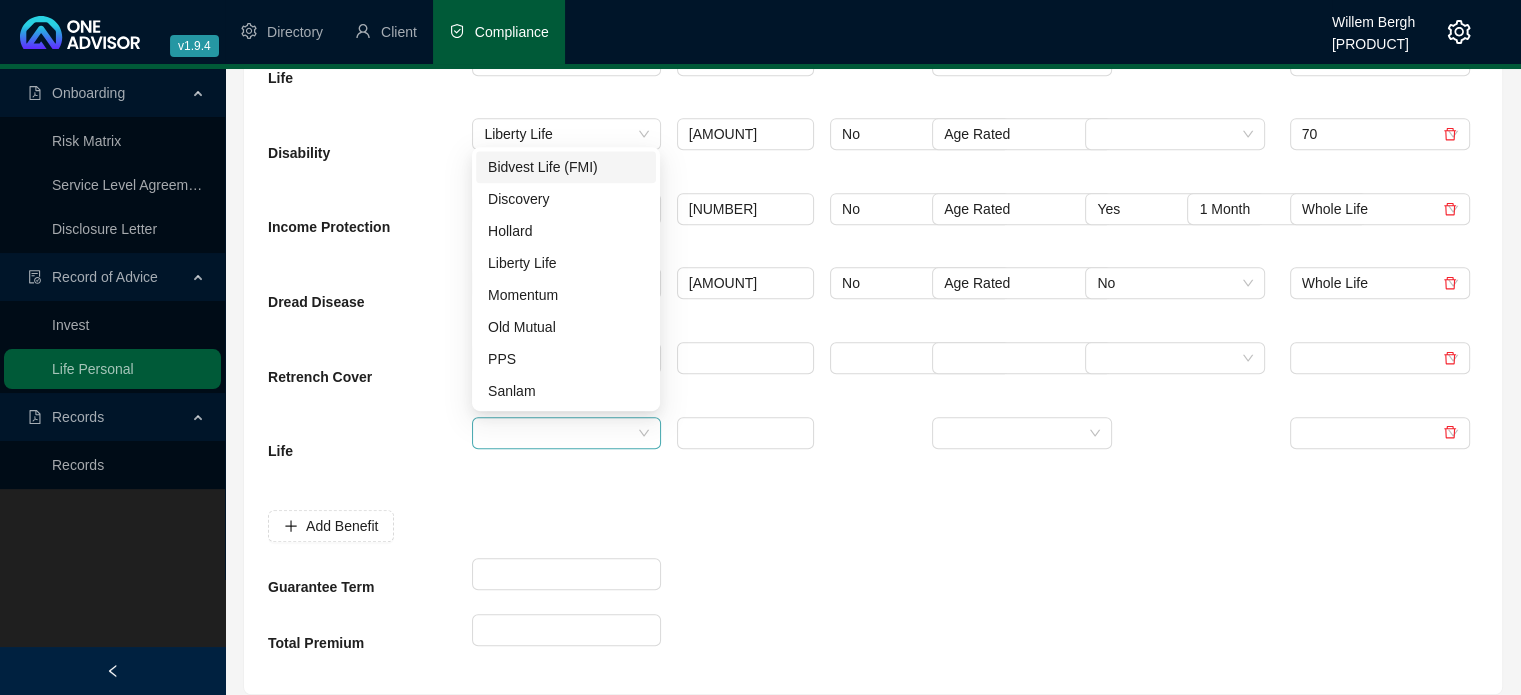 click at bounding box center (566, 433) 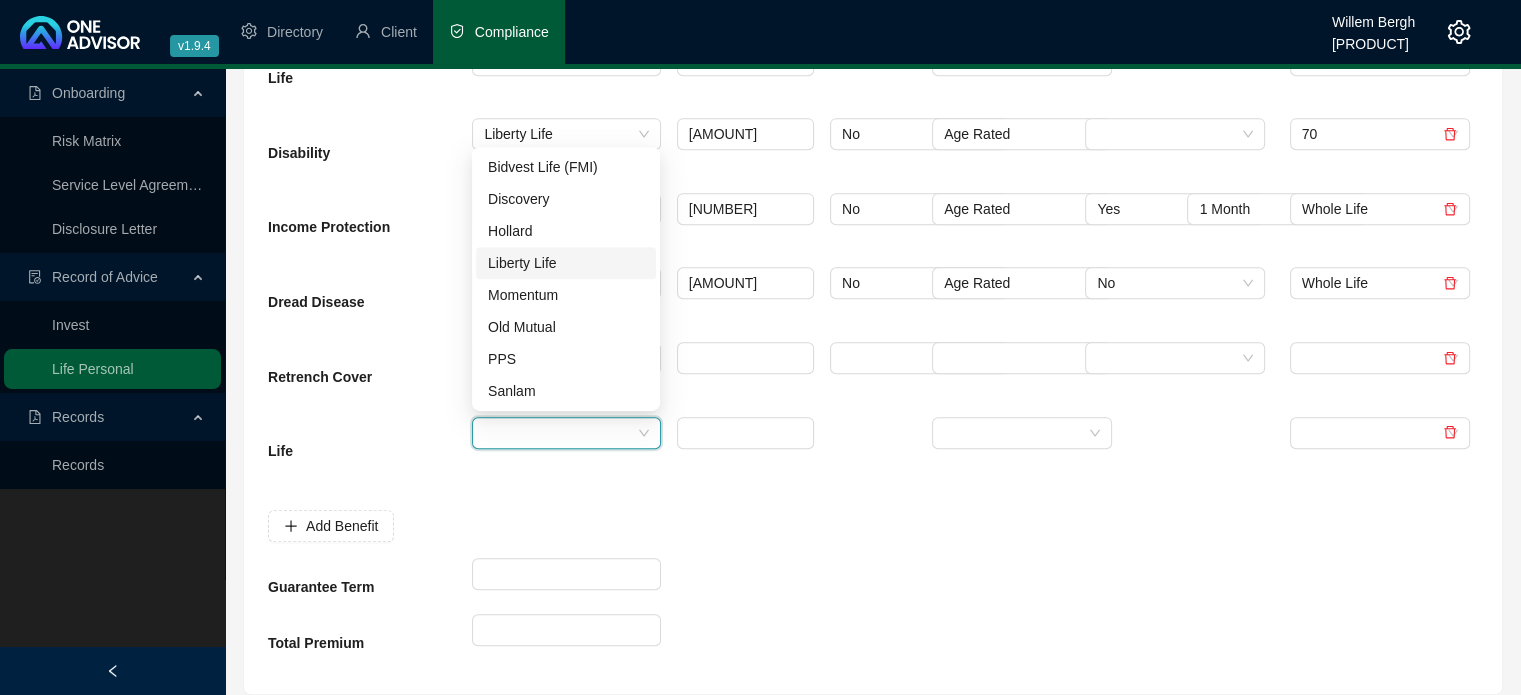 click on "Liberty Life" at bounding box center (566, 263) 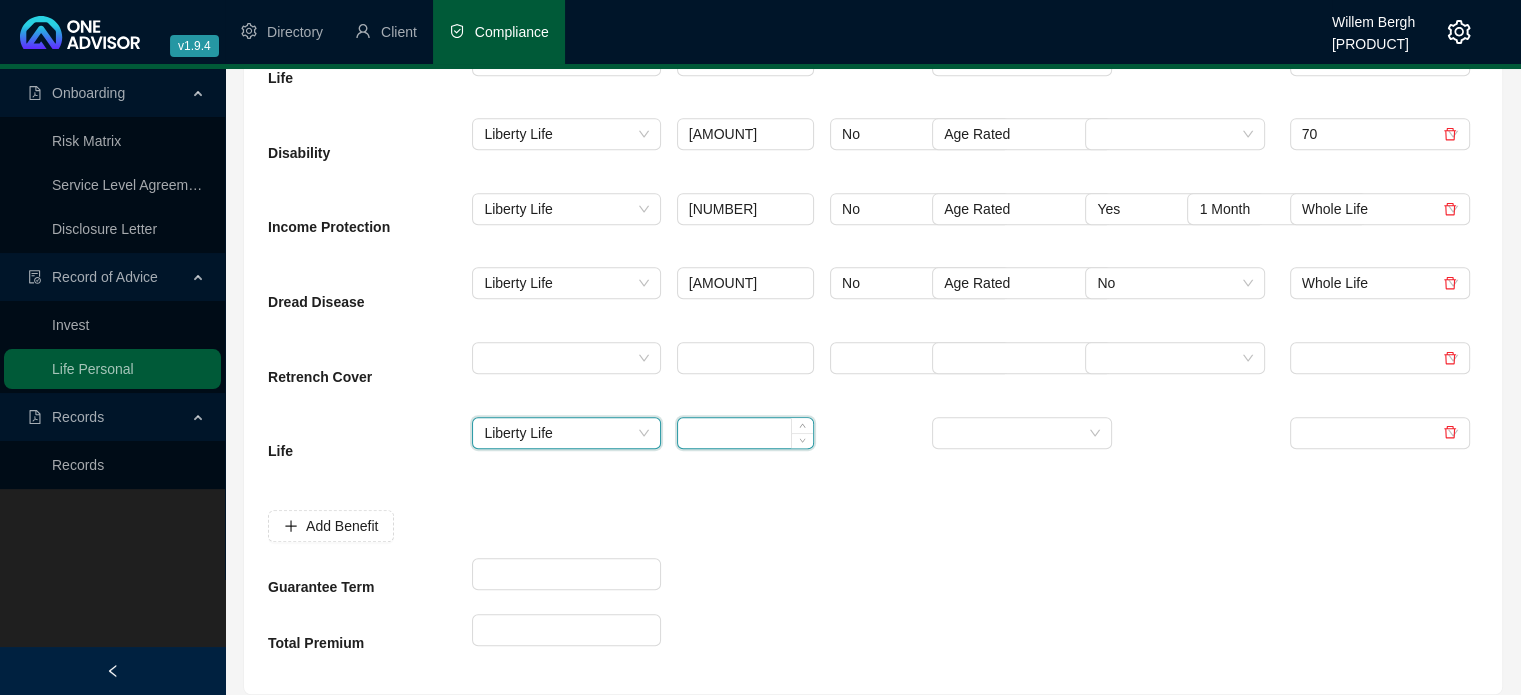 click at bounding box center (745, 433) 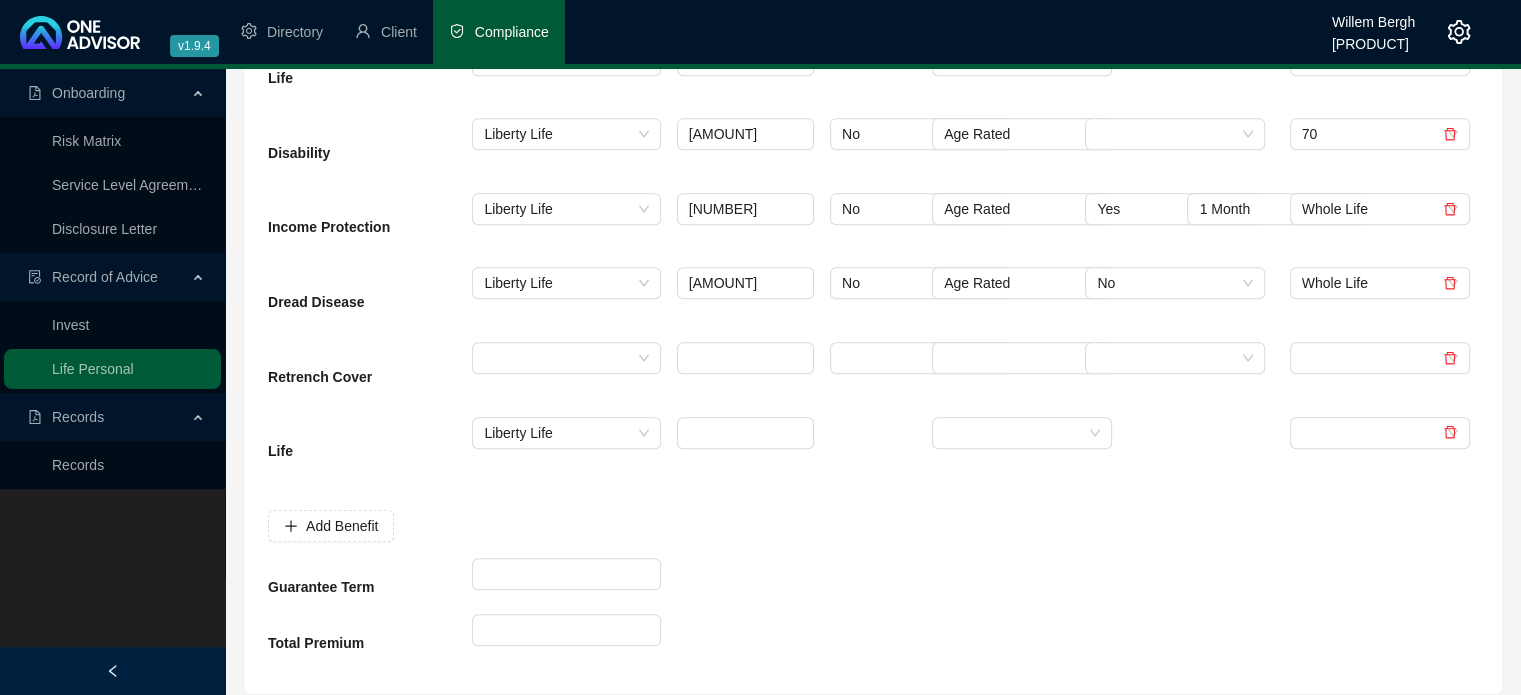 click 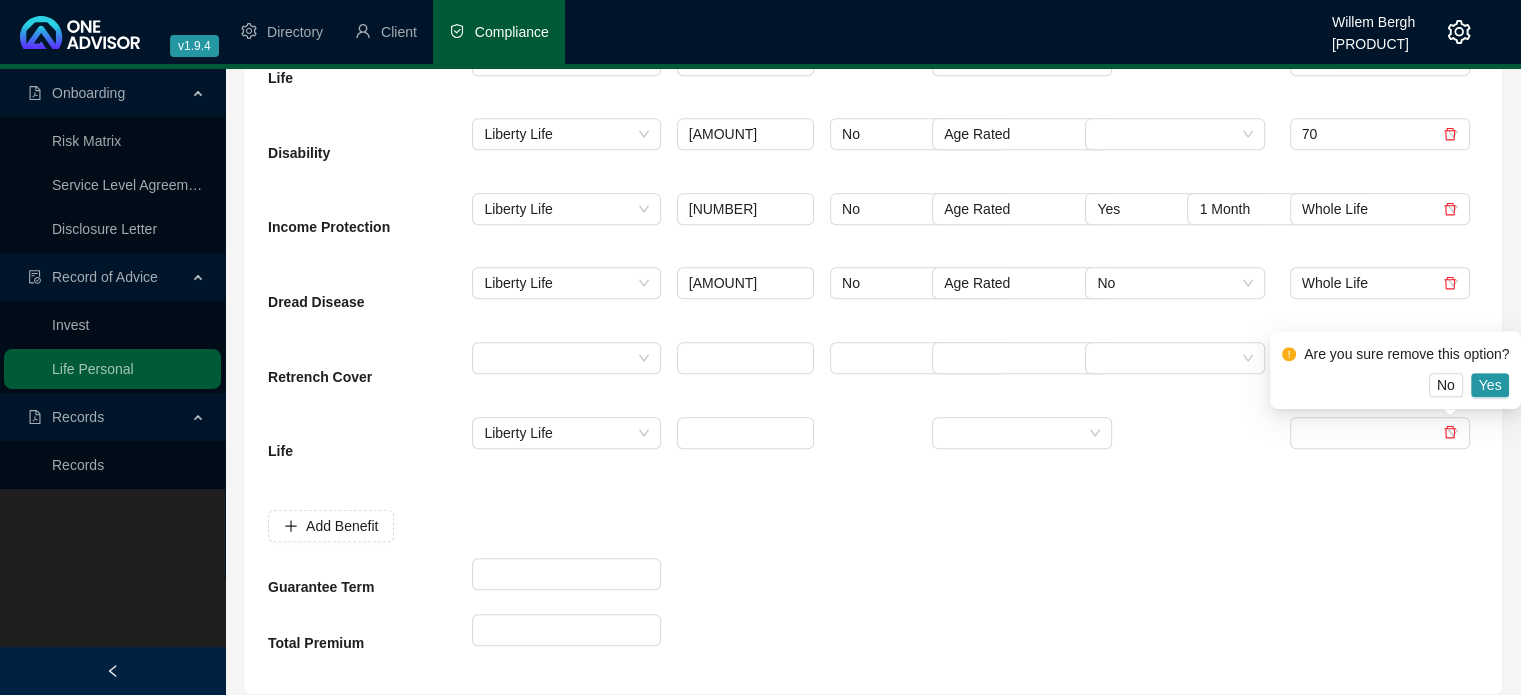 scroll, scrollTop: 1100, scrollLeft: 0, axis: vertical 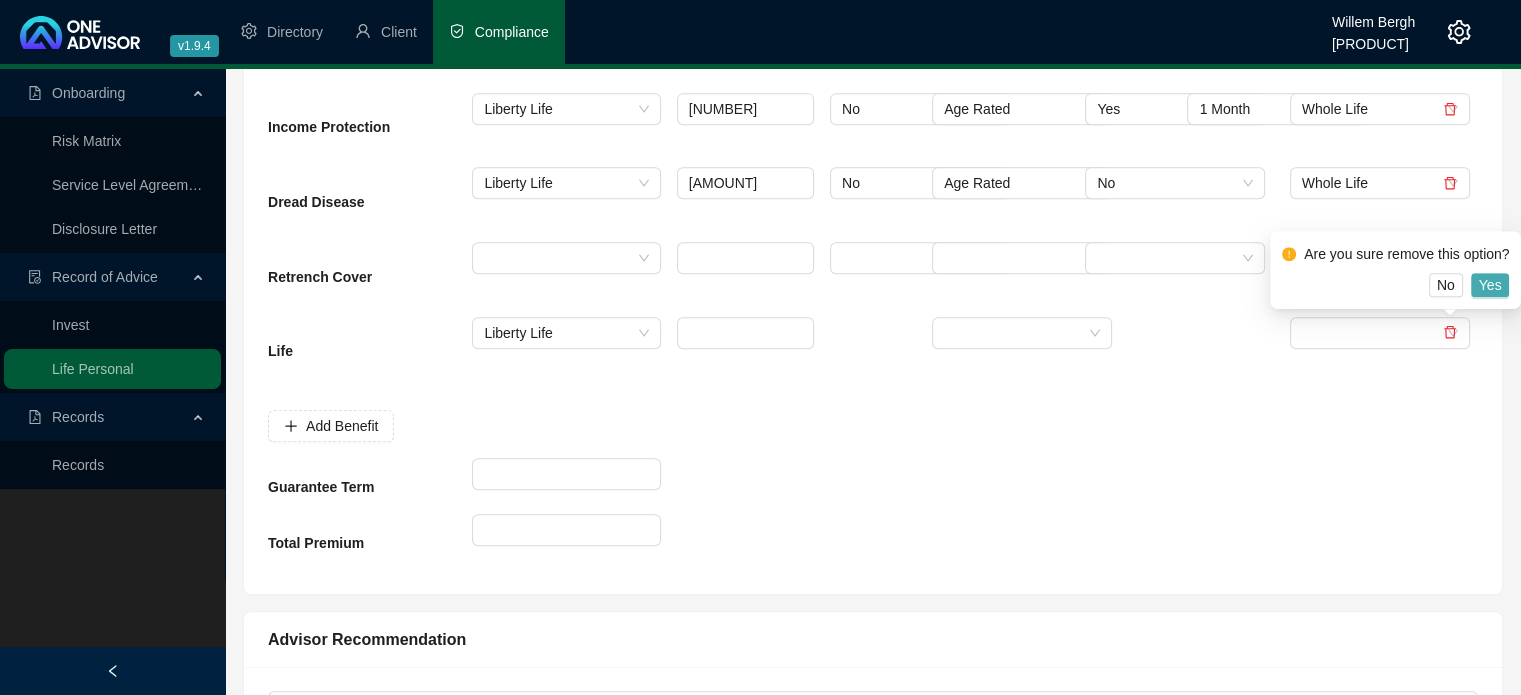 click on "Yes" at bounding box center [1490, 285] 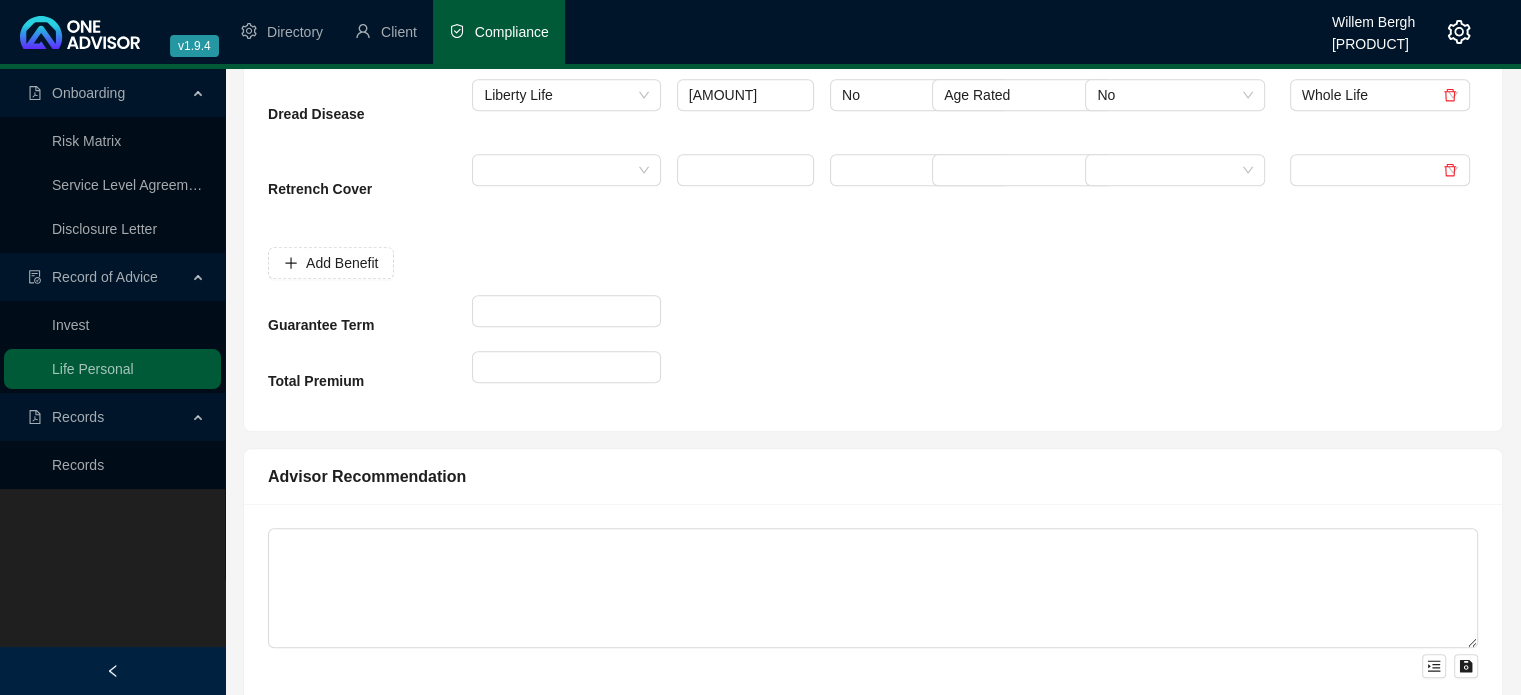 scroll, scrollTop: 1200, scrollLeft: 0, axis: vertical 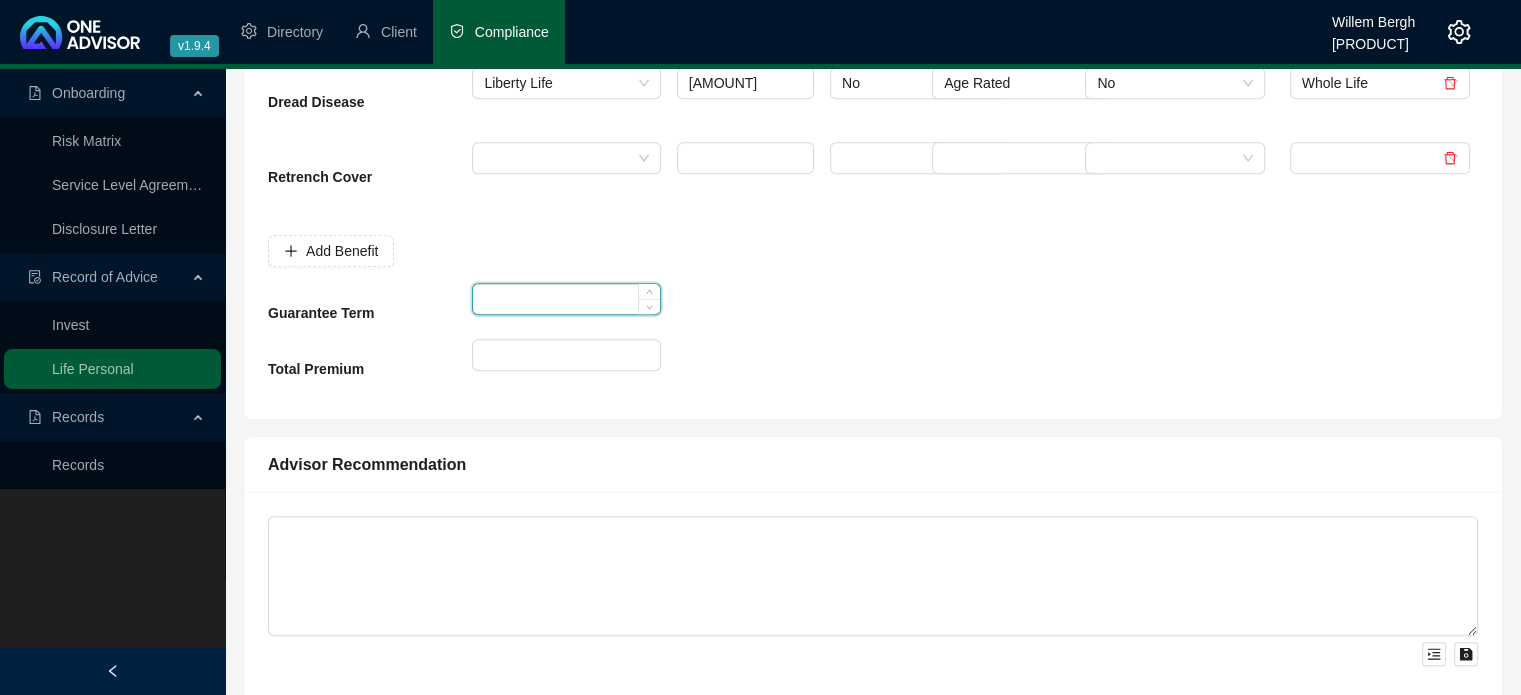 click at bounding box center (566, 299) 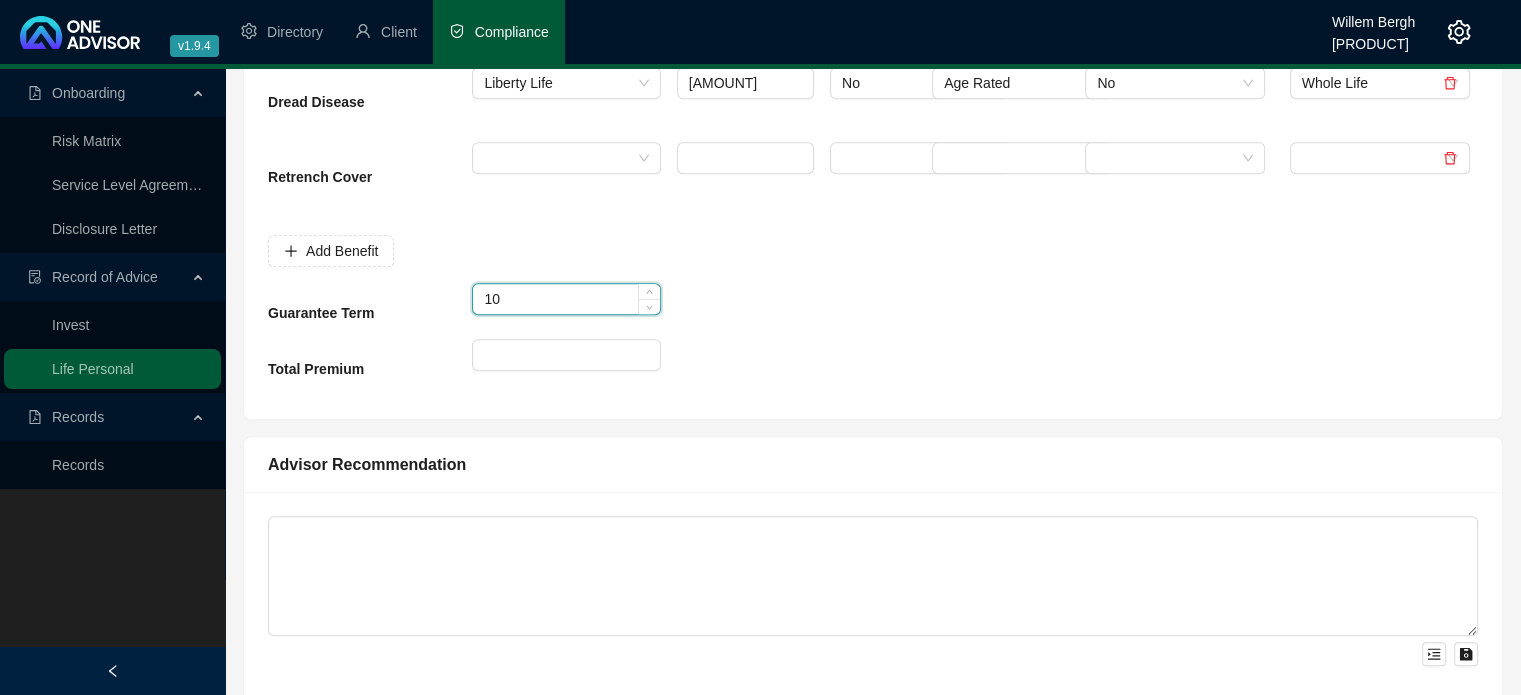 type on "10" 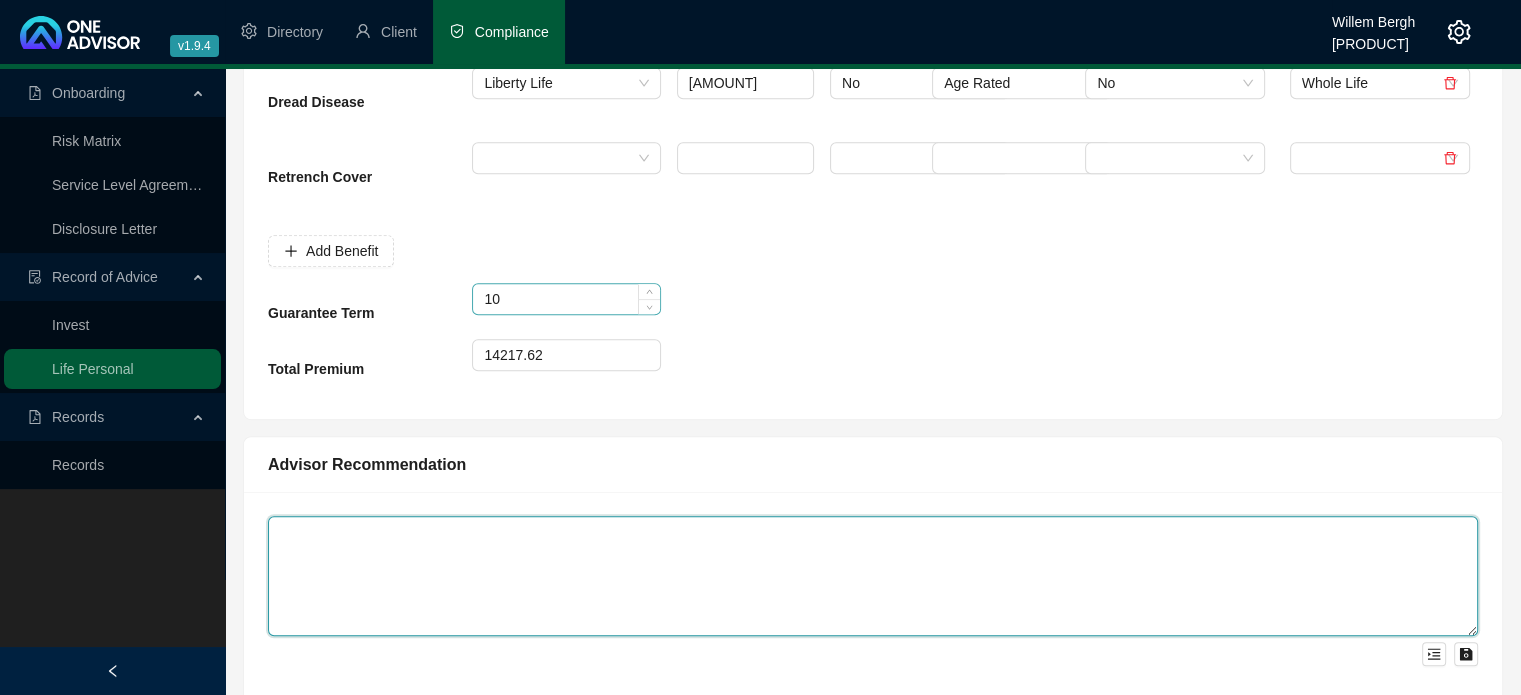 type on "14218" 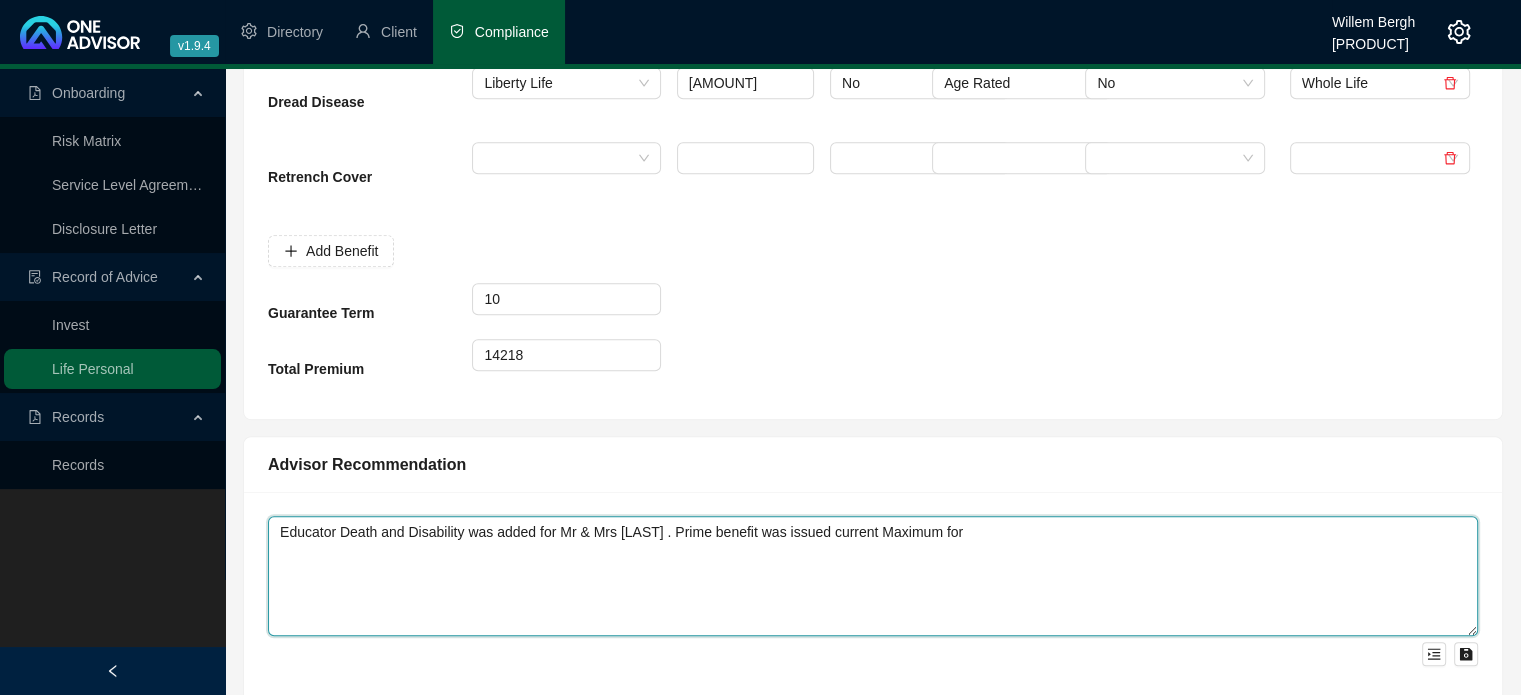 click on "Educator Death and Disability was added for Mr & Mrs [LAST] . Prime benefit was issued current Maximum for" at bounding box center (873, 576) 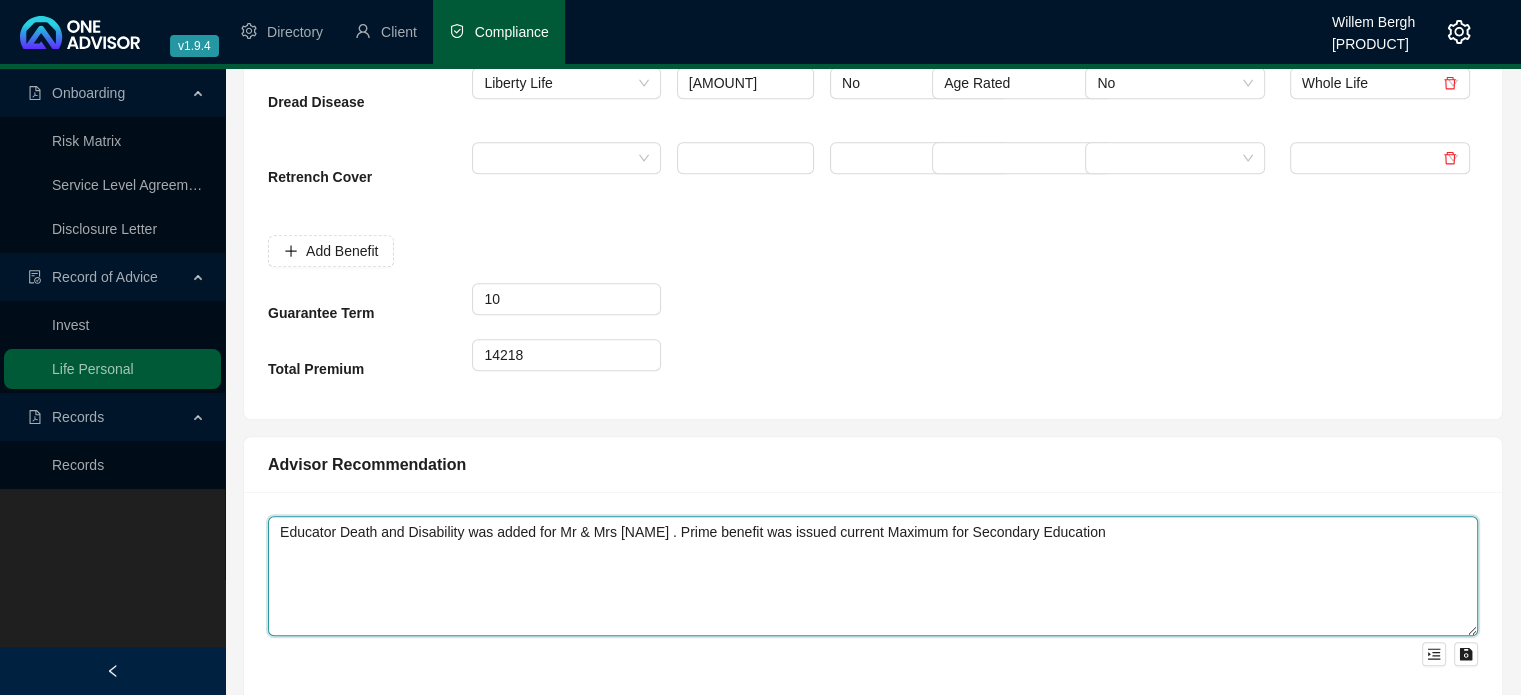 click on "Educator Death and Disability was added for Mr & Mrs [NAME] . Prime benefit was issued current Maximum for Secondary Education" at bounding box center (873, 576) 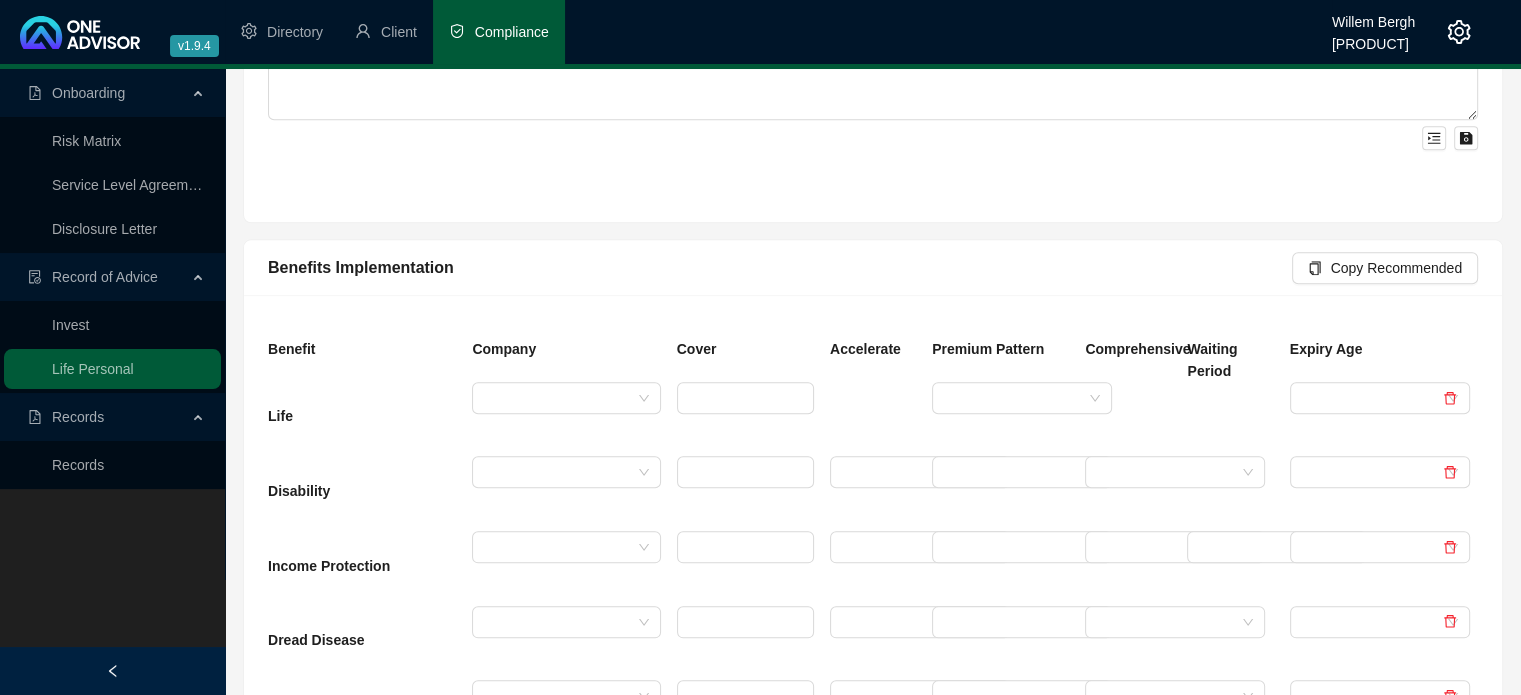 scroll, scrollTop: 2200, scrollLeft: 0, axis: vertical 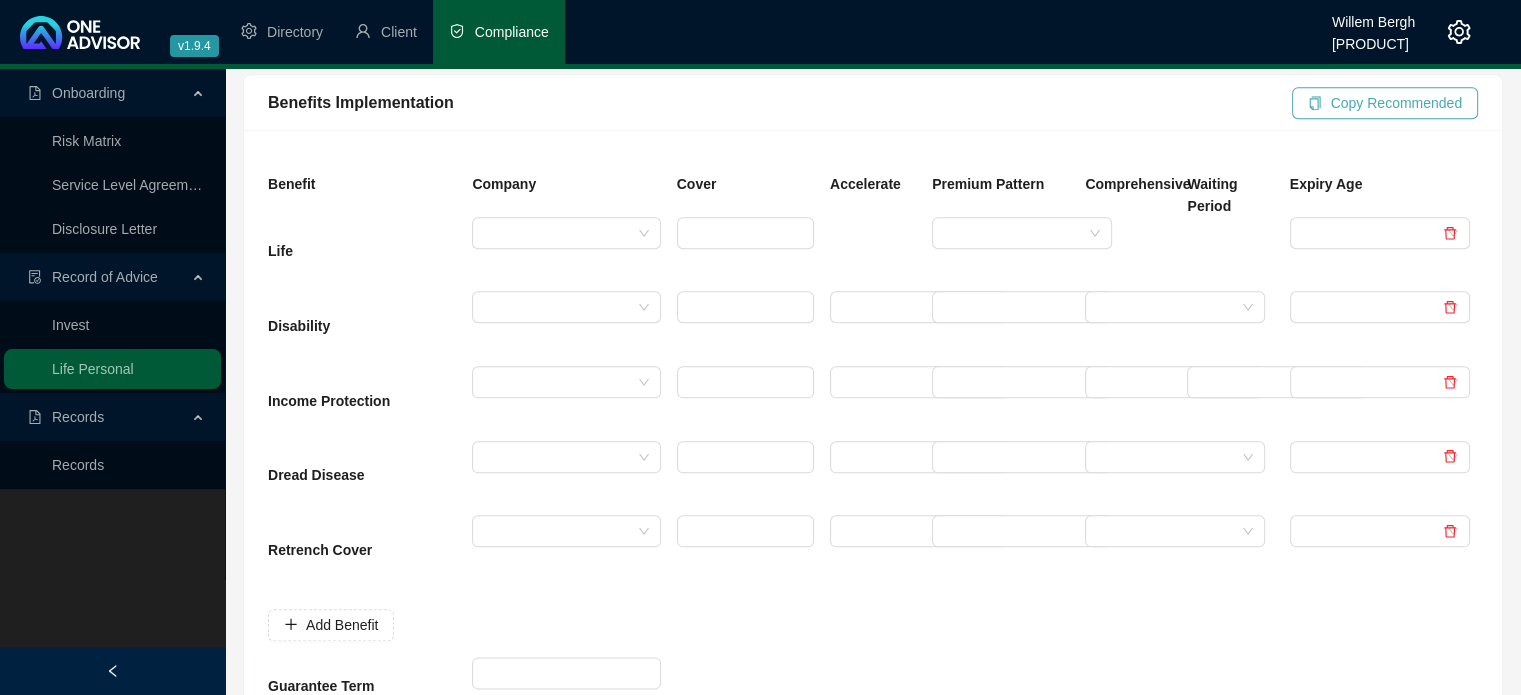 type on "Educator Death and Disability was added for Mr & Mrs [NAME] . Prime benefit was issued current Maximum for Secondary Education is R 431 000p.a" 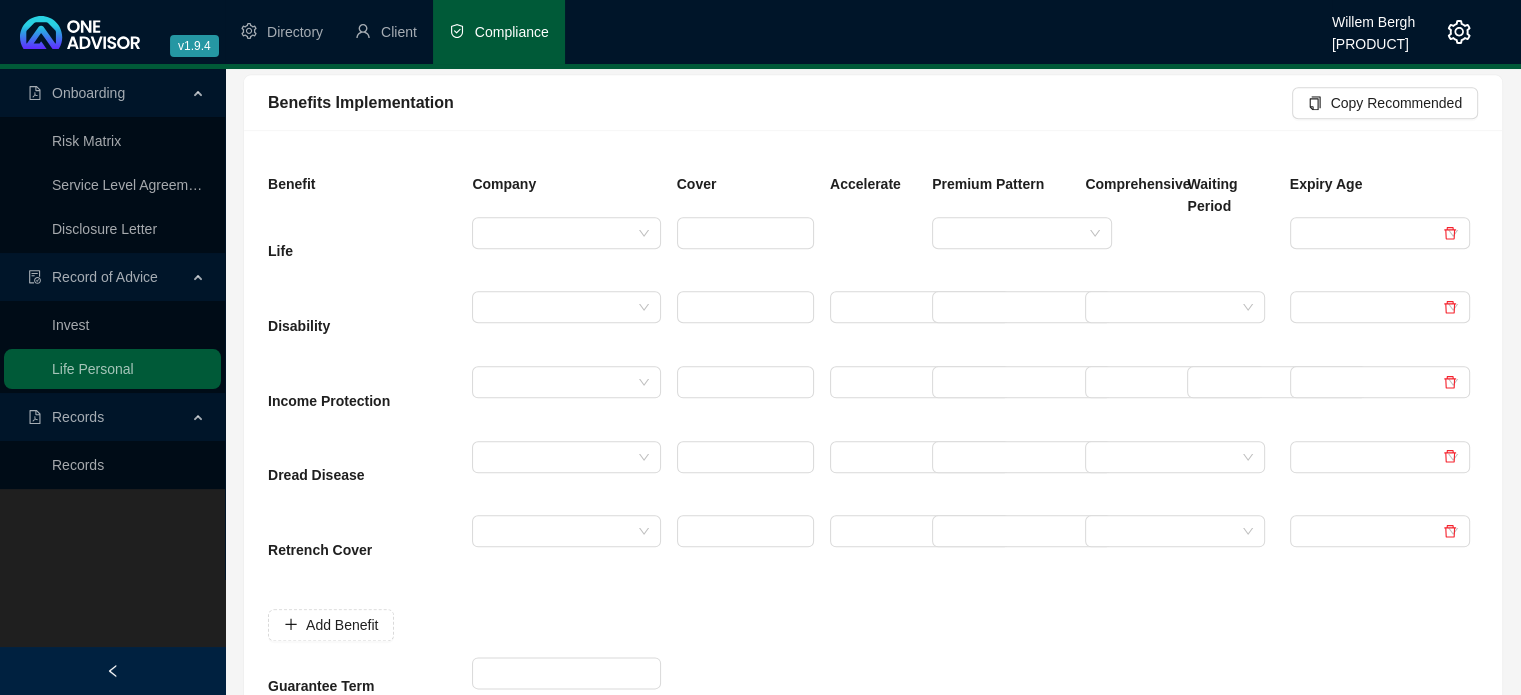 type on "[AMOUNT]" 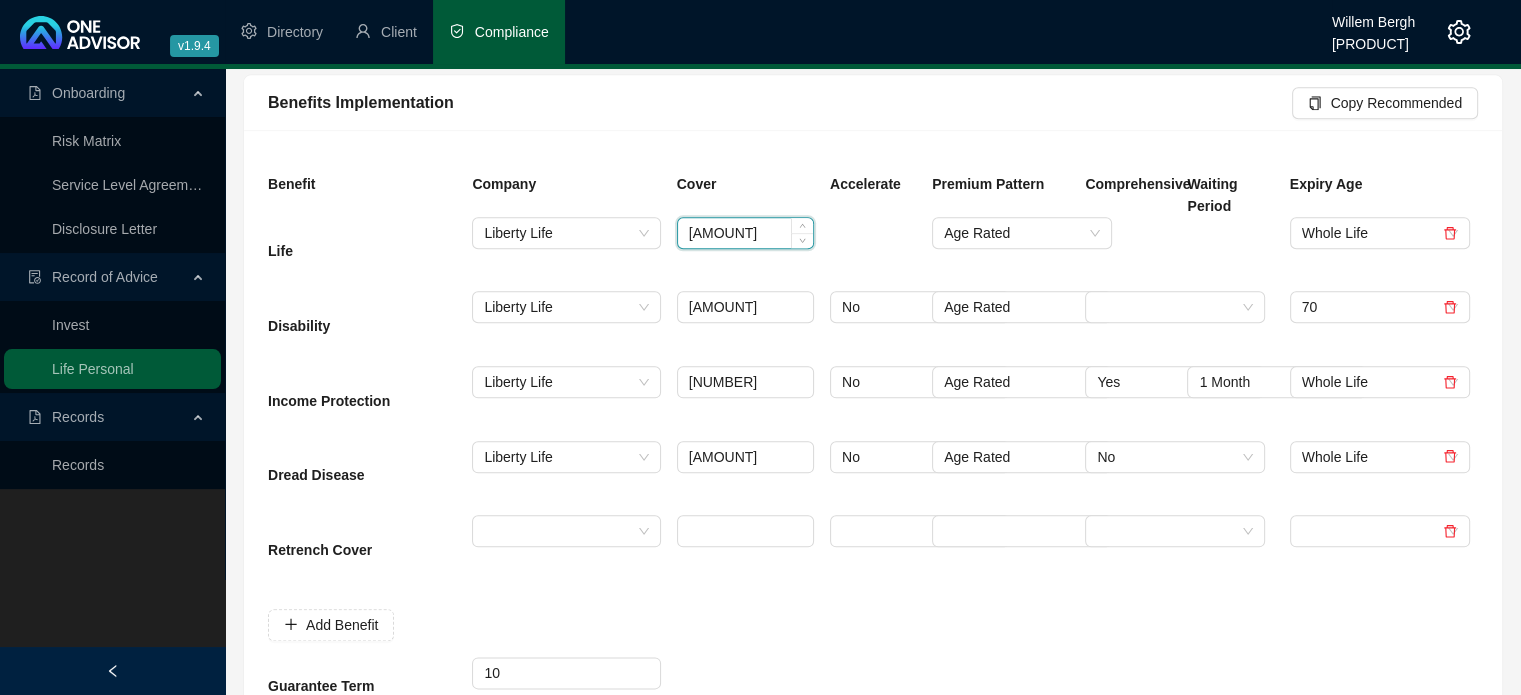 click on "[AMOUNT]" at bounding box center (745, 233) 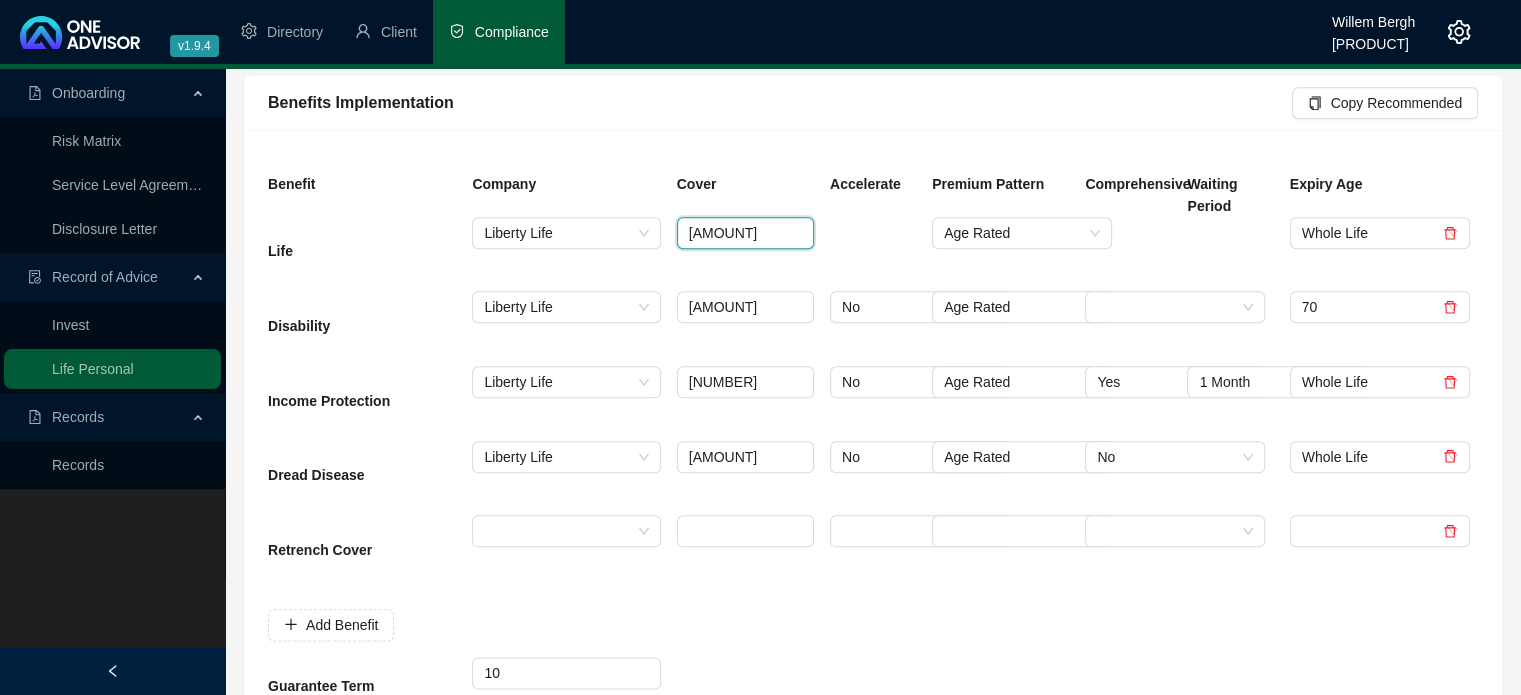 type on "[AMOUNT]" 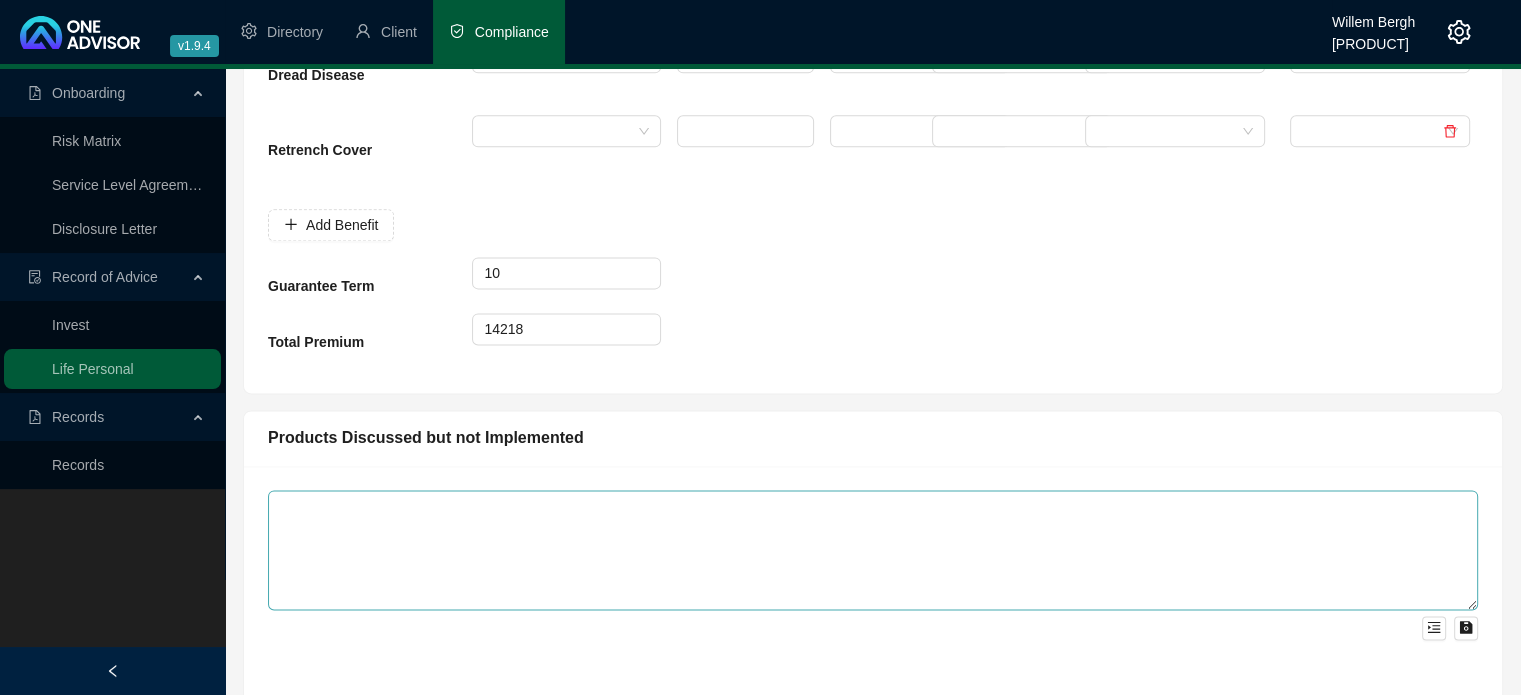scroll, scrollTop: 2700, scrollLeft: 0, axis: vertical 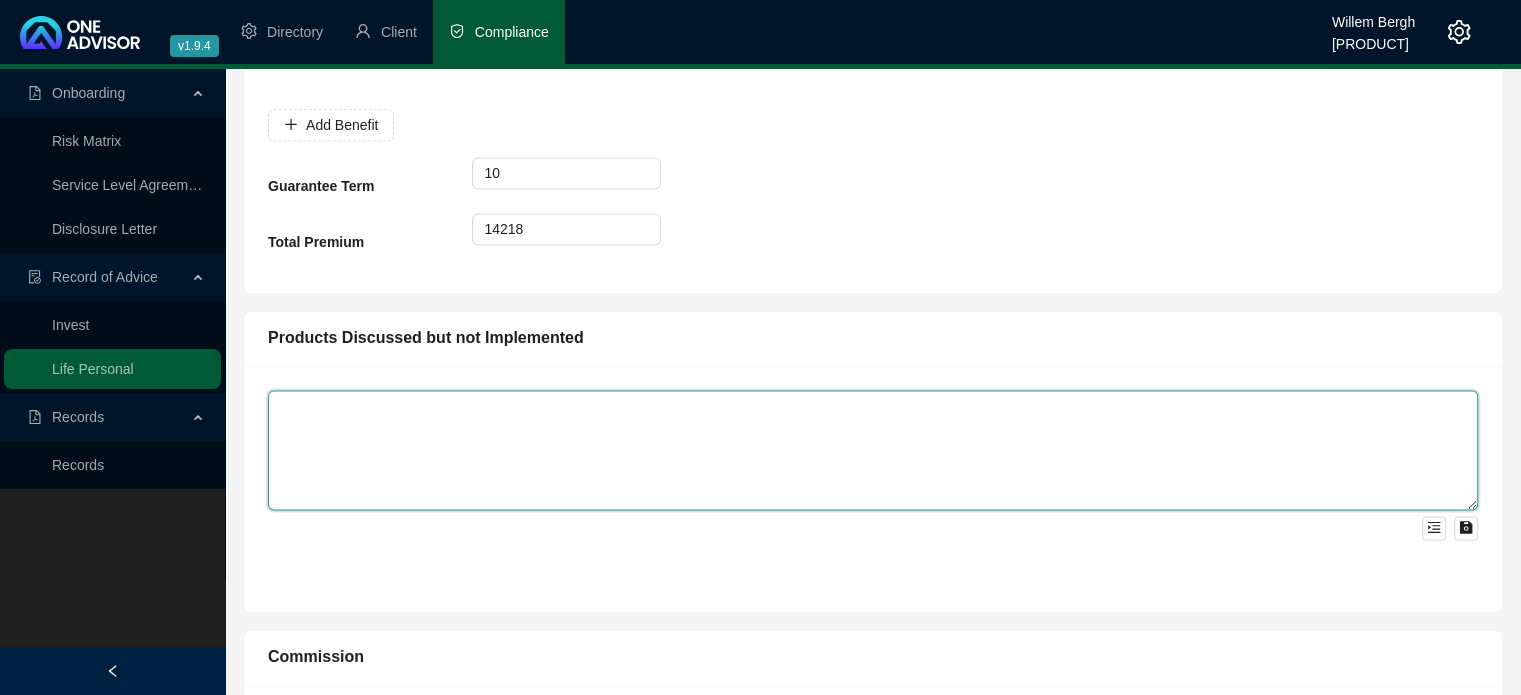 click at bounding box center [873, 450] 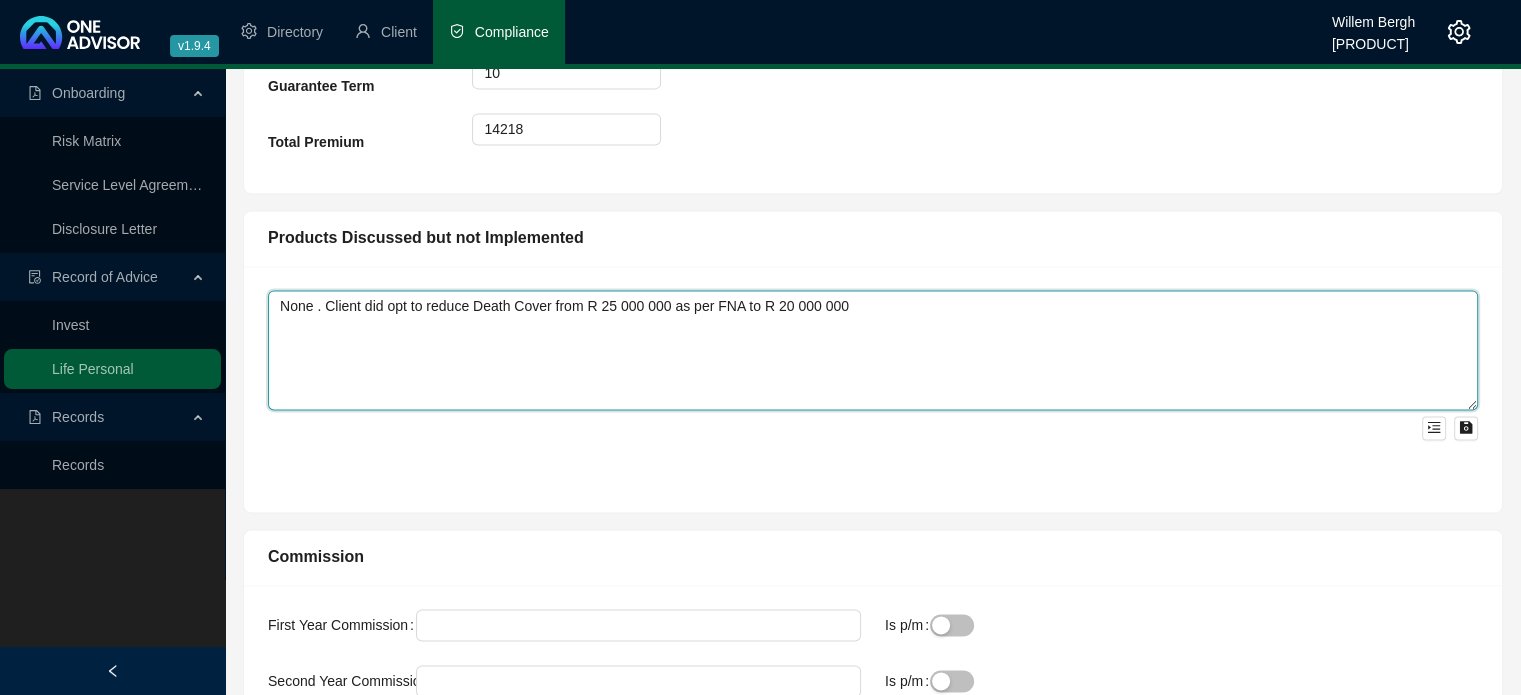 scroll, scrollTop: 3000, scrollLeft: 0, axis: vertical 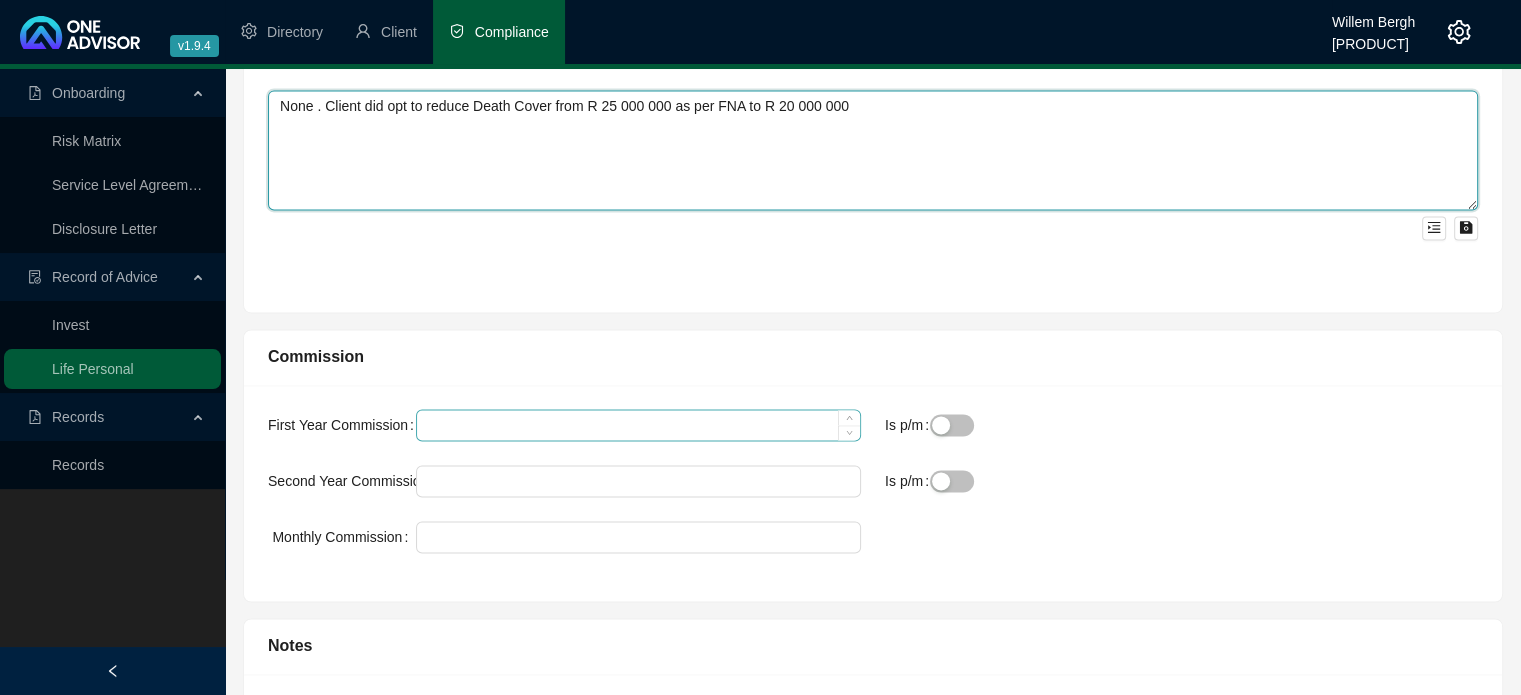 type on "None . Client did opt to reduce Death Cover from R 25 000 000 as per FNA to R 20 000 000" 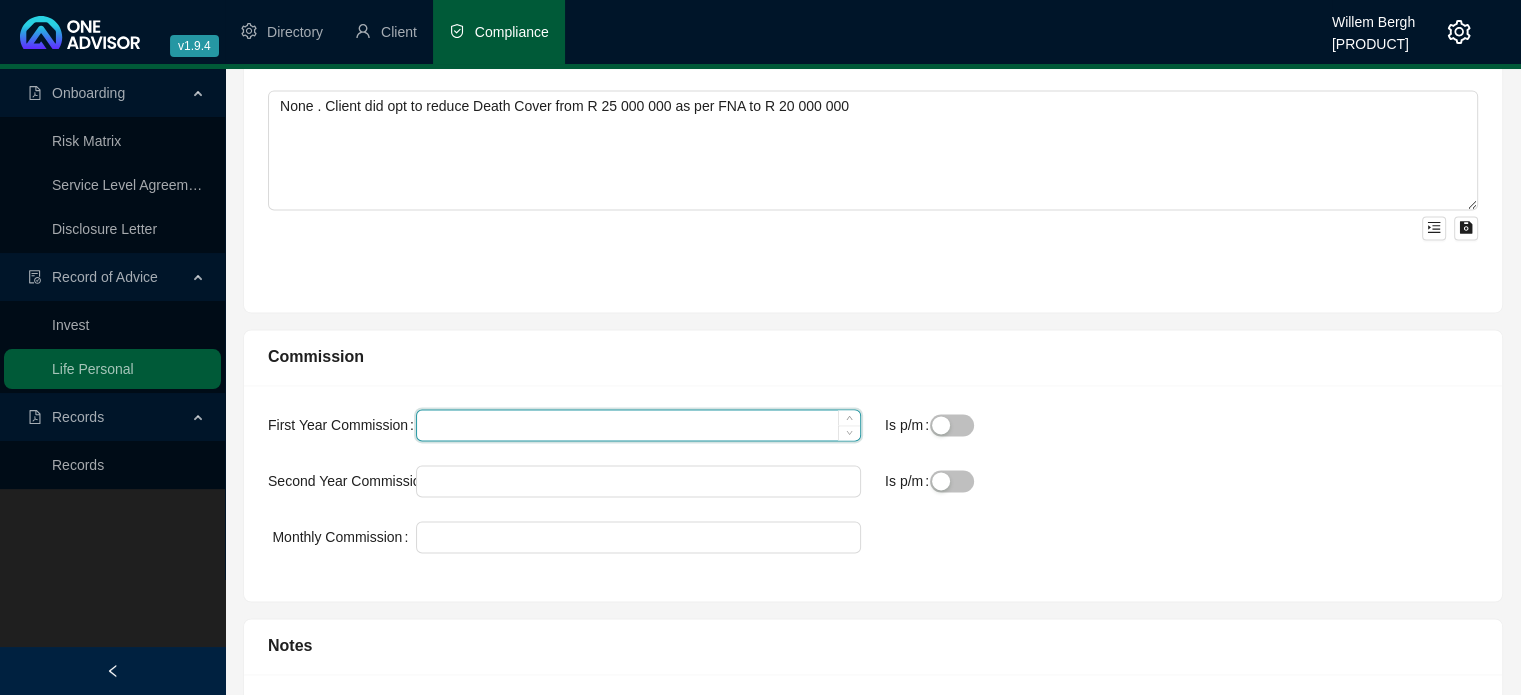 click on "First Year Commission" at bounding box center (638, 425) 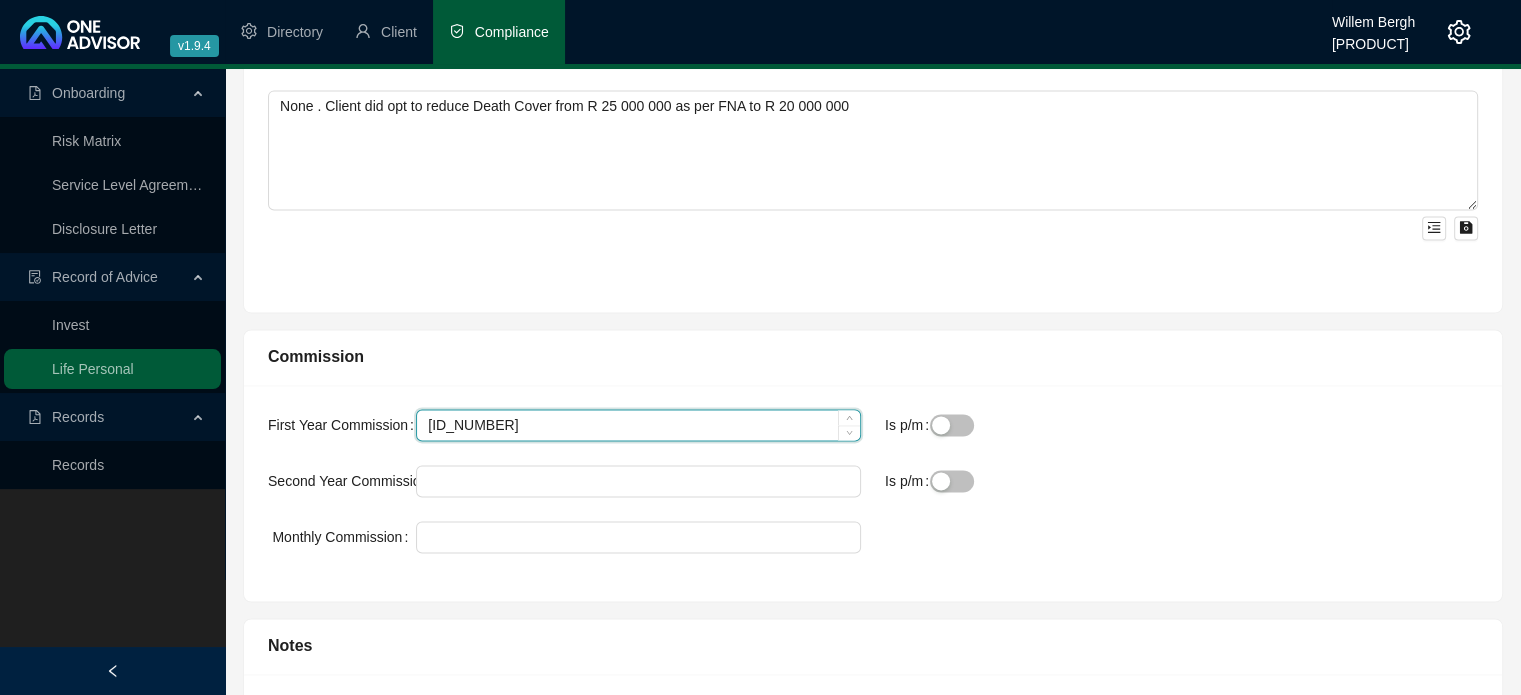 type on "[ID_NUMBER]" 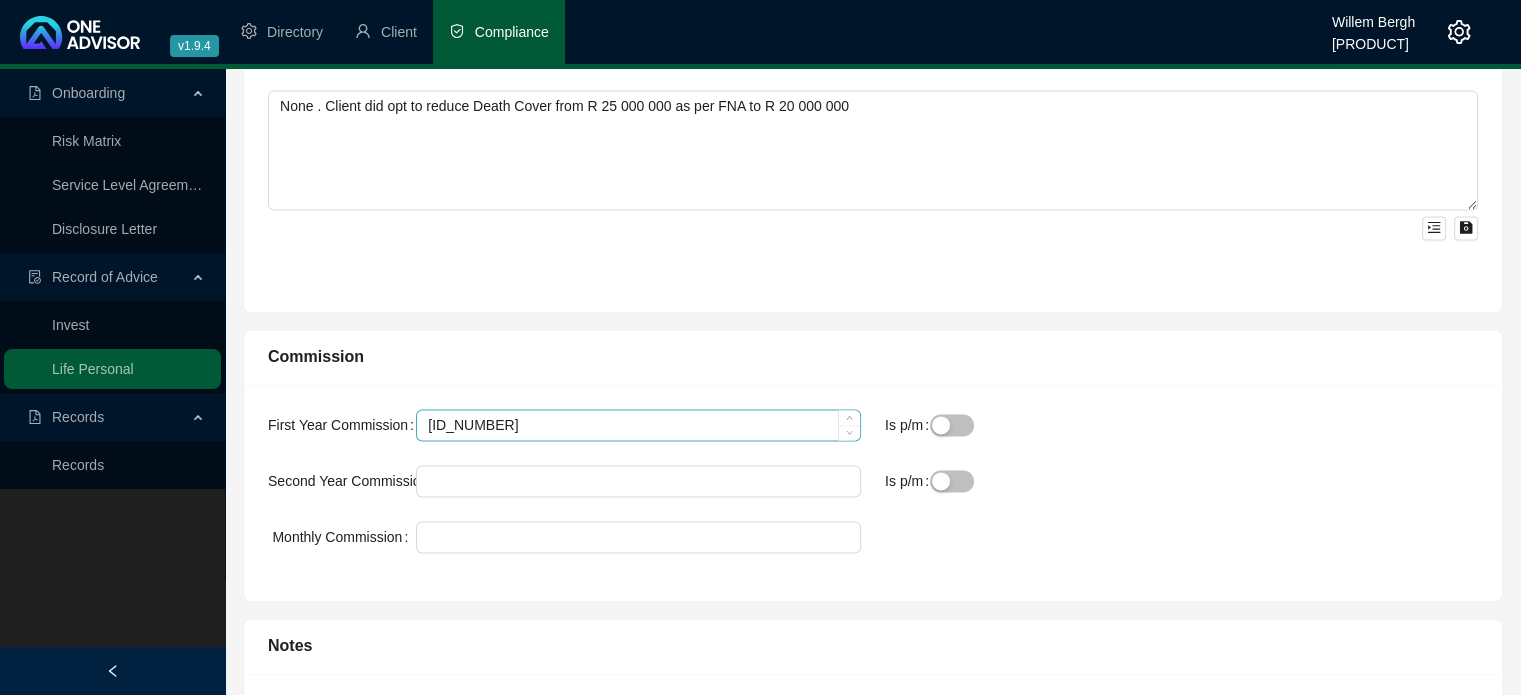 type 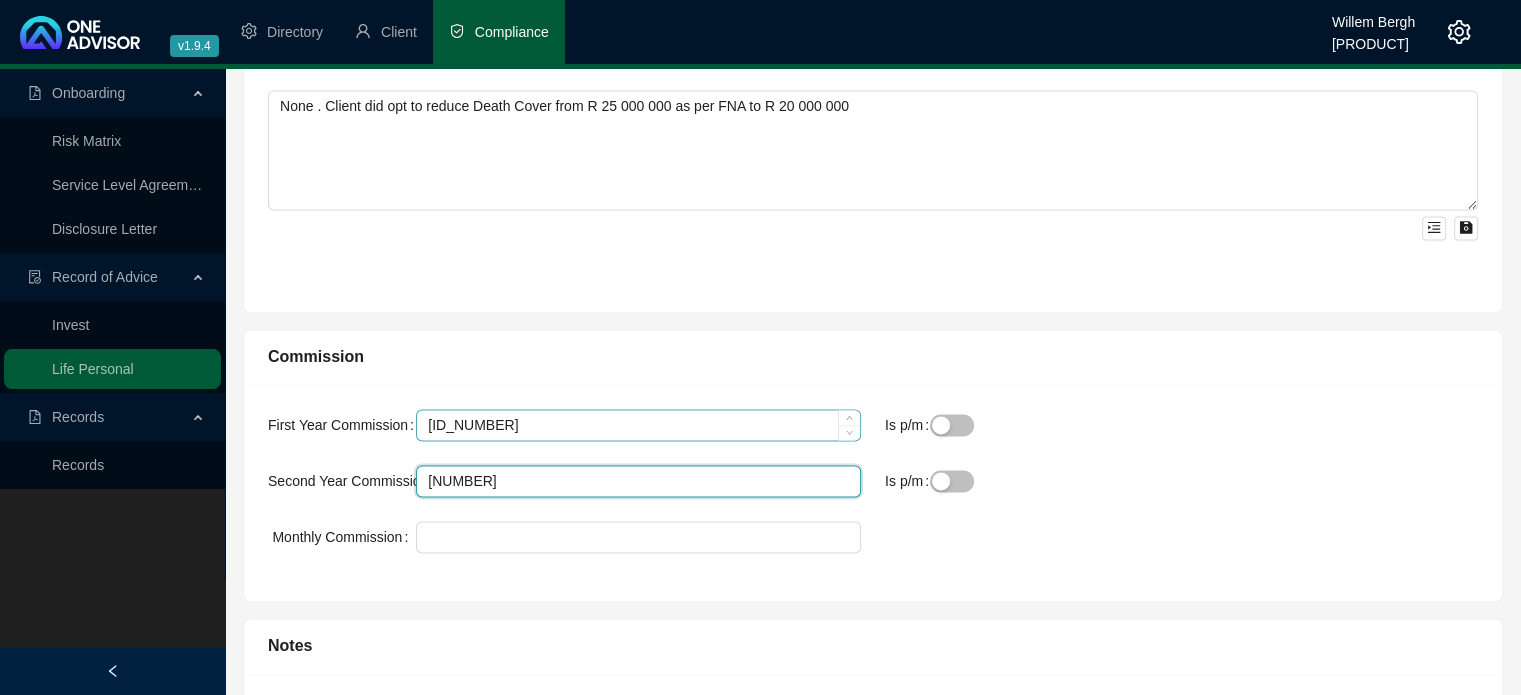 type on "[NUMBER]" 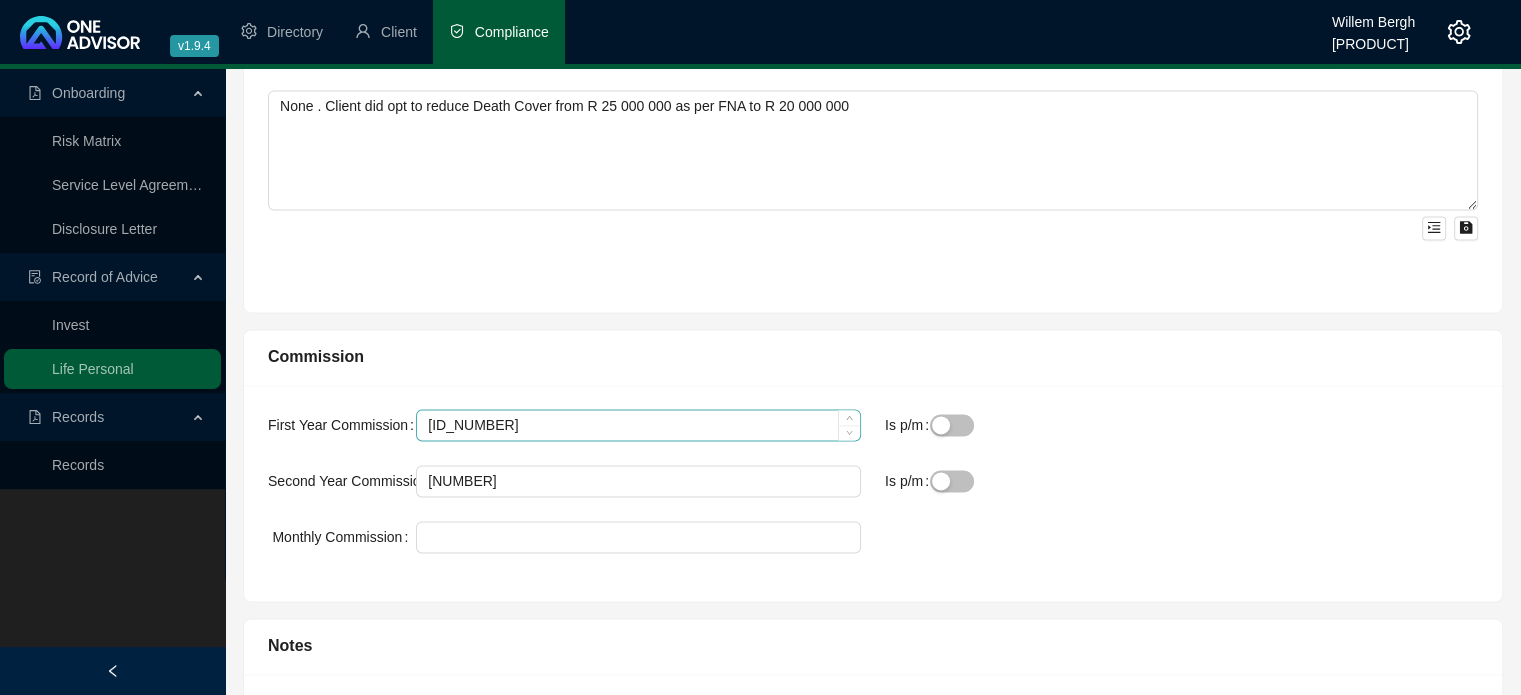 type 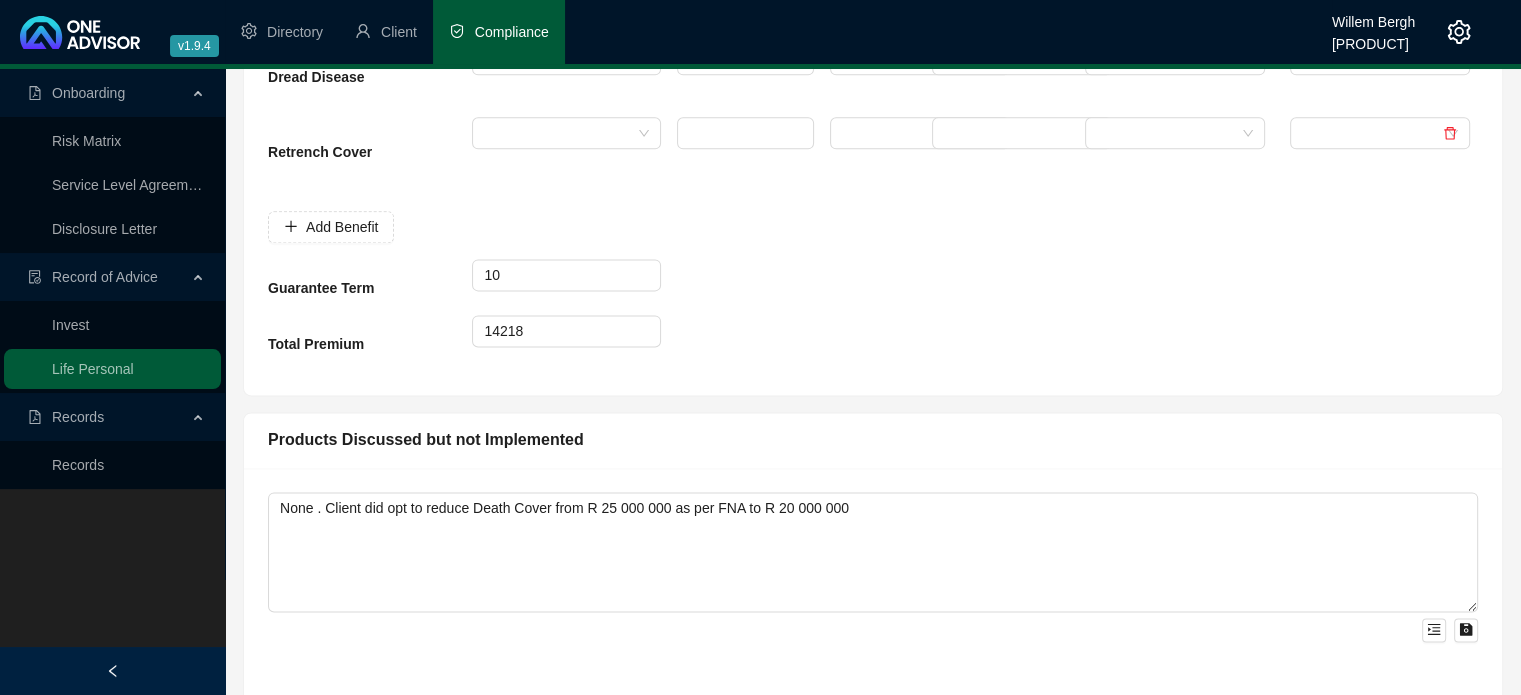 scroll, scrollTop: 2700, scrollLeft: 0, axis: vertical 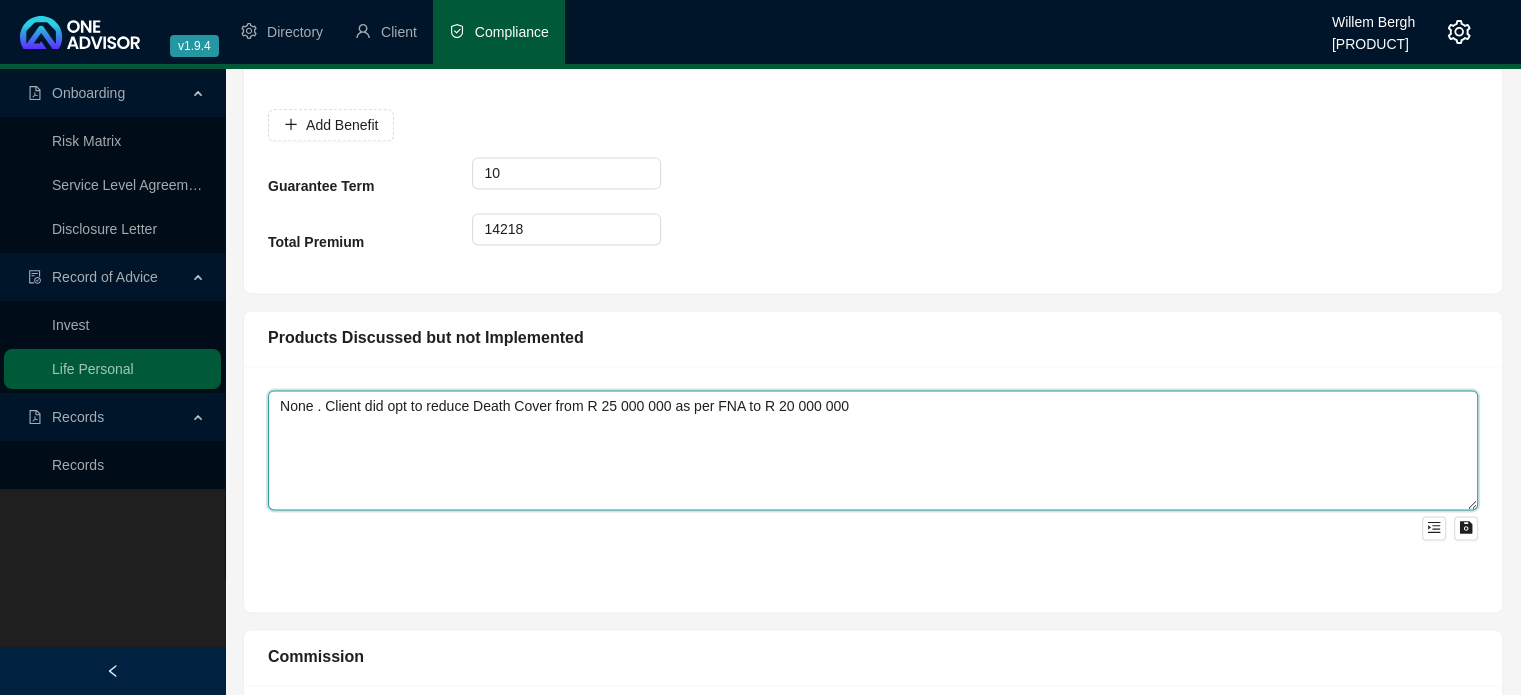click on "None . Client did opt to reduce Death Cover from R 25 000 000 as per FNA to R 20 000 000" at bounding box center (873, 450) 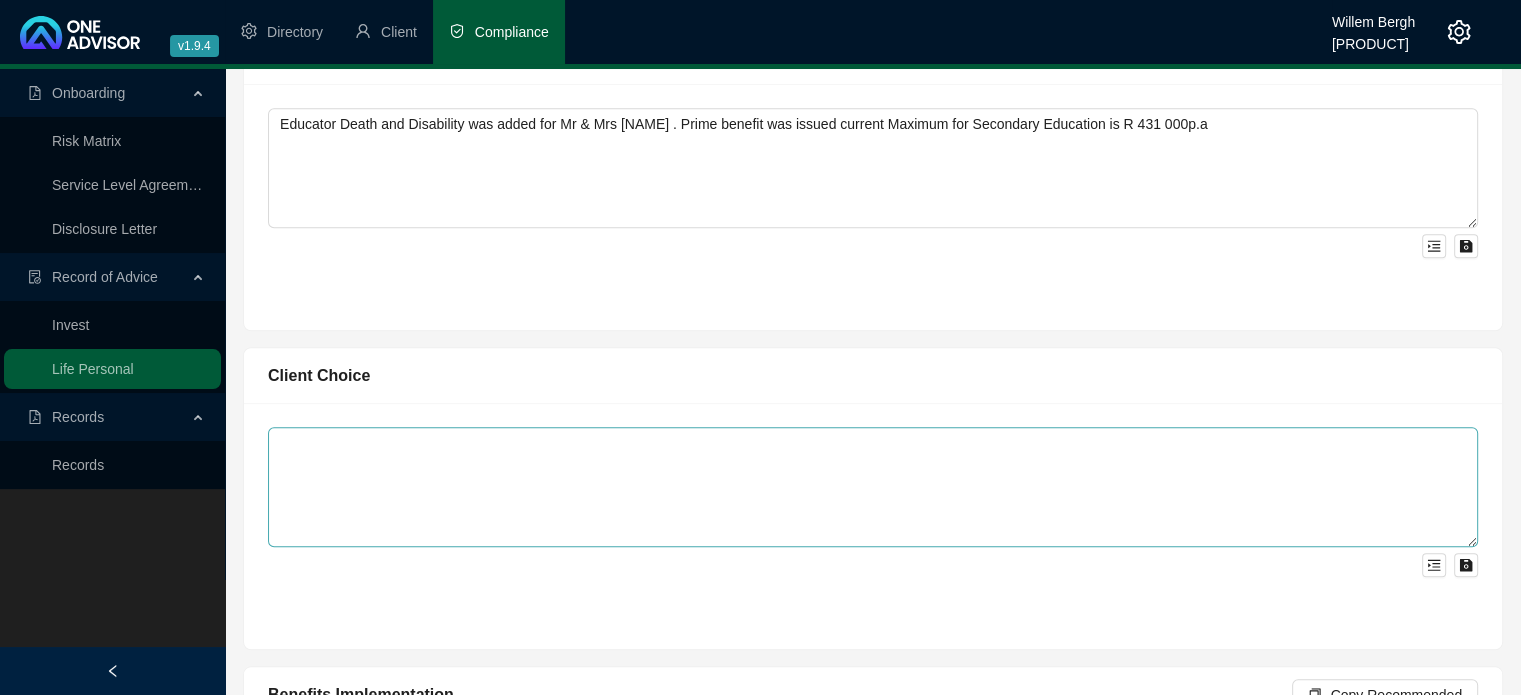 scroll, scrollTop: 1613, scrollLeft: 0, axis: vertical 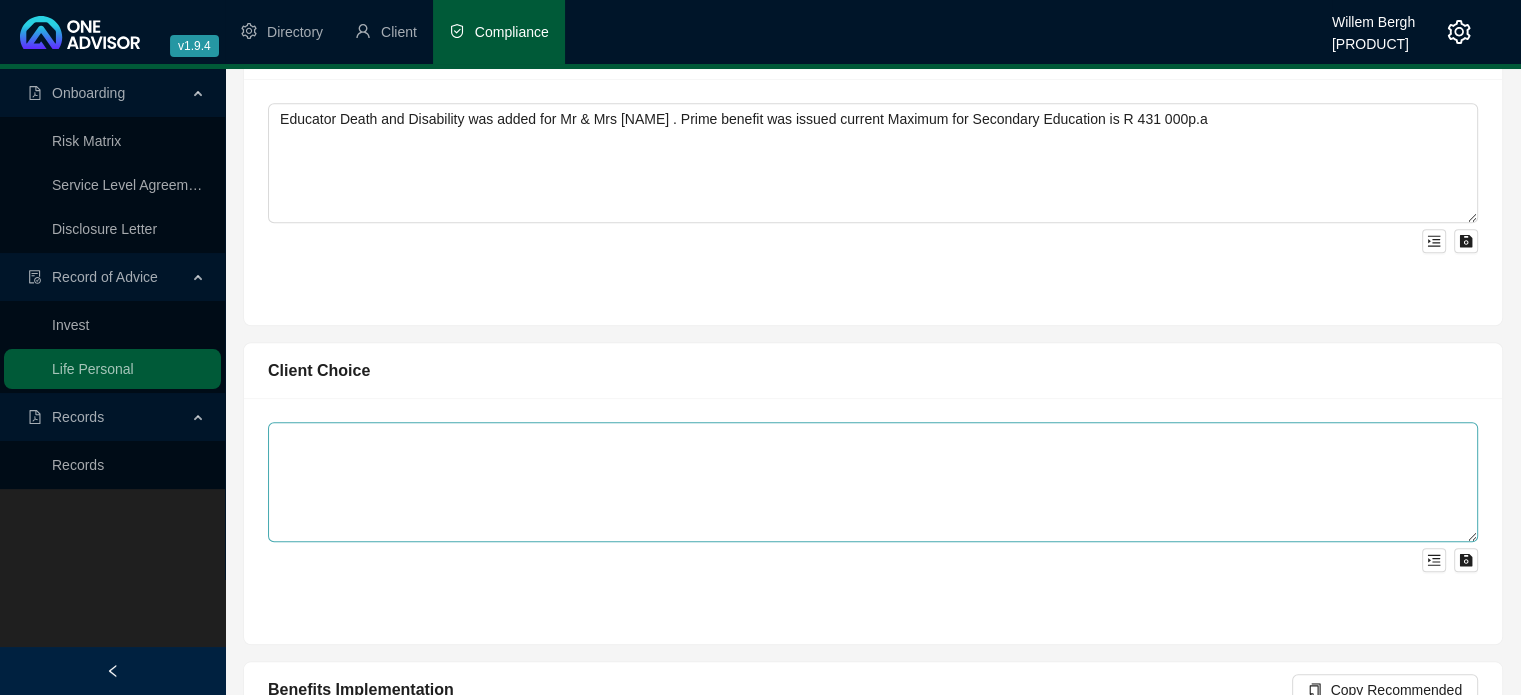 type on "None . Client did opt to reduce Death Cover from R 25 000 000 as per FNA to R 20 000 000 .
Quotes for Level premium was also done . Client opted for Age Rated premium . As per illustration this will have a compulsory increase every year" 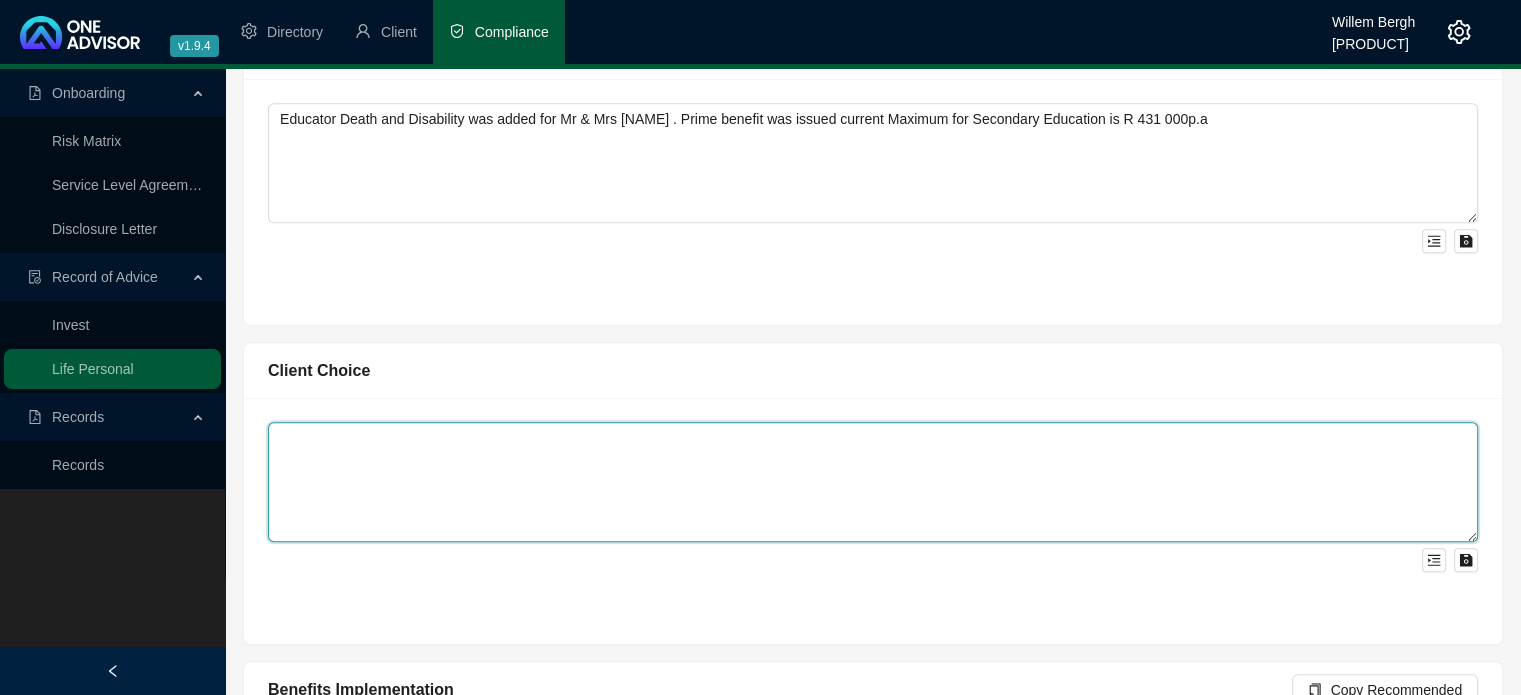 click at bounding box center (873, 482) 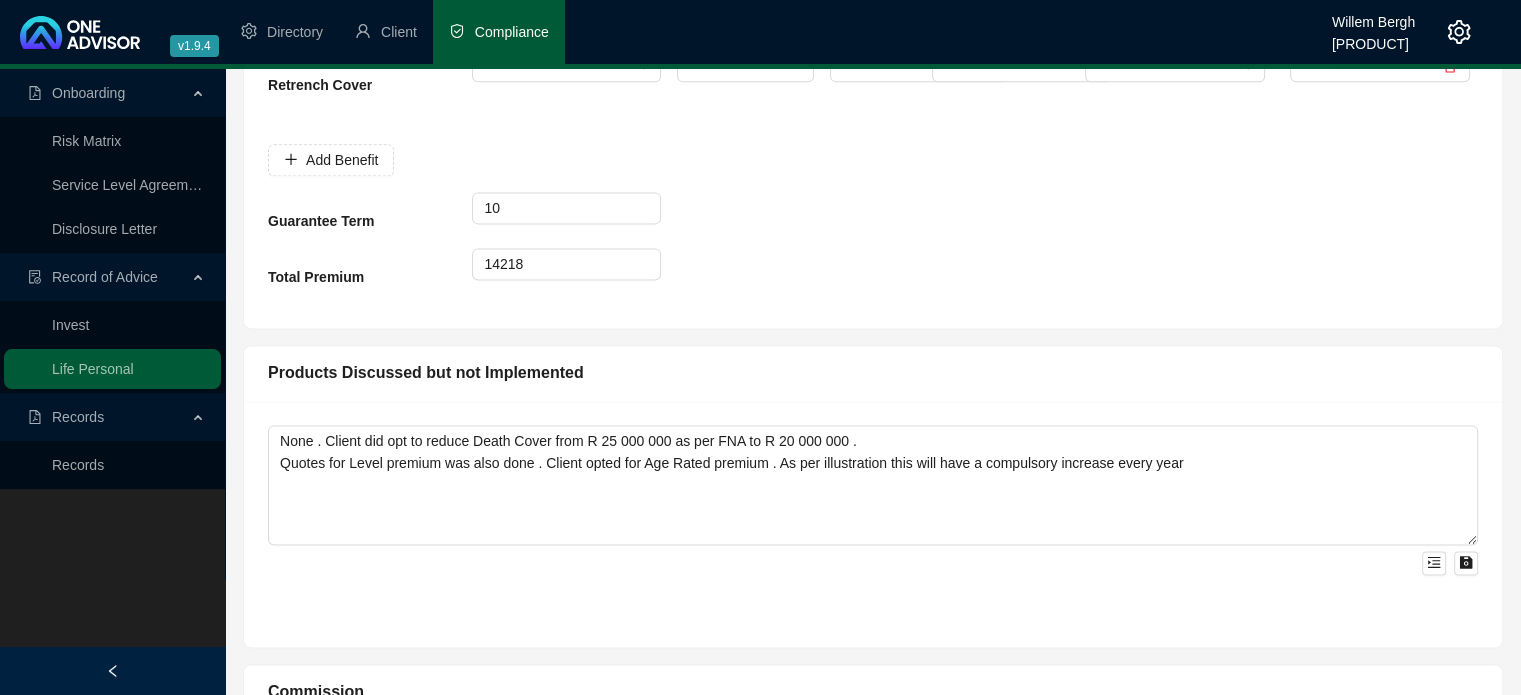 scroll, scrollTop: 2713, scrollLeft: 0, axis: vertical 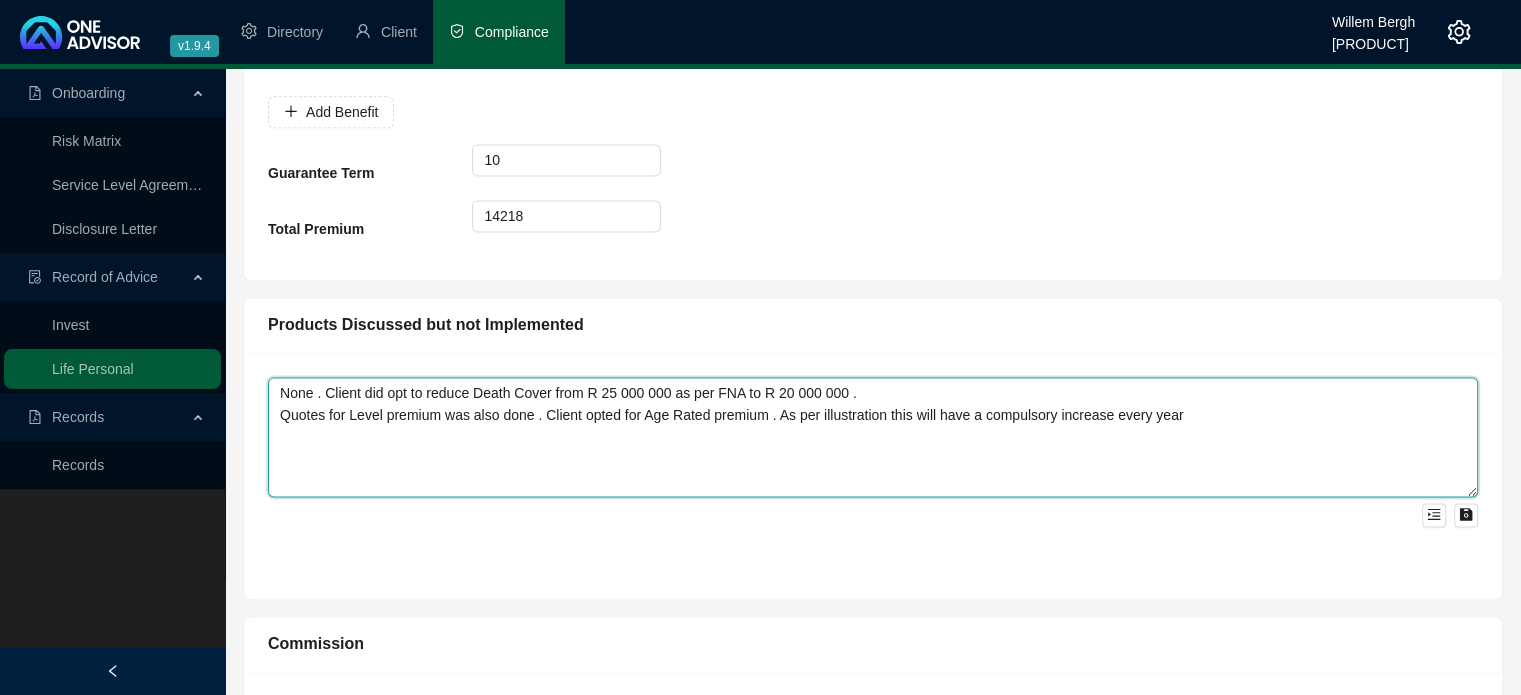 drag, startPoint x: 278, startPoint y: 407, endPoint x: 1169, endPoint y: 414, distance: 891.0275 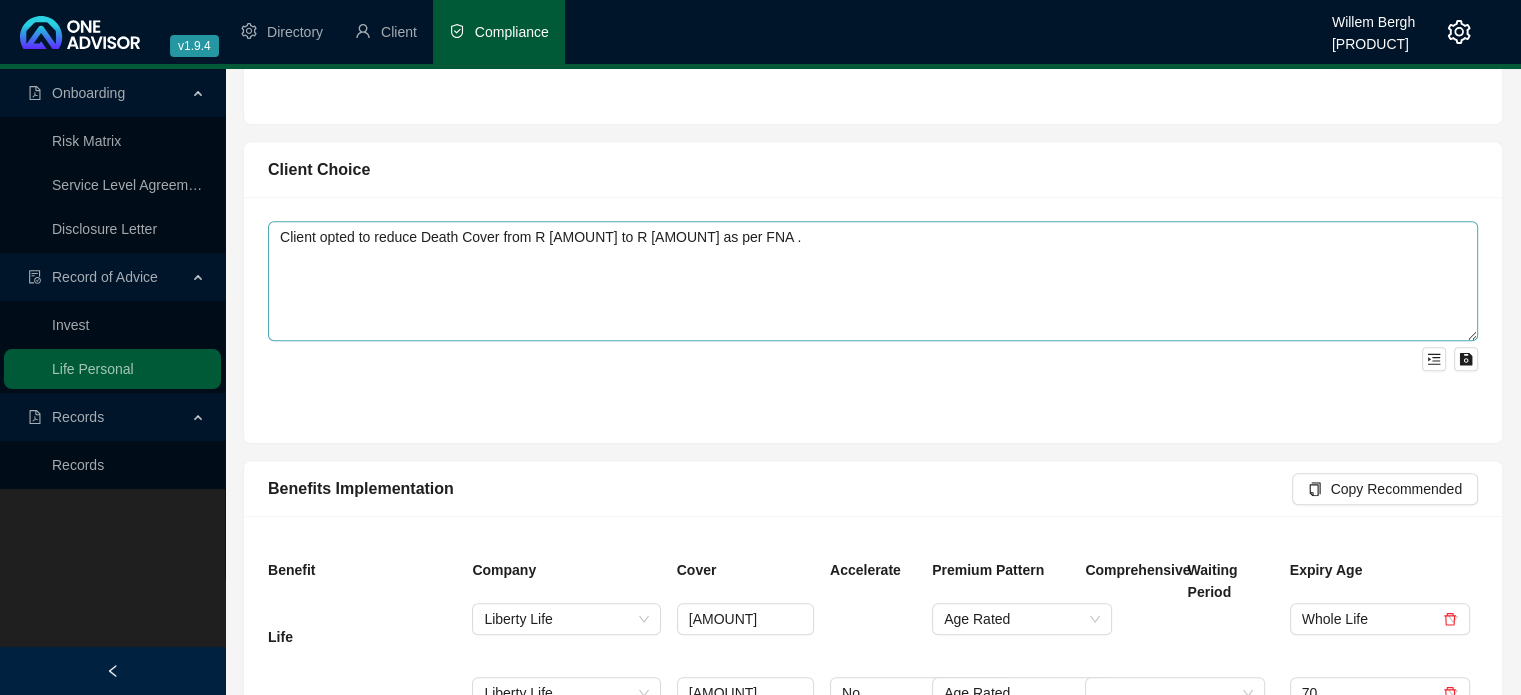 scroll, scrollTop: 1813, scrollLeft: 0, axis: vertical 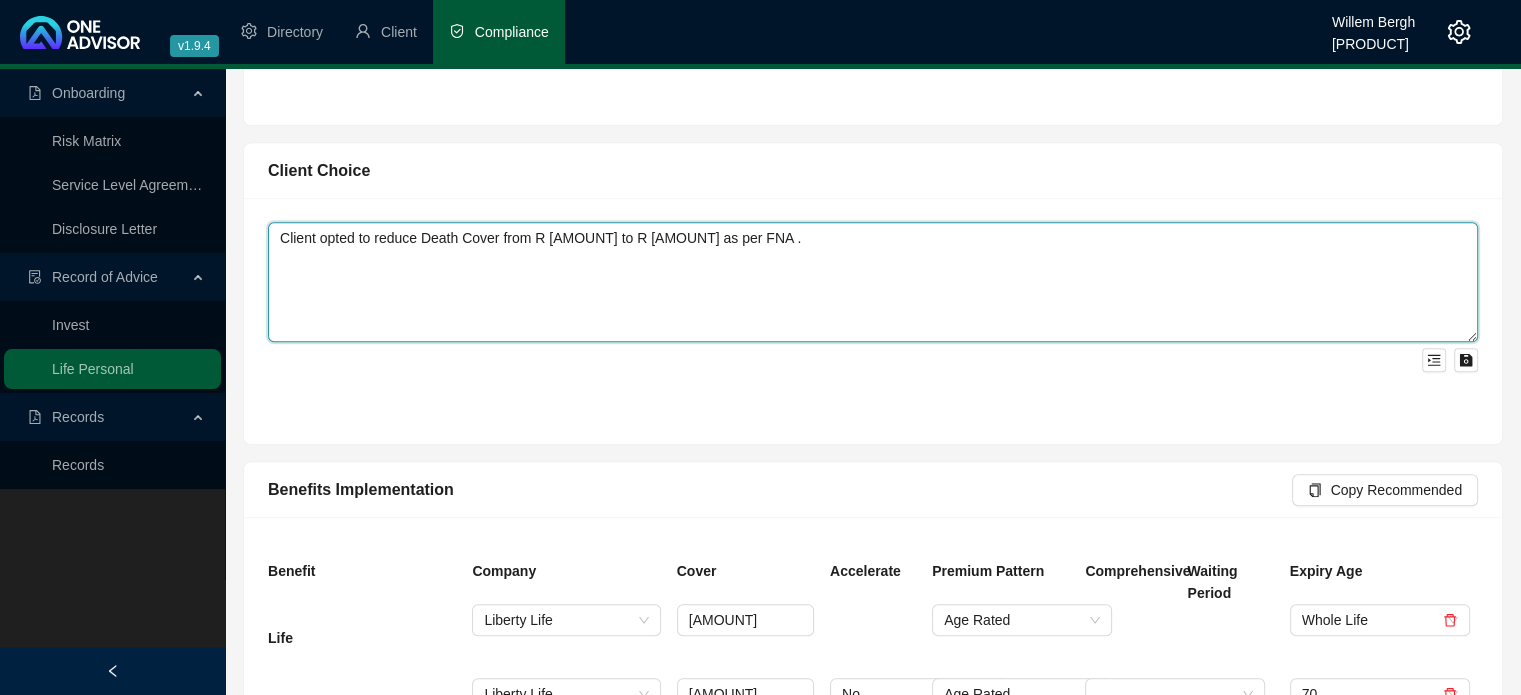 click on "Client opted to reduce Death Cover from R [AMOUNT] to R [AMOUNT] as per FNA ." at bounding box center (873, 282) 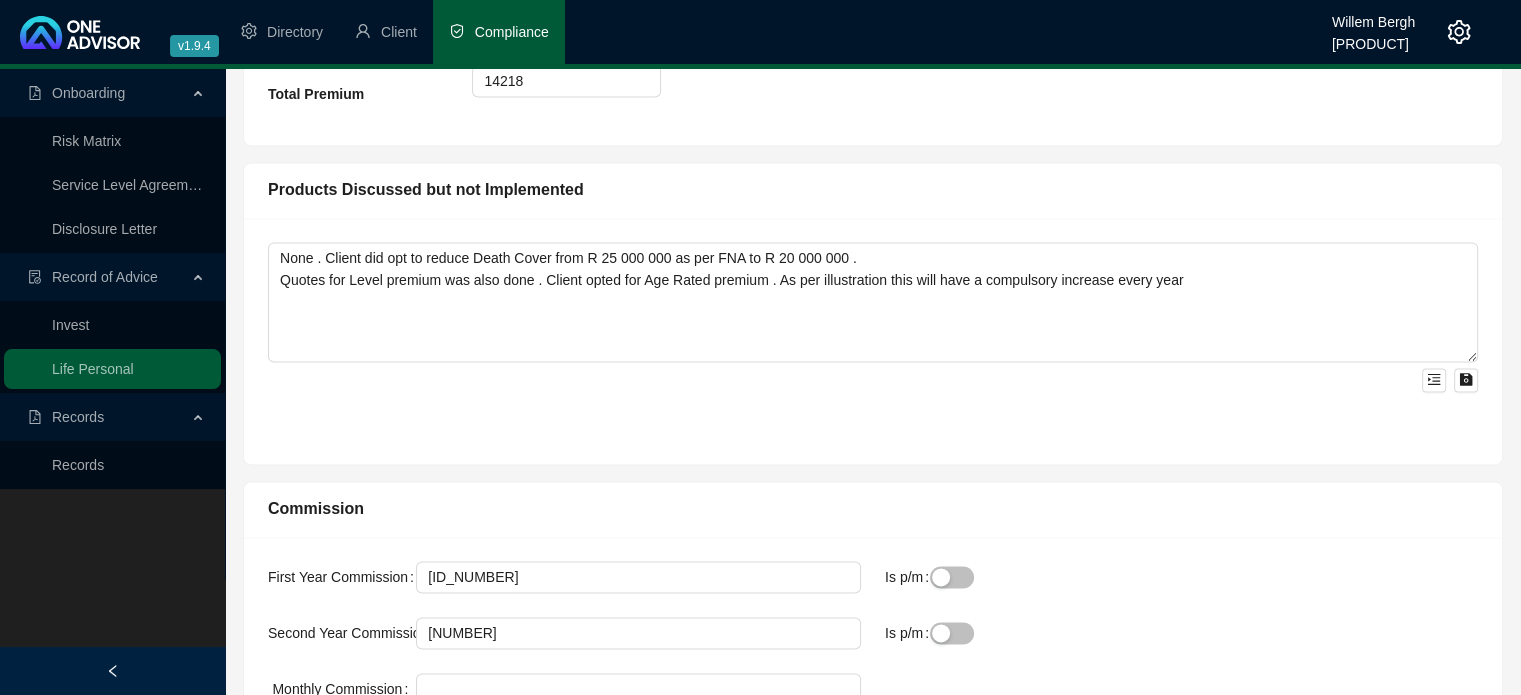 scroll, scrollTop: 2813, scrollLeft: 0, axis: vertical 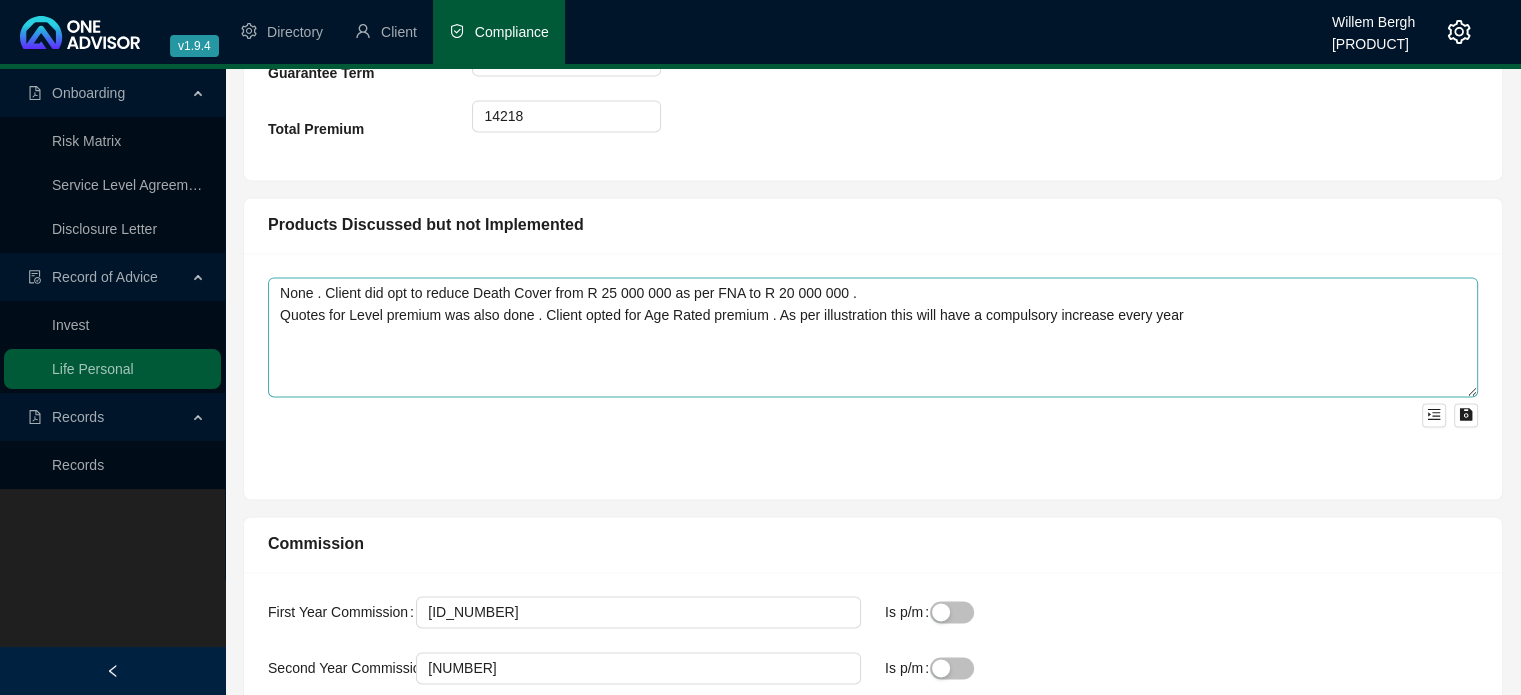 type on "Client opted to reduce Death Cover from R [AMOUNT] to R [AMOUNT] as per FNA .
Quotes for Level premium was also done . Client opted for Age Rated premium . As per illustration this will have a compulsory increase every year" 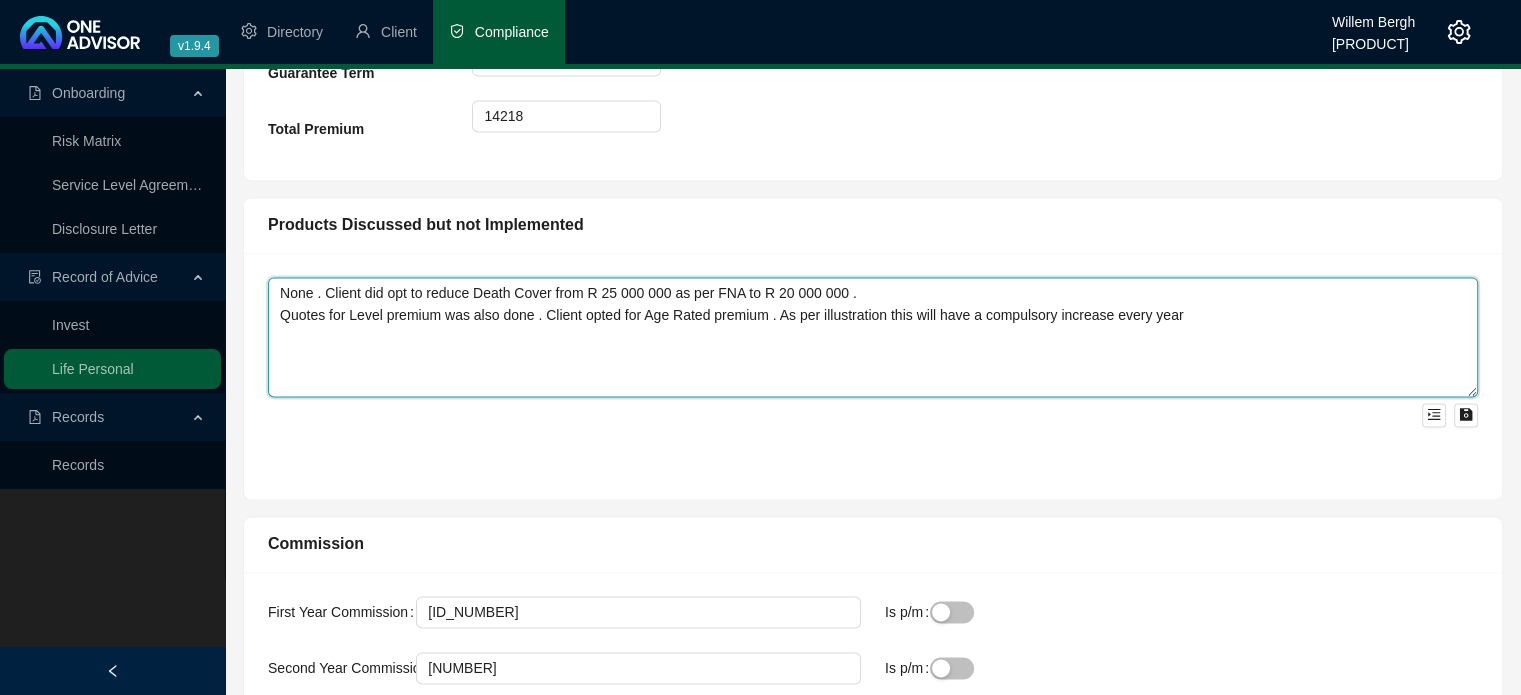 drag, startPoint x: 279, startPoint y: 313, endPoint x: 1207, endPoint y: 334, distance: 928.23755 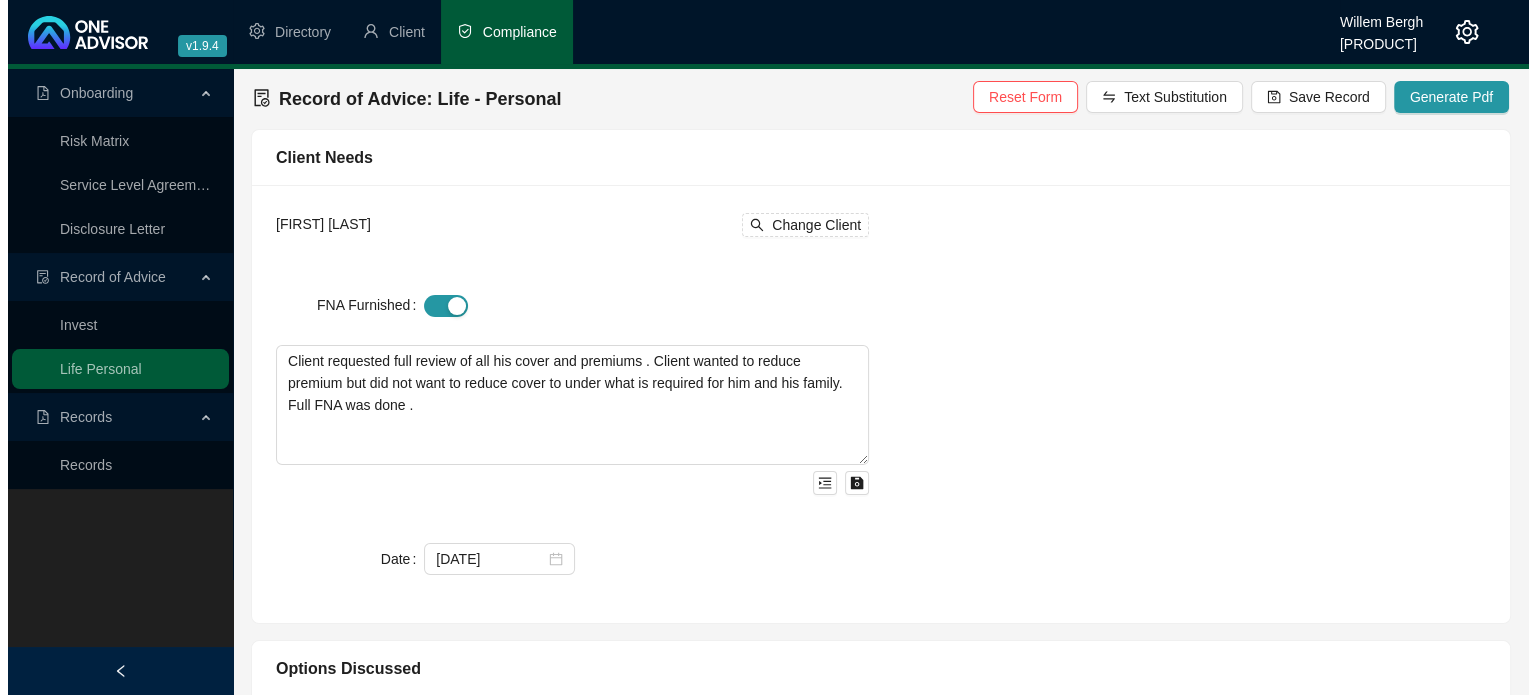 scroll, scrollTop: 0, scrollLeft: 0, axis: both 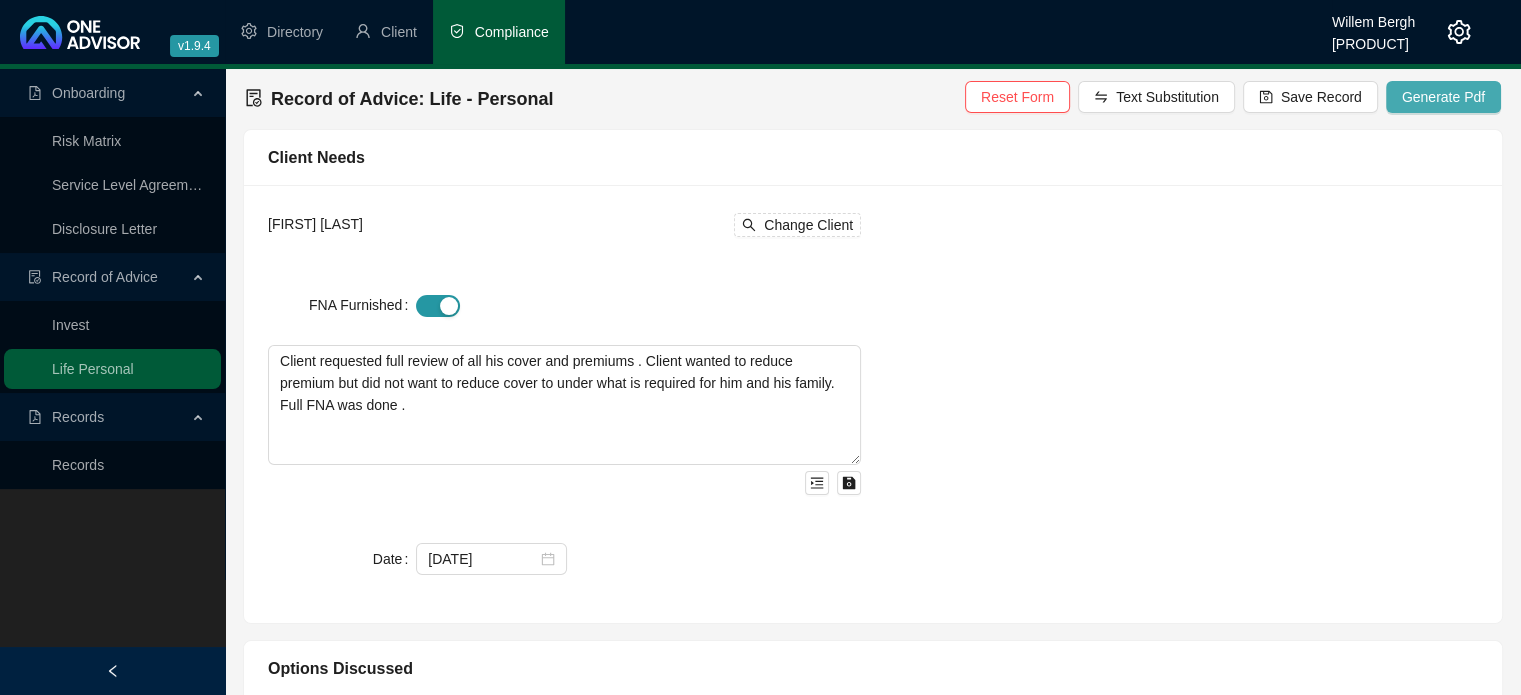 type on "None . Client did opt to reduce Death Cover from R [AMOUNT] as per FNA to R [AMOUNT] ." 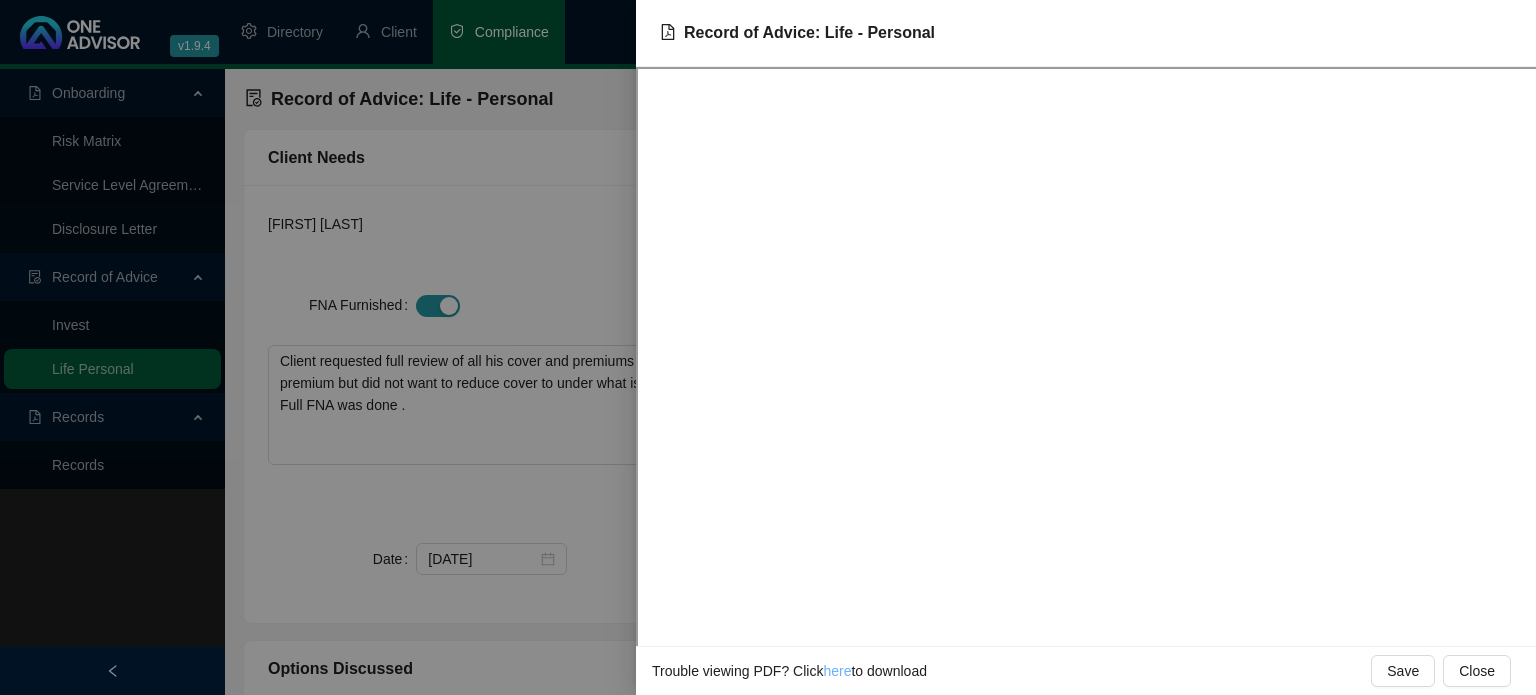 click on "here" at bounding box center (837, 671) 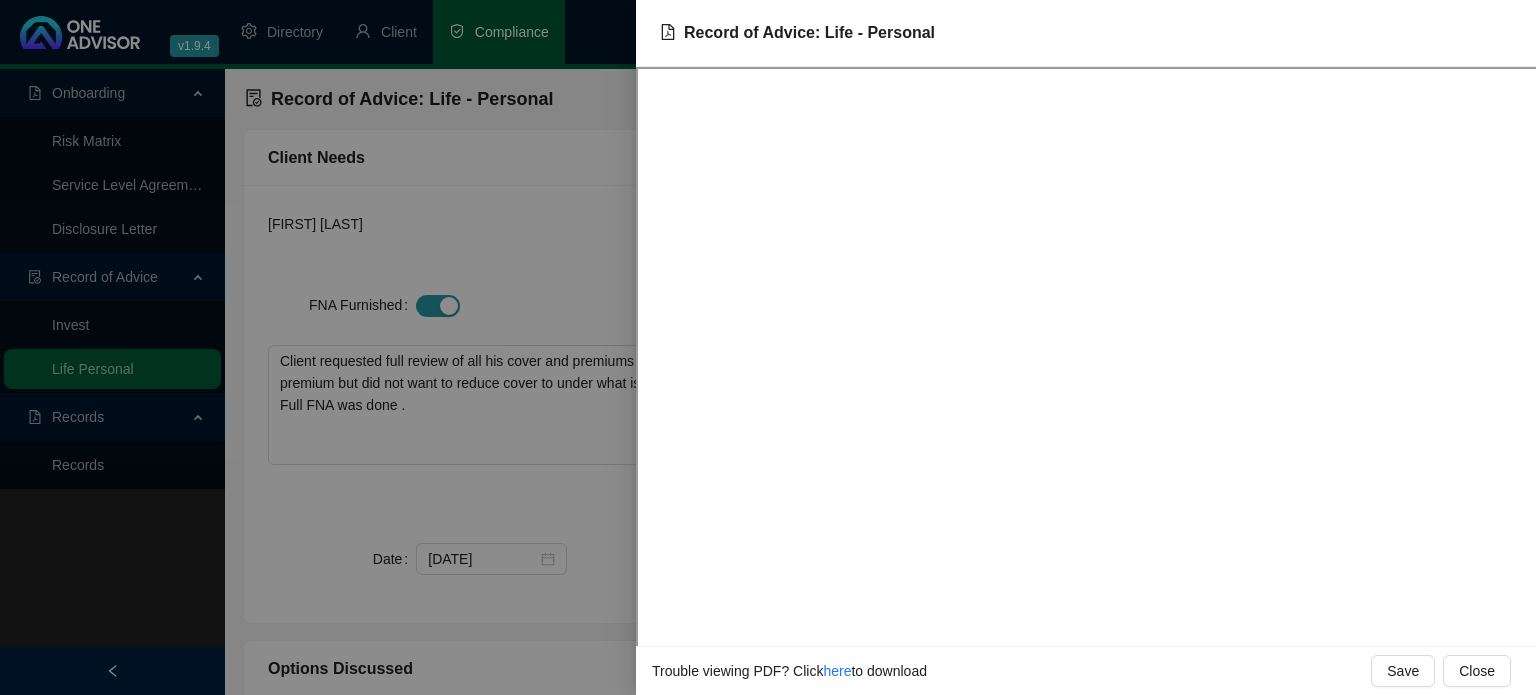 click at bounding box center [768, 347] 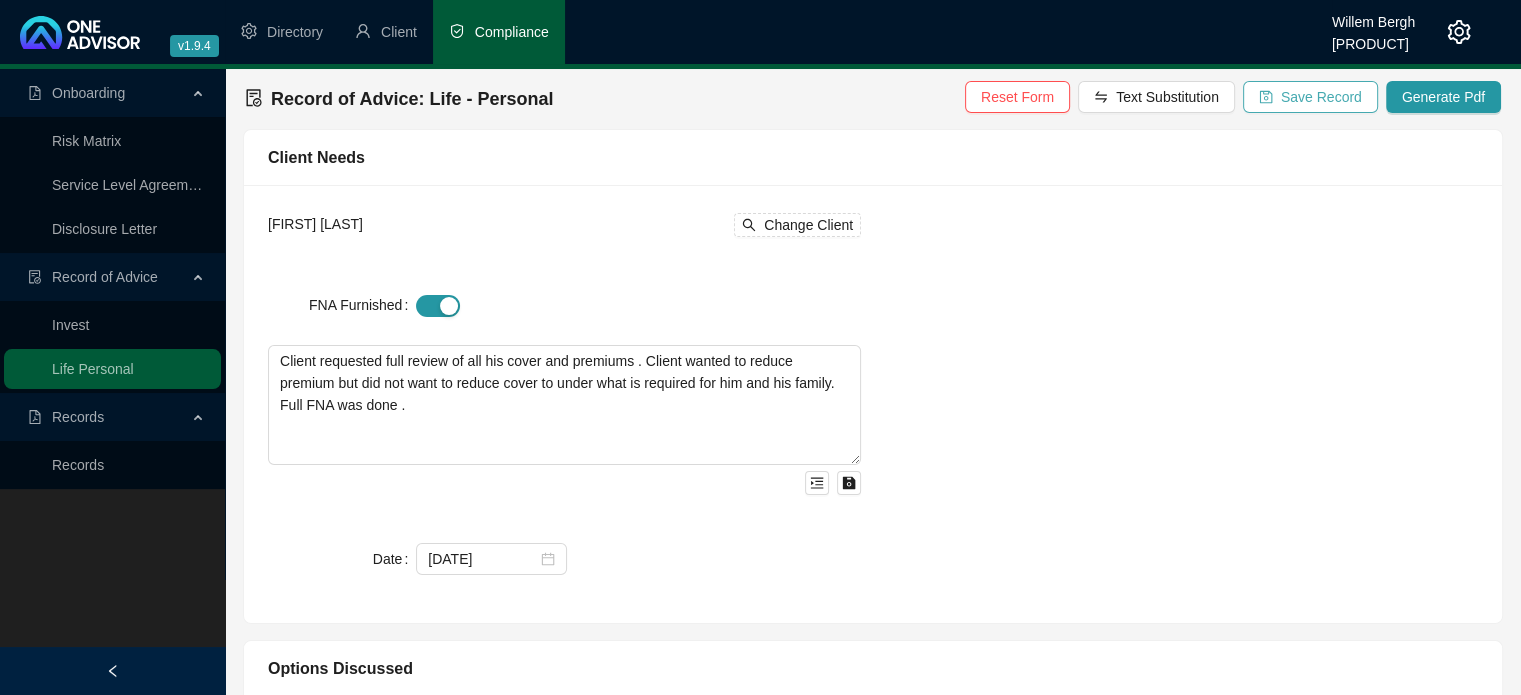 click on "Save Record" at bounding box center (1321, 97) 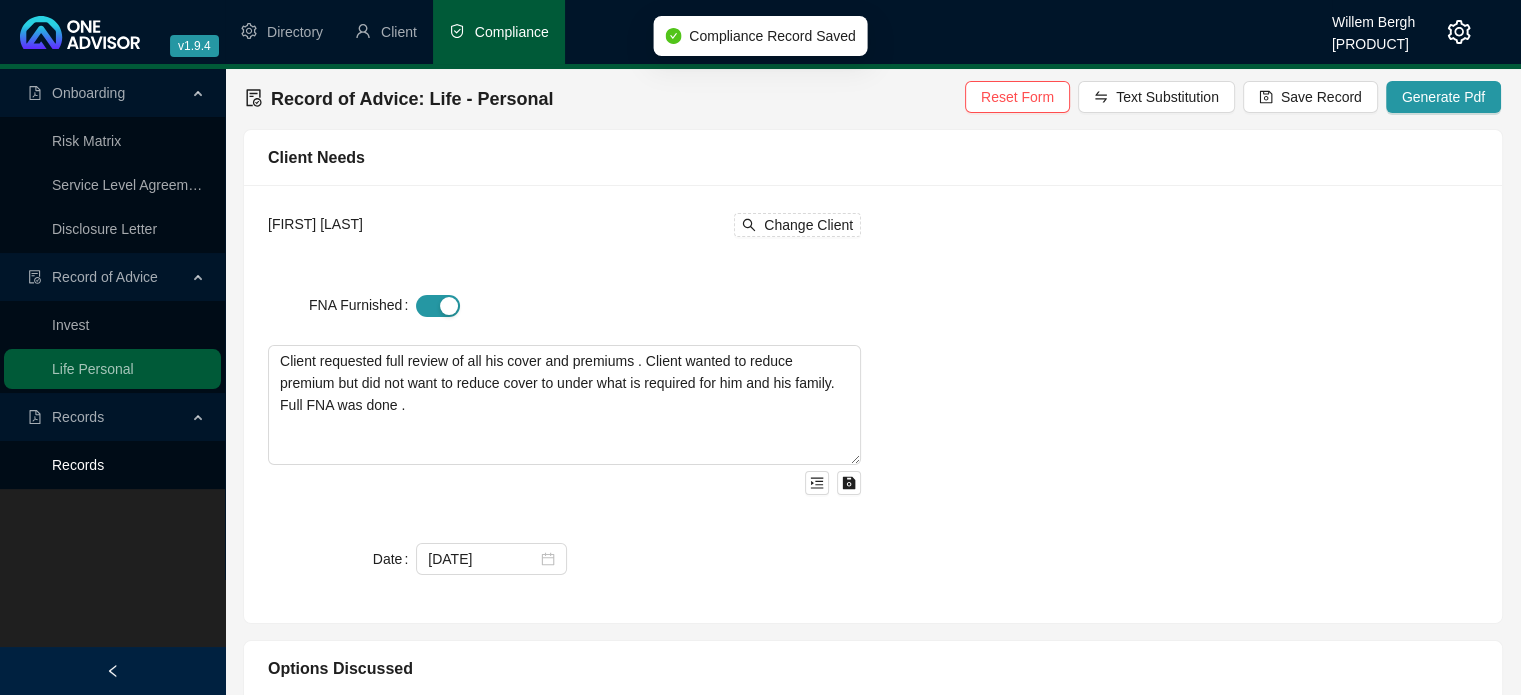click on "Records" at bounding box center (78, 465) 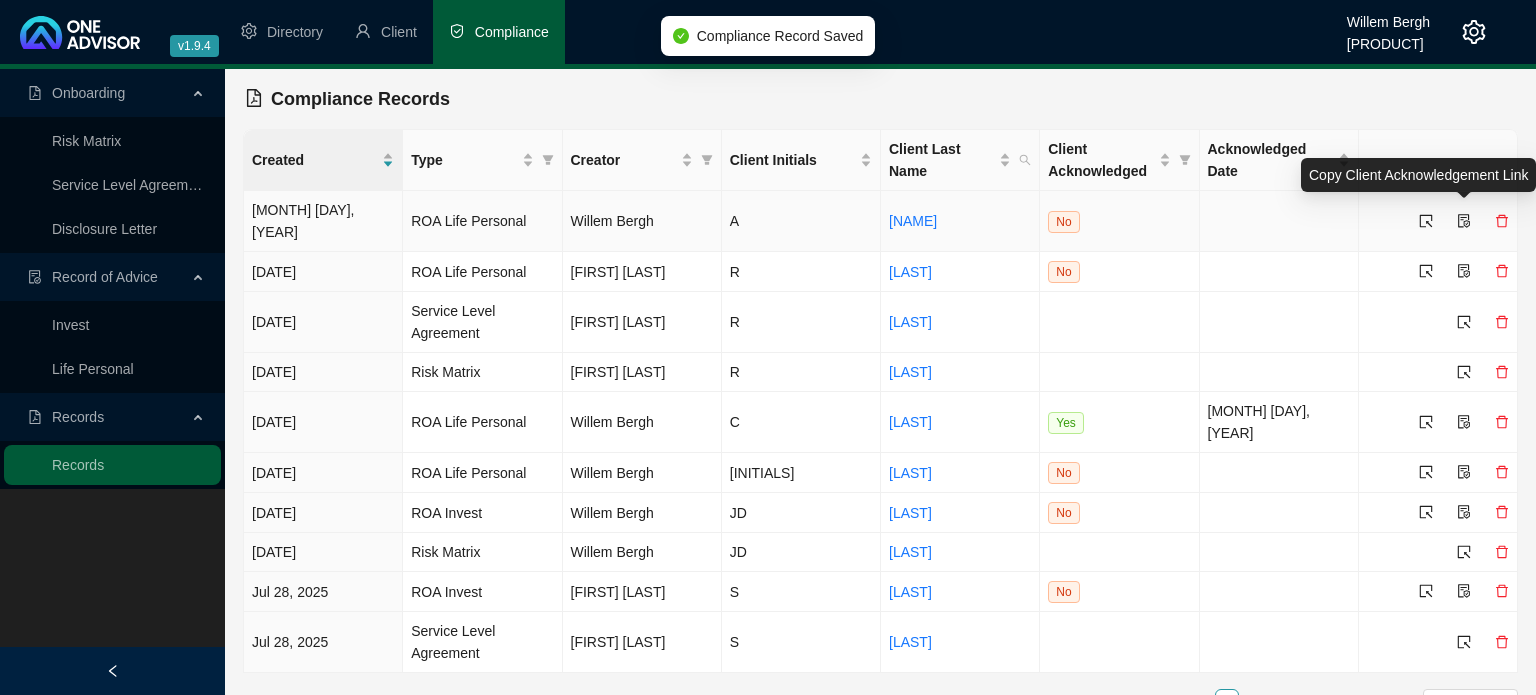 click 